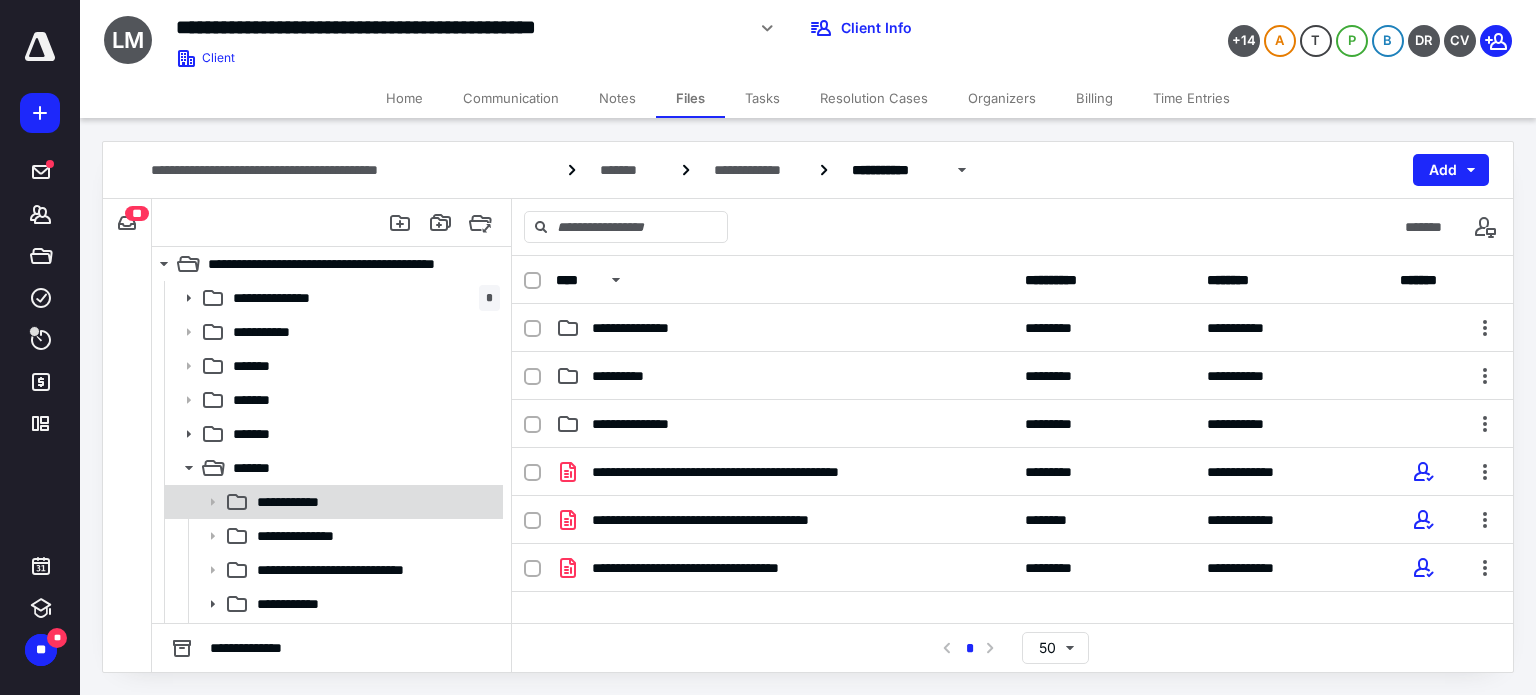 scroll, scrollTop: 0, scrollLeft: 0, axis: both 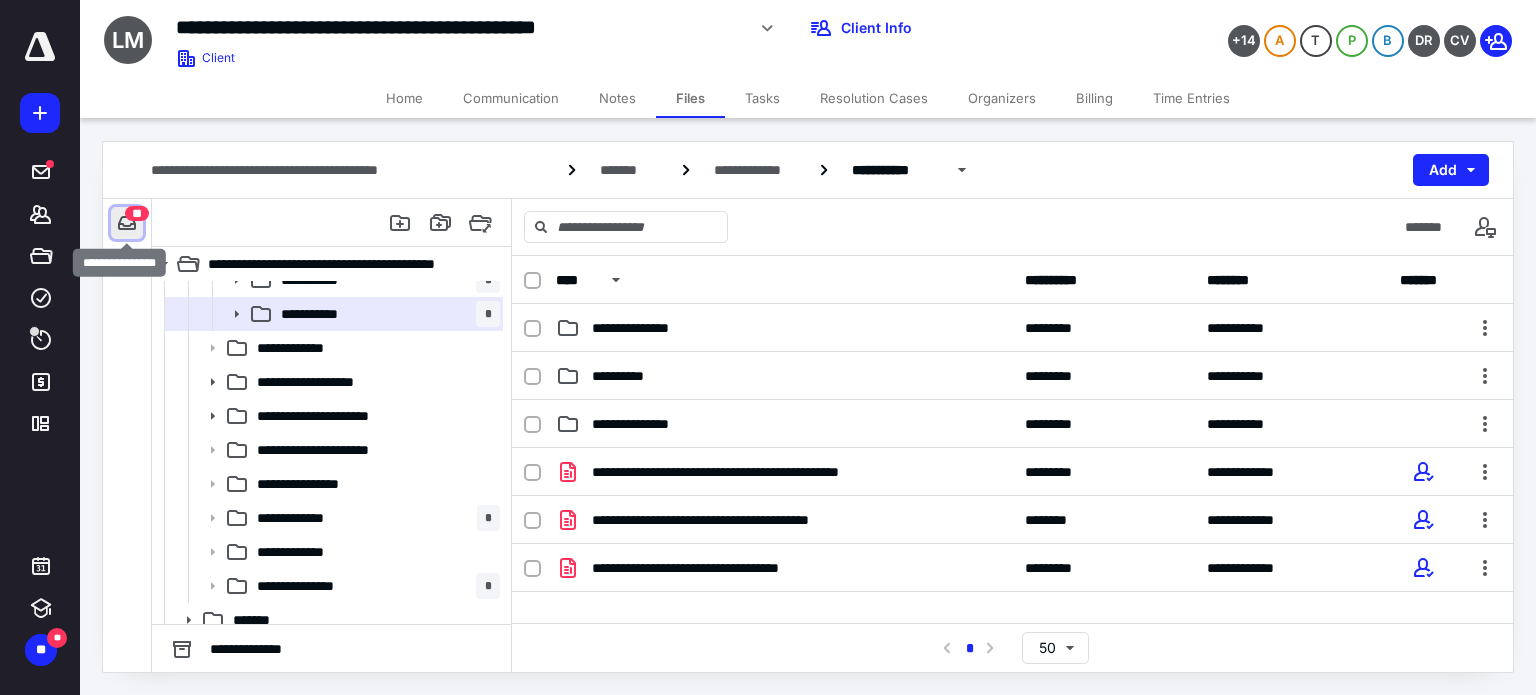 click at bounding box center (127, 223) 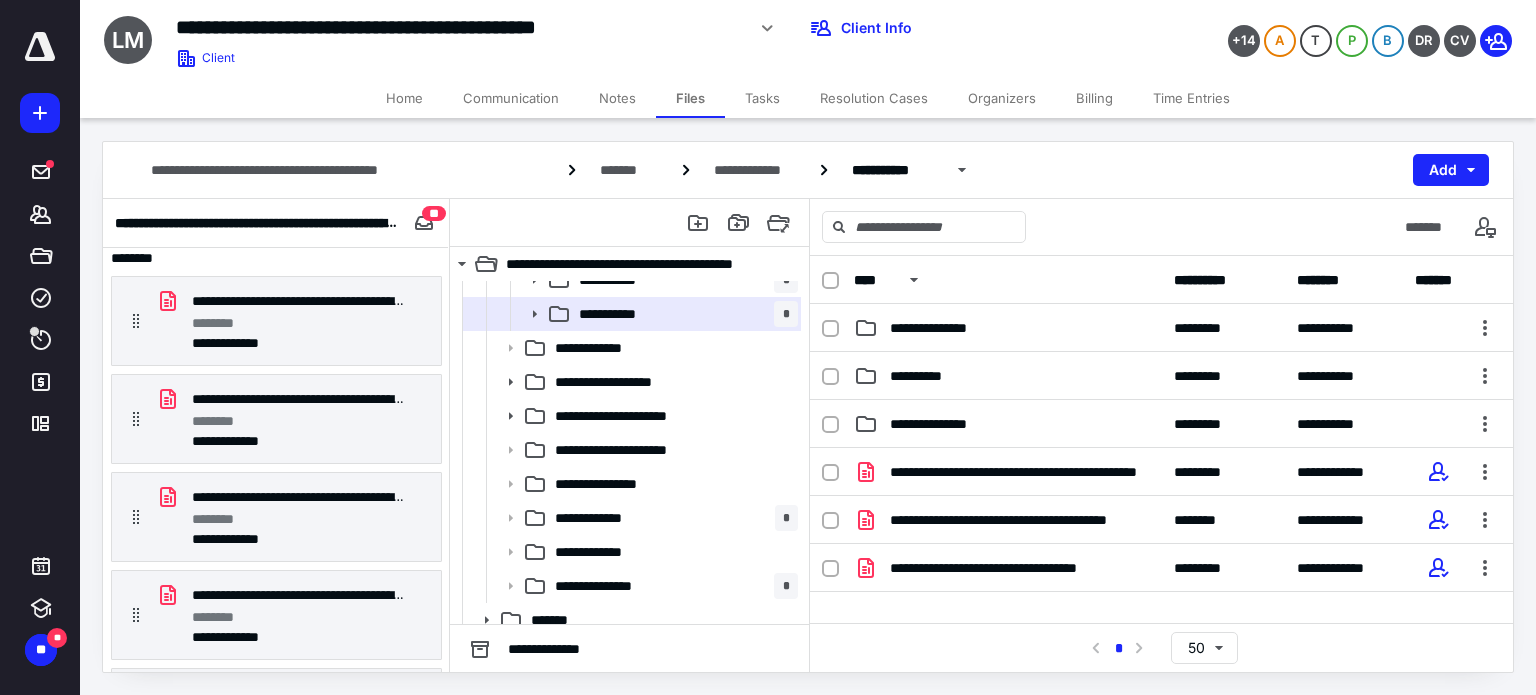 scroll, scrollTop: 0, scrollLeft: 0, axis: both 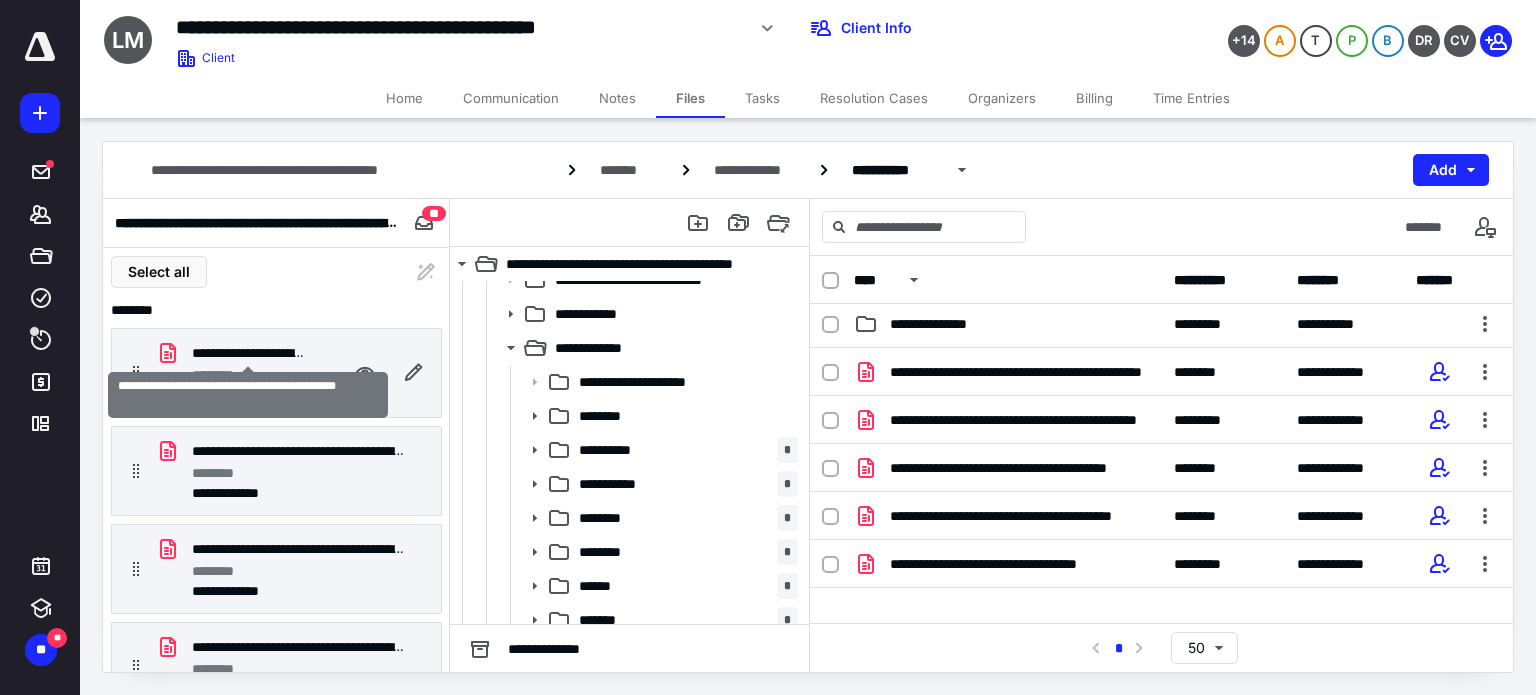 click on "**********" at bounding box center (248, 353) 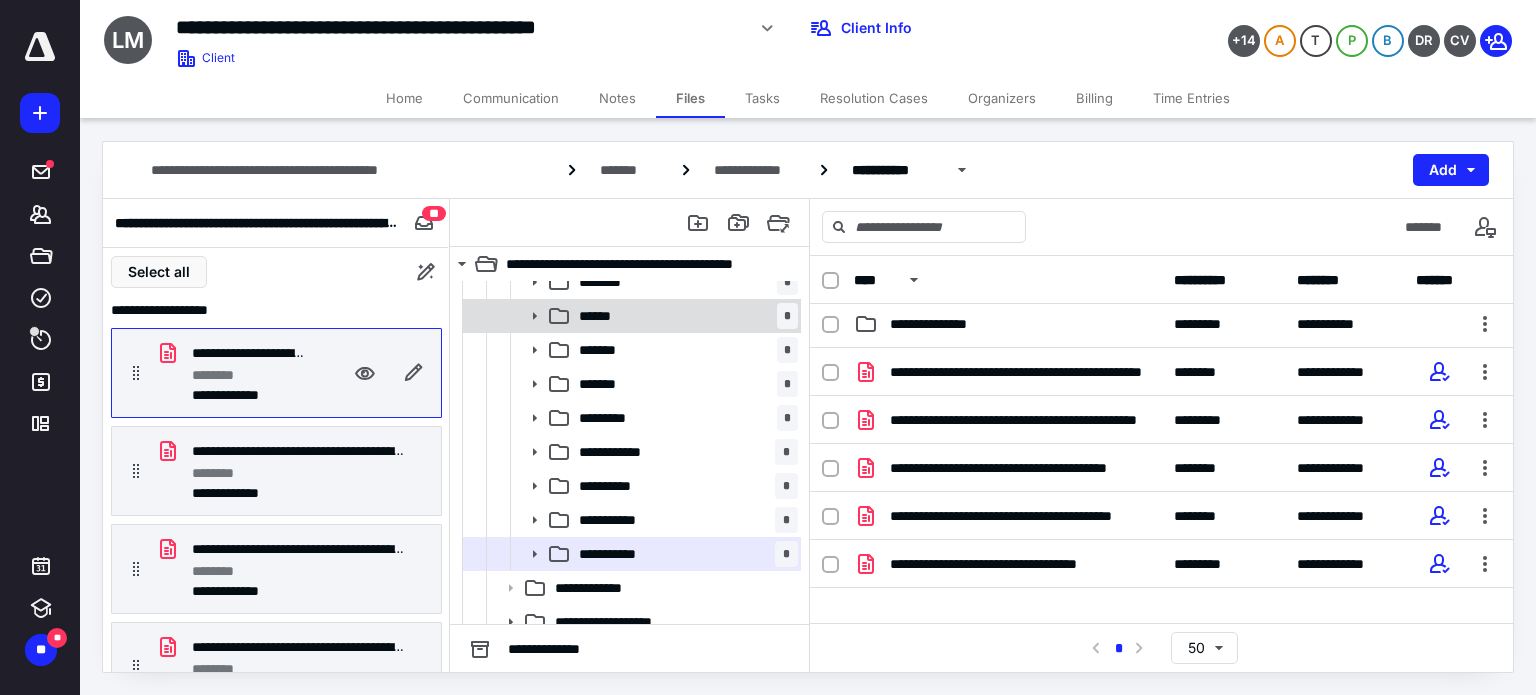 scroll, scrollTop: 590, scrollLeft: 0, axis: vertical 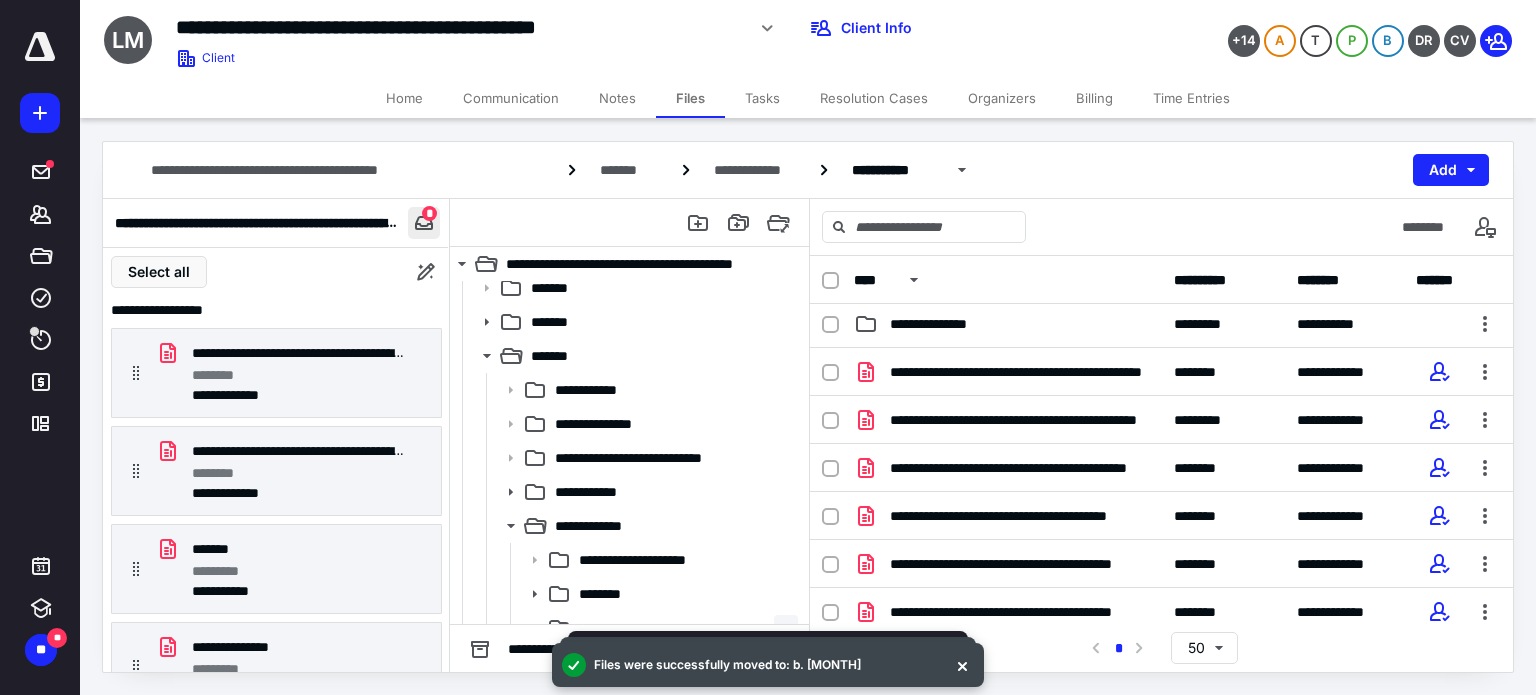 click at bounding box center (424, 223) 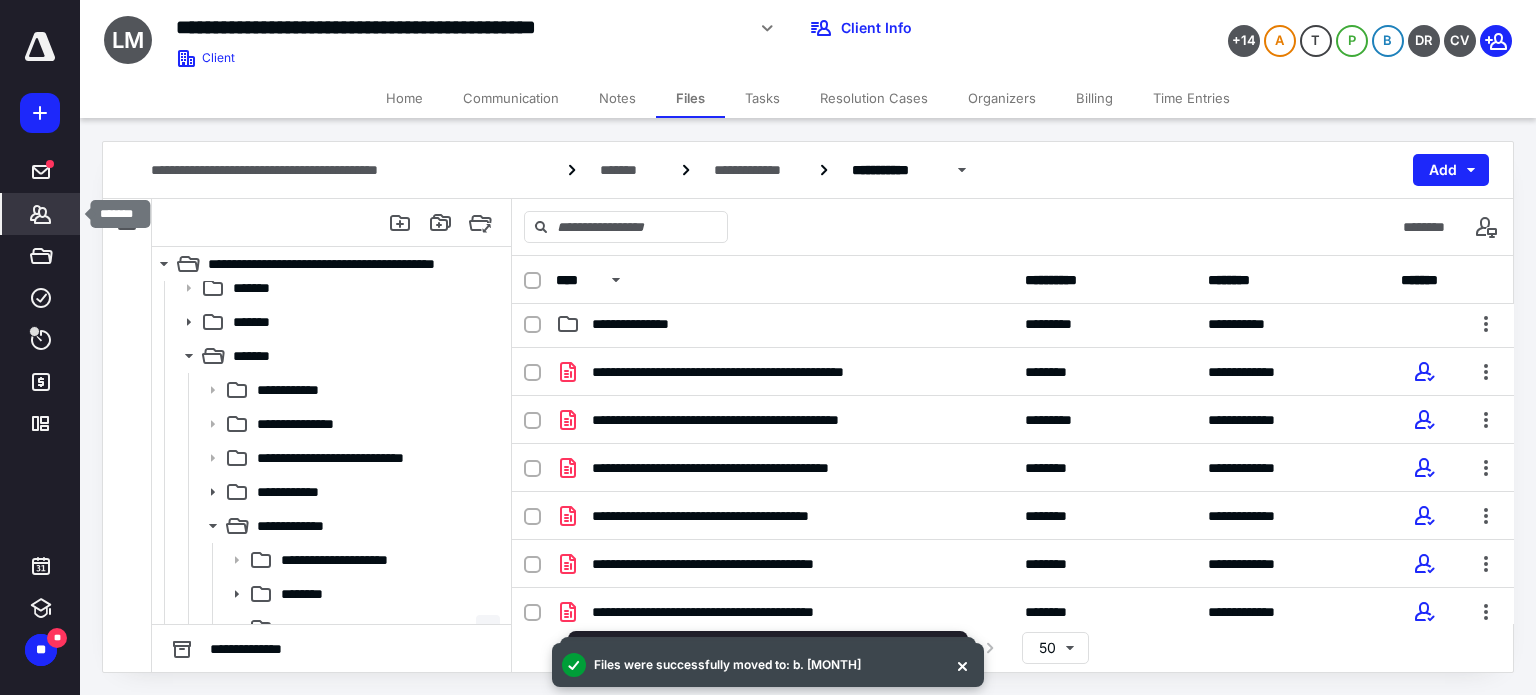 click 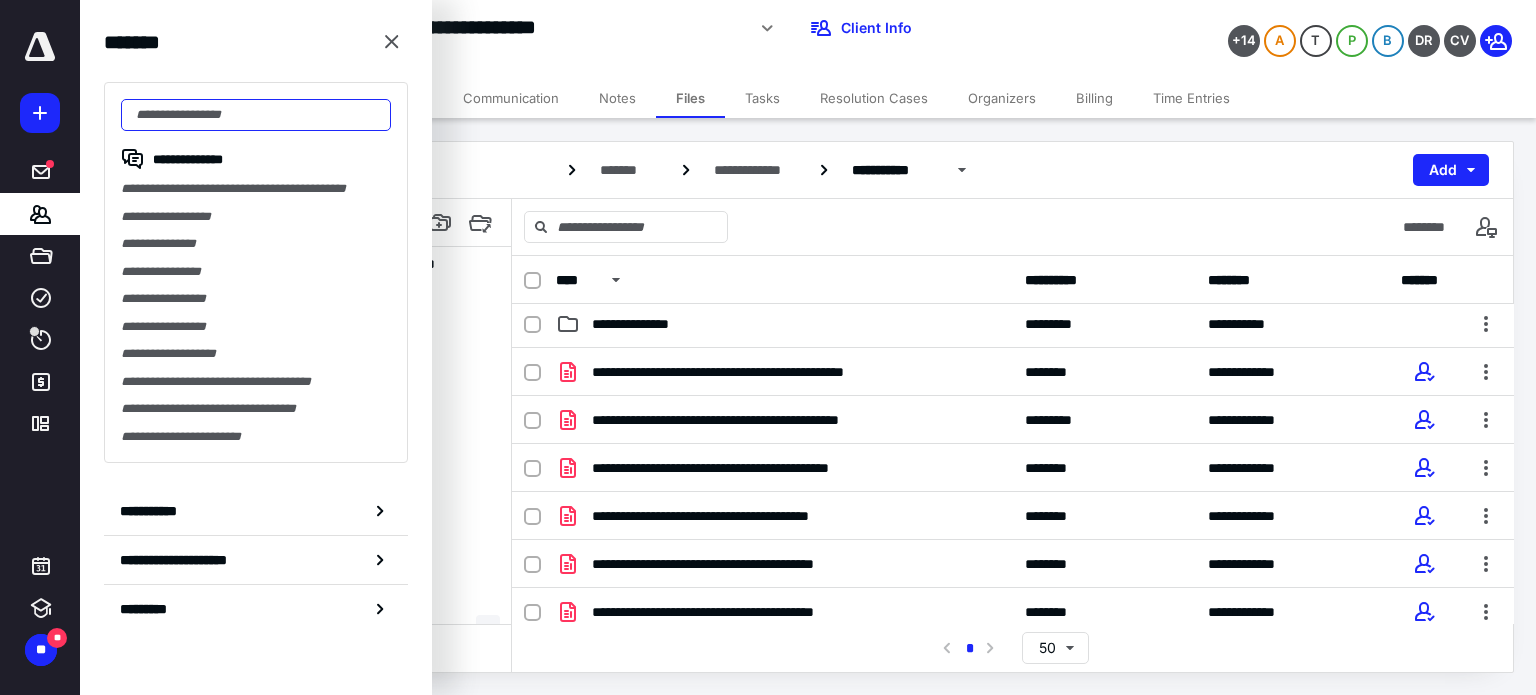 click at bounding box center [256, 115] 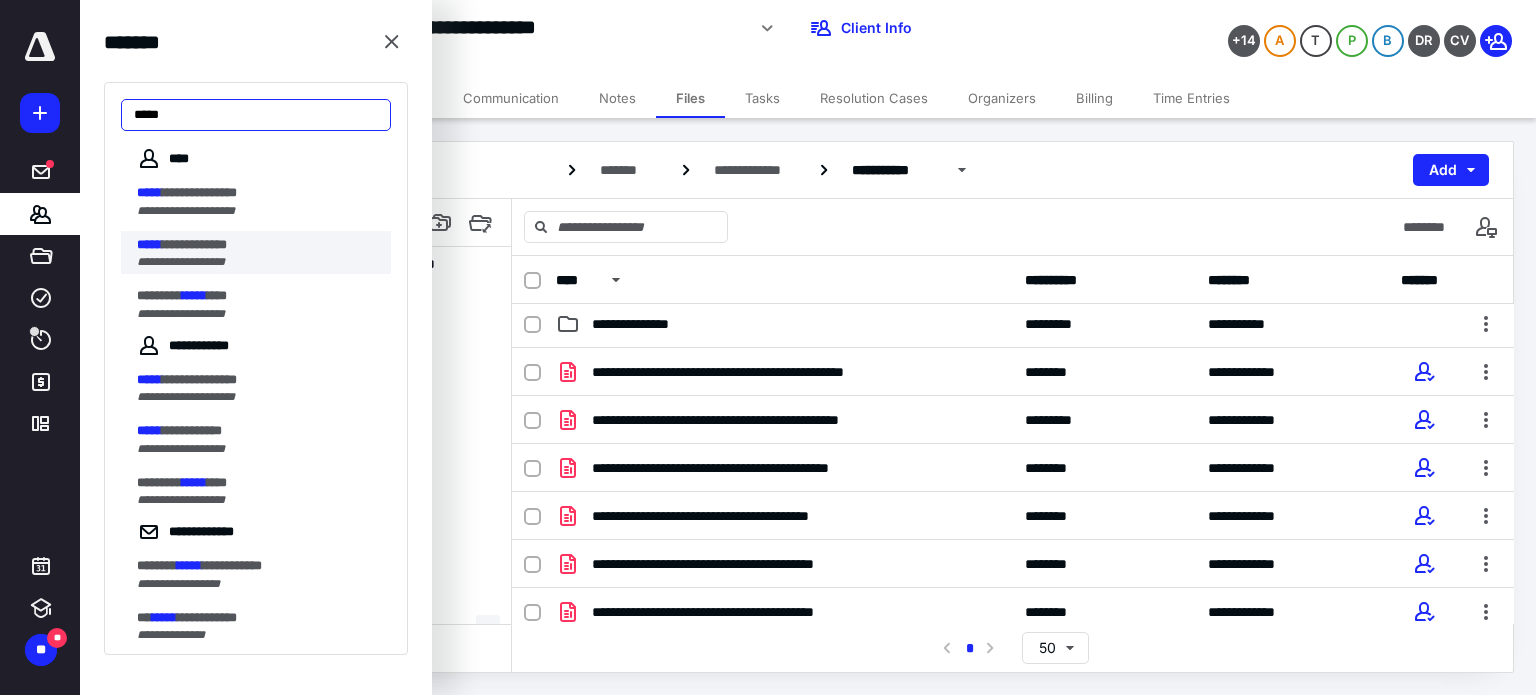 type on "*****" 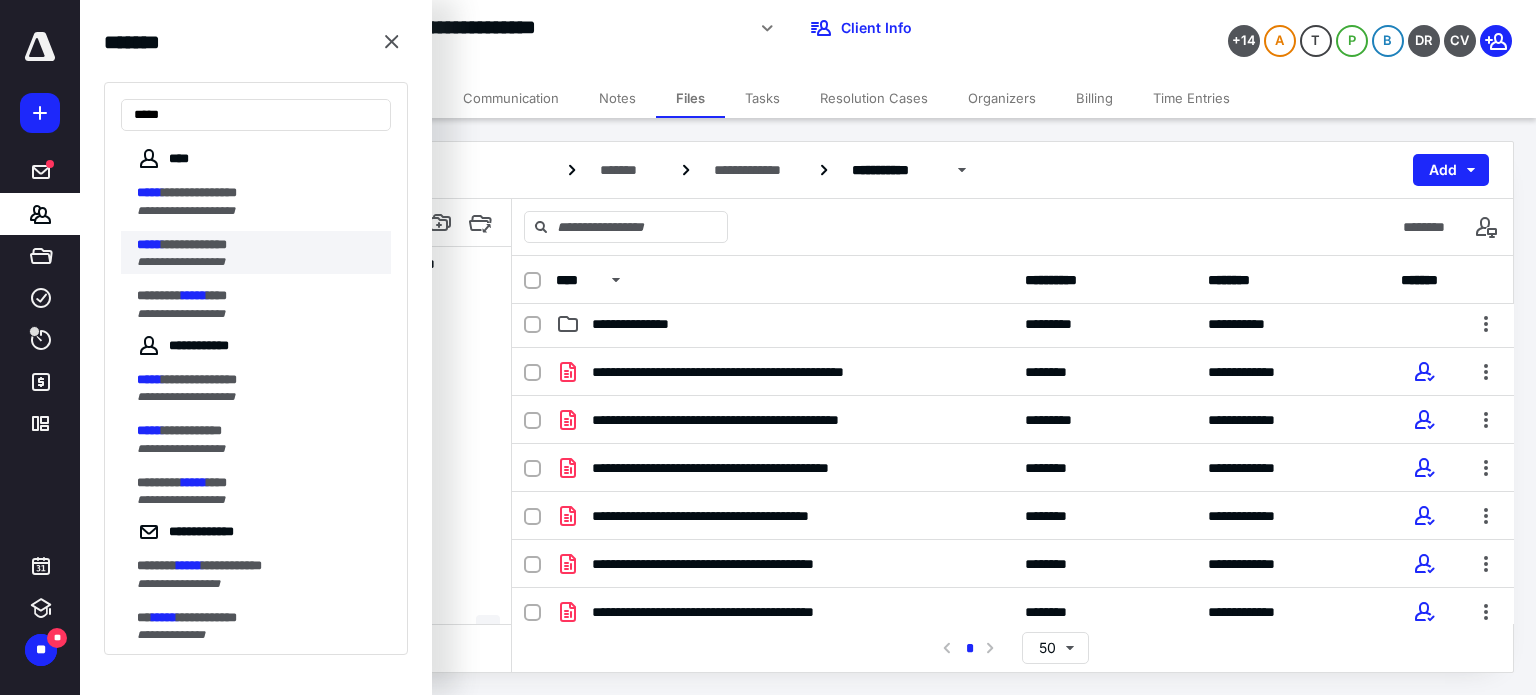click on "**********" at bounding box center (181, 262) 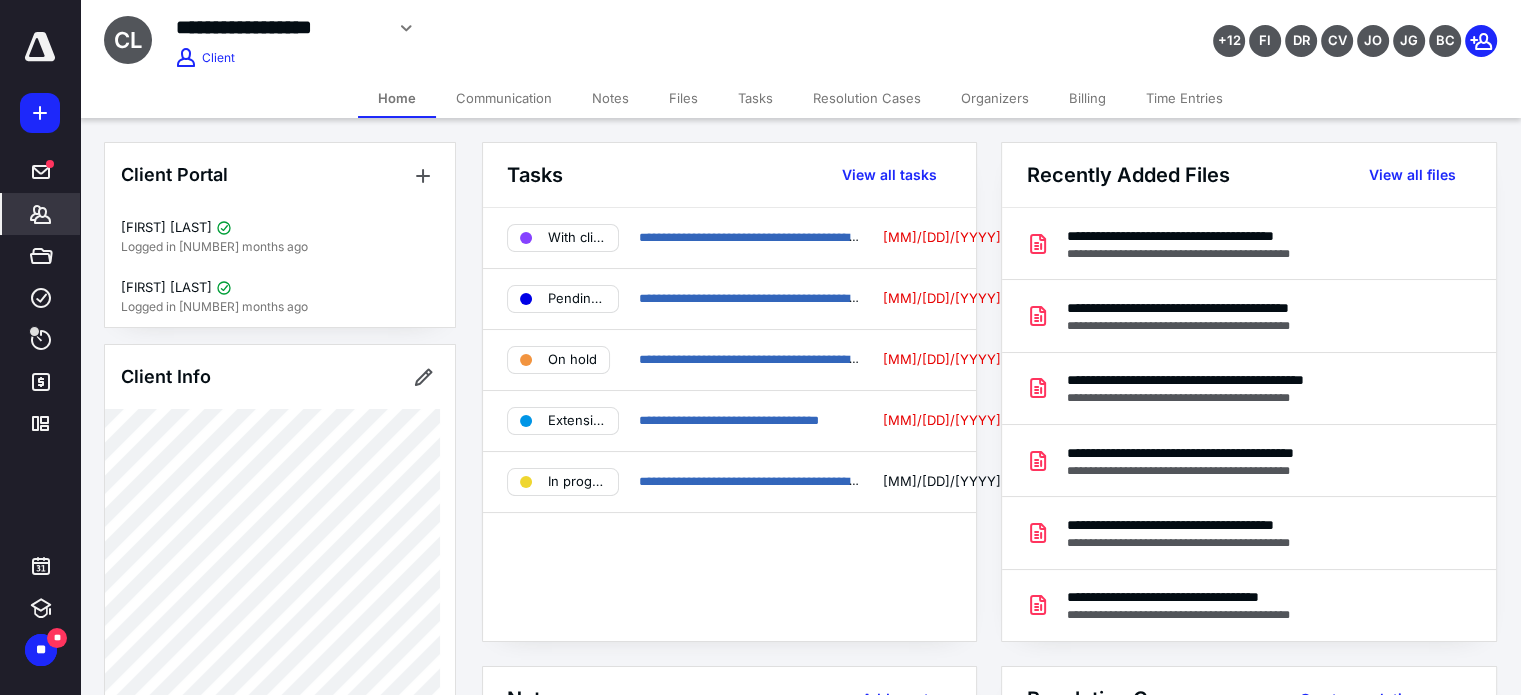 click on "Files" at bounding box center (683, 98) 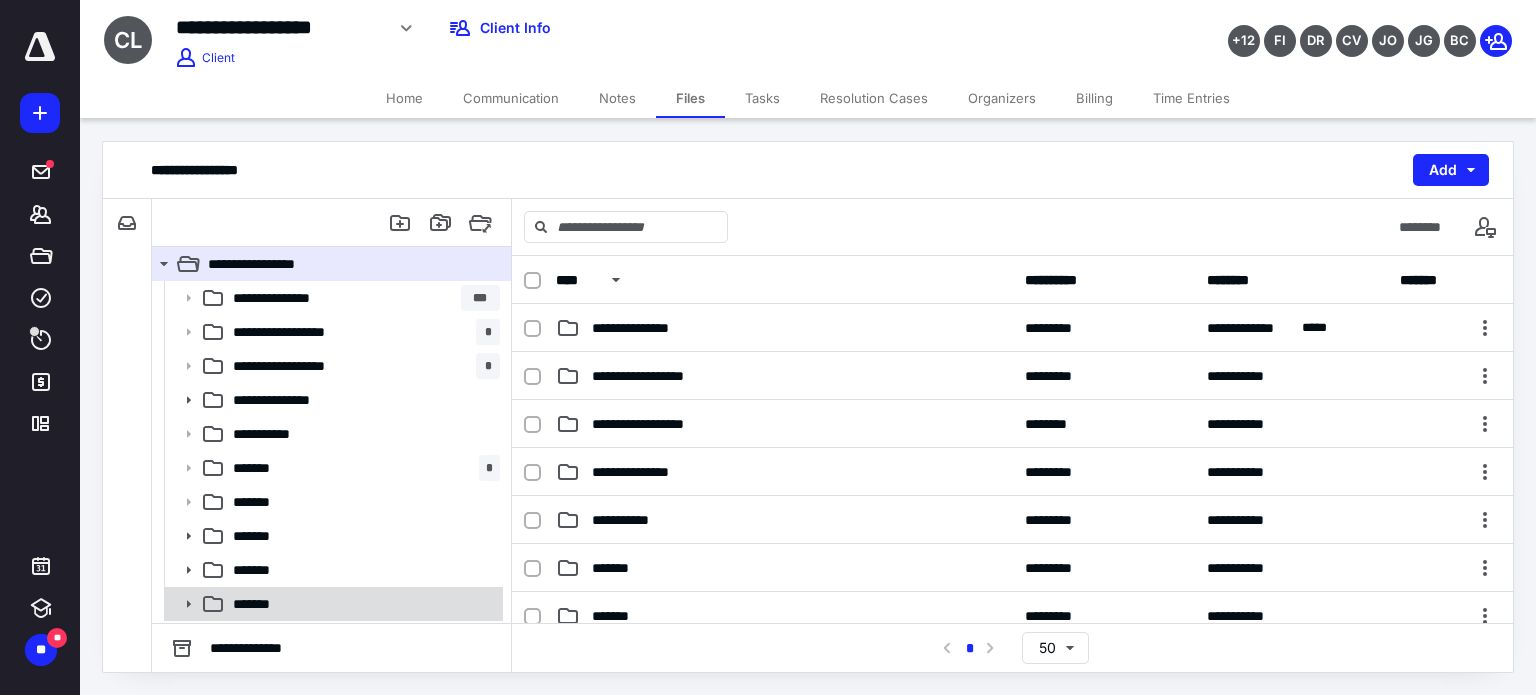 click 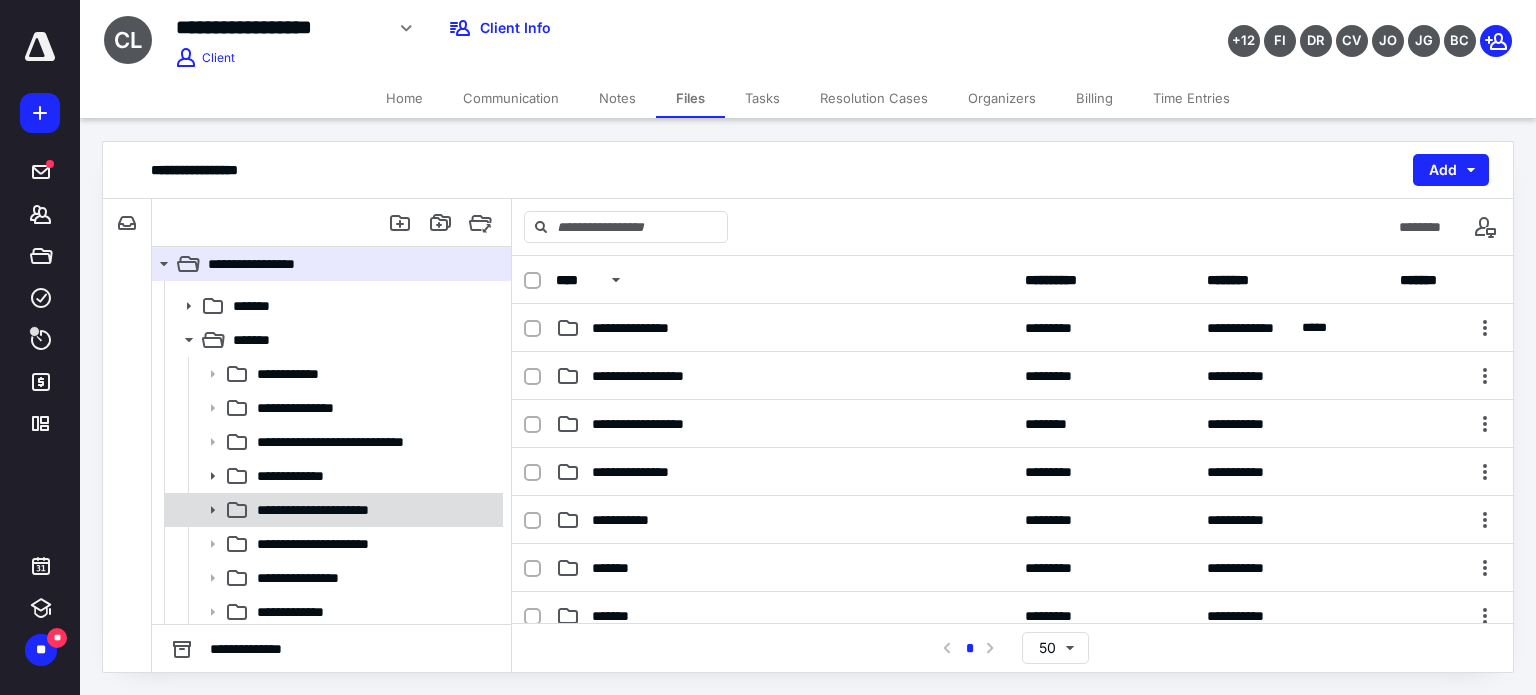 scroll, scrollTop: 336, scrollLeft: 0, axis: vertical 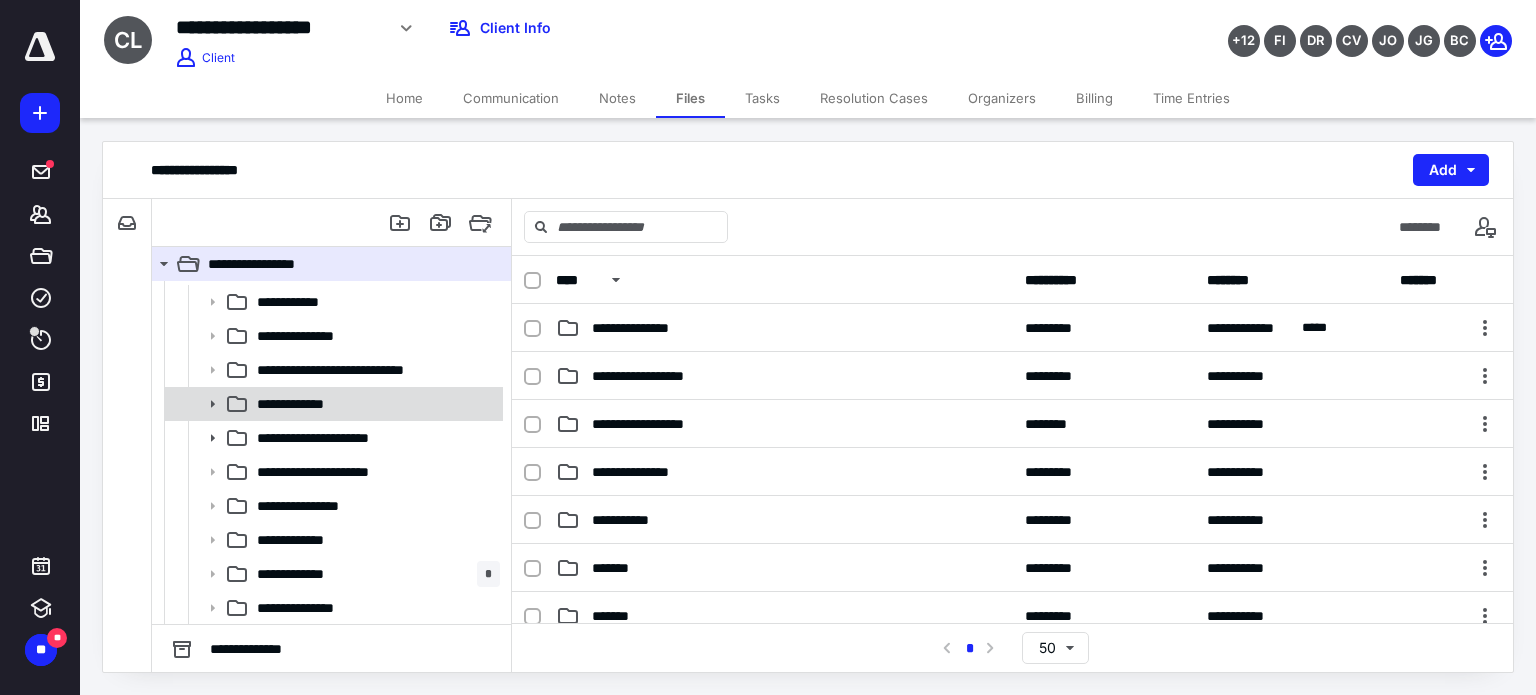 click 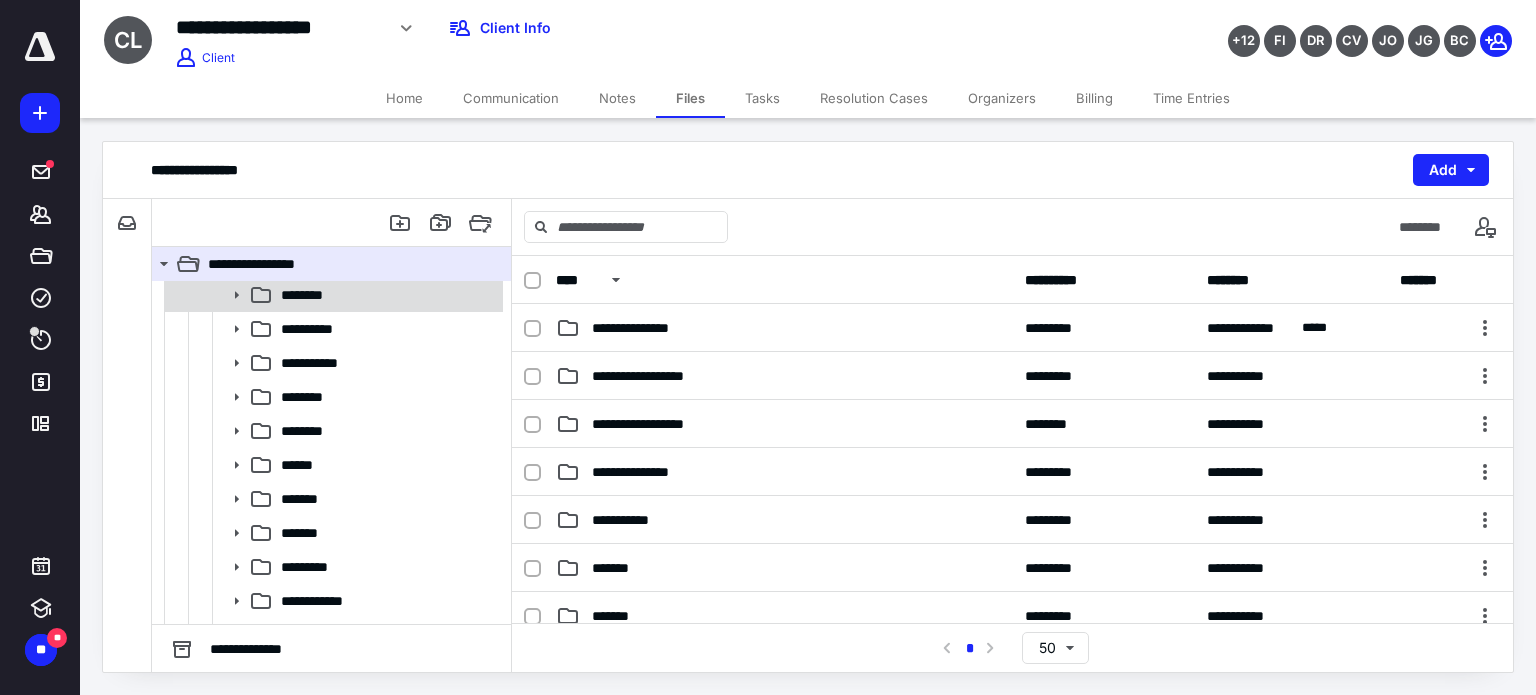 scroll, scrollTop: 536, scrollLeft: 0, axis: vertical 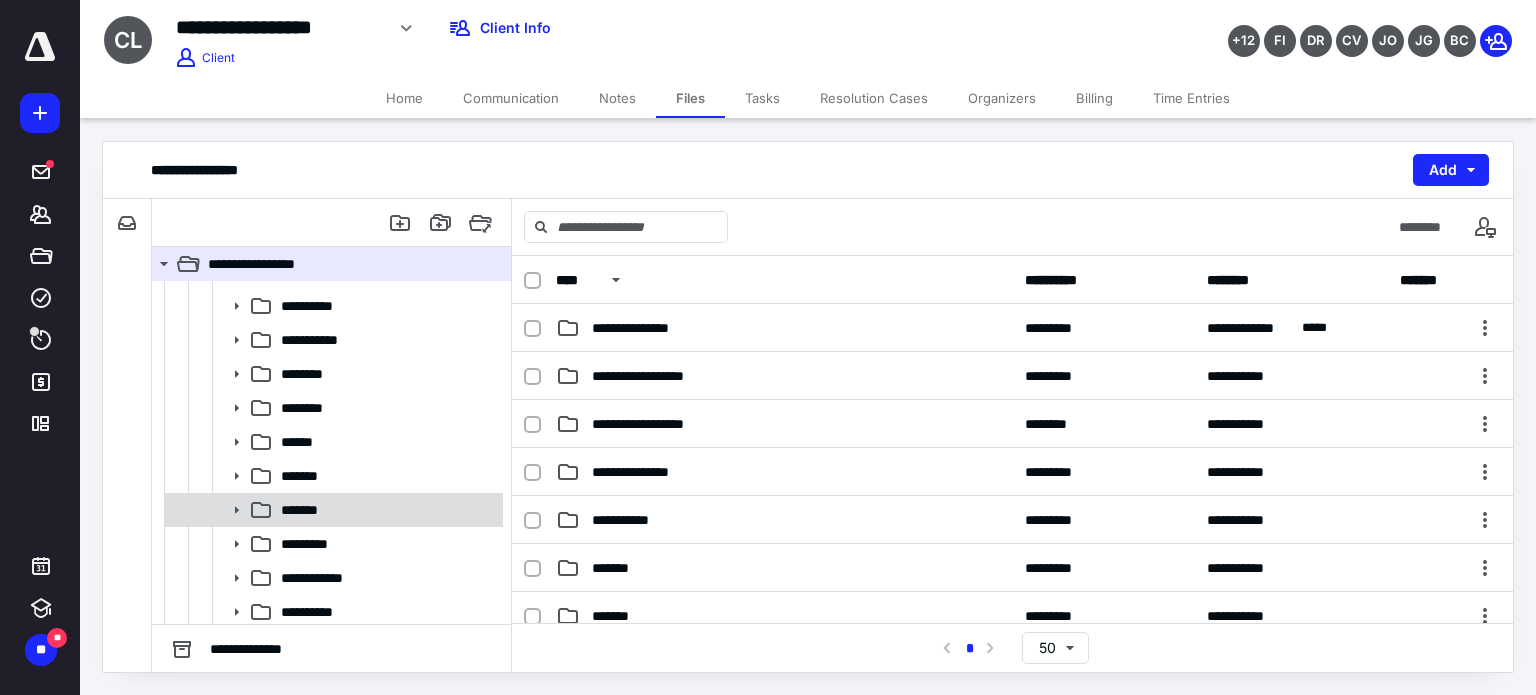 click 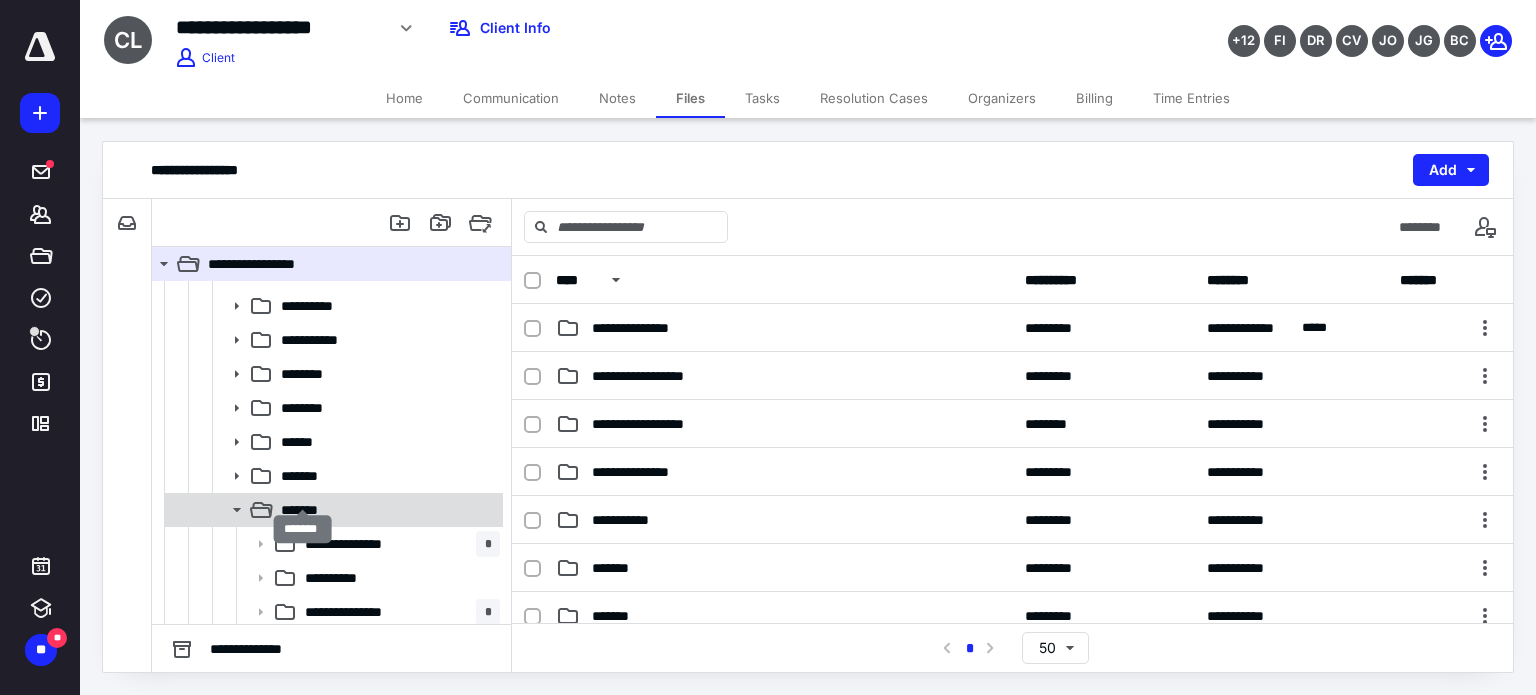 scroll, scrollTop: 636, scrollLeft: 0, axis: vertical 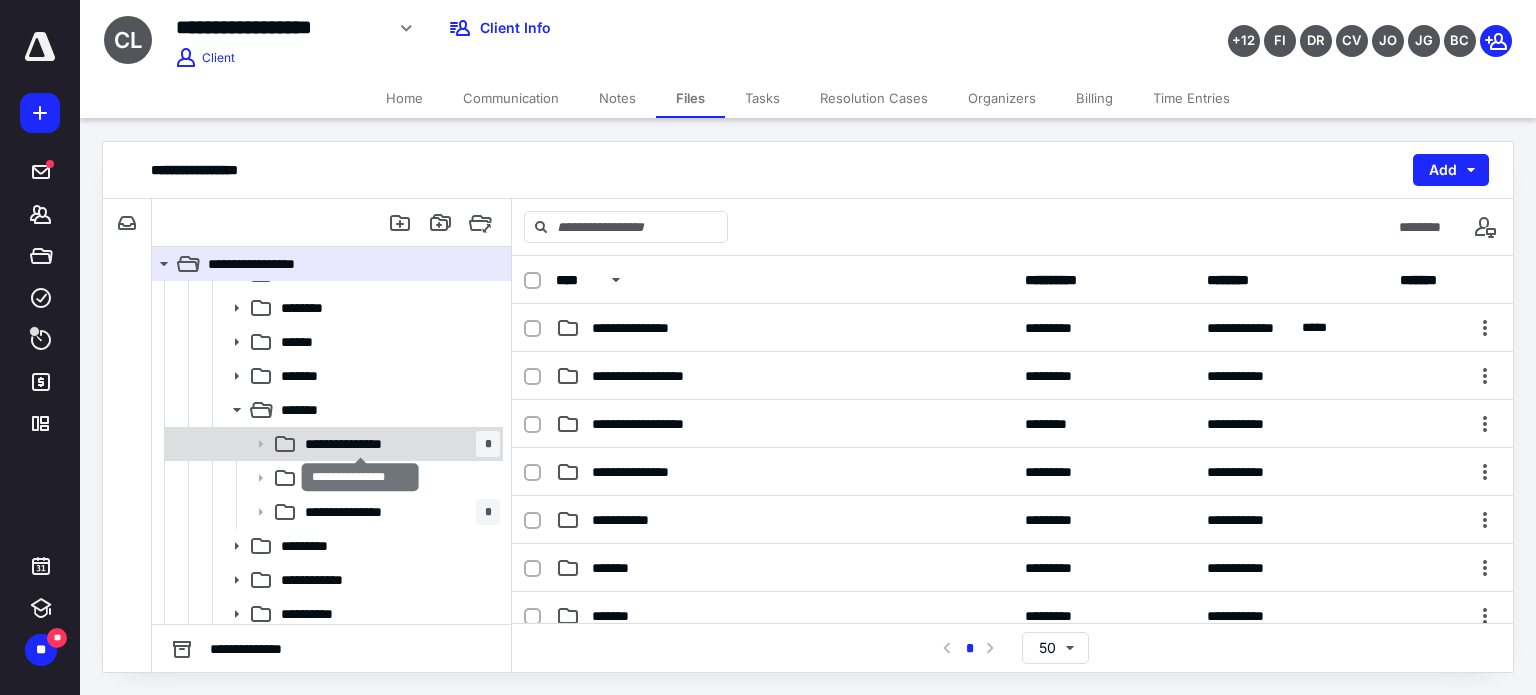 click on "**********" at bounding box center [361, 444] 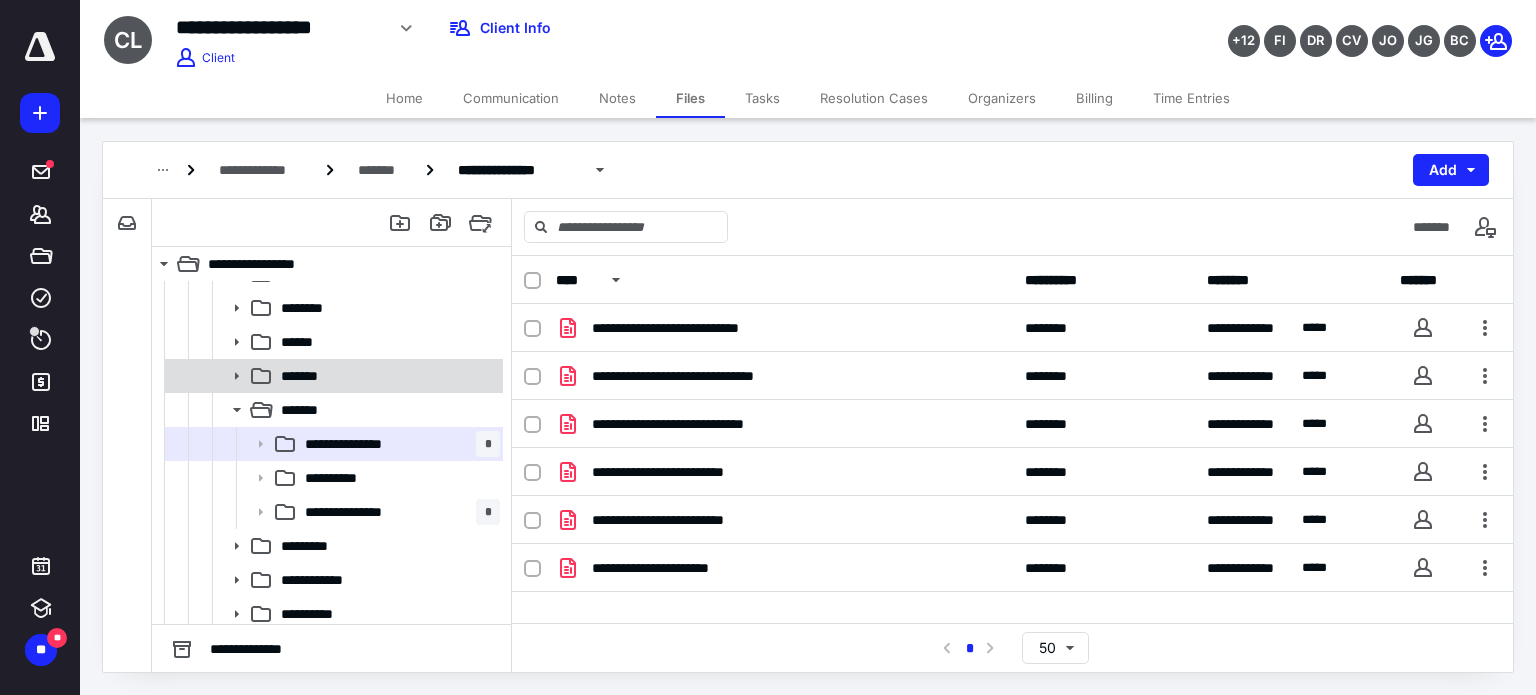 click 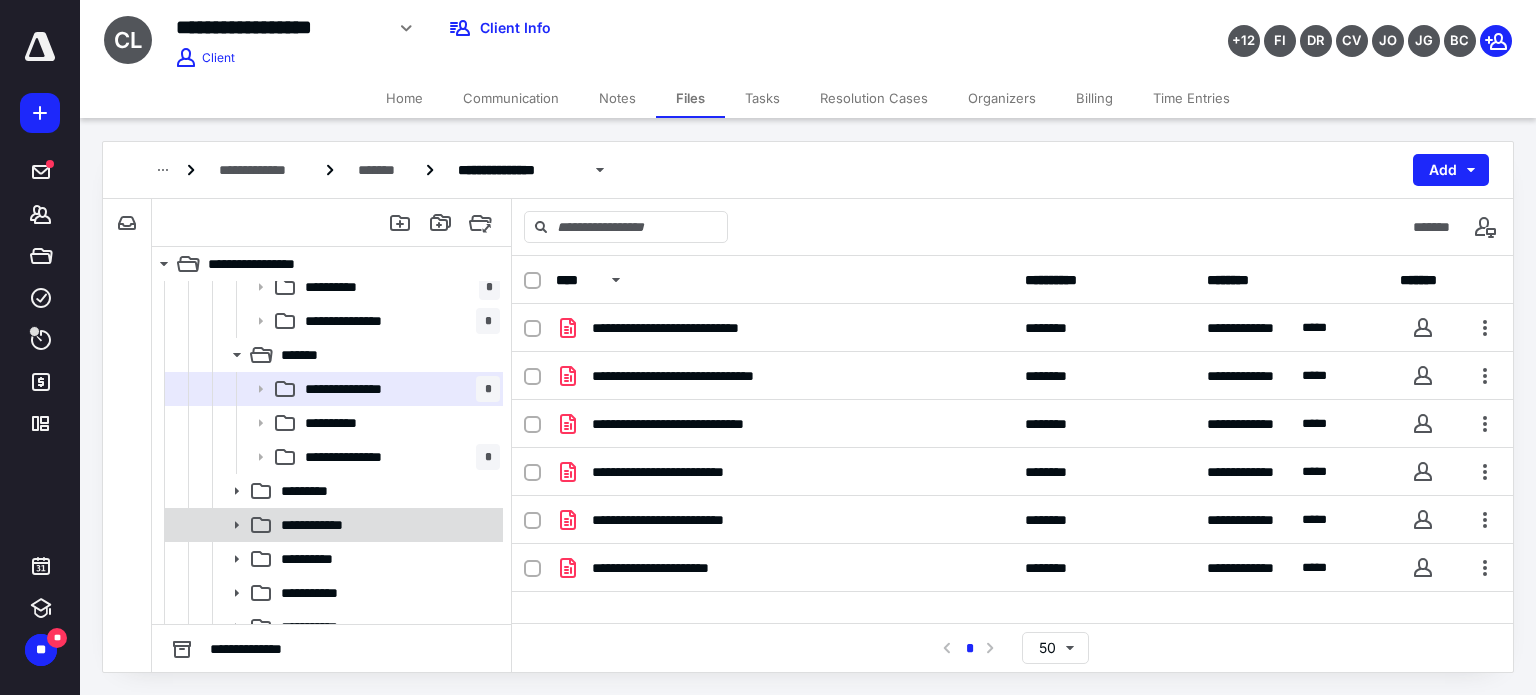 scroll, scrollTop: 836, scrollLeft: 0, axis: vertical 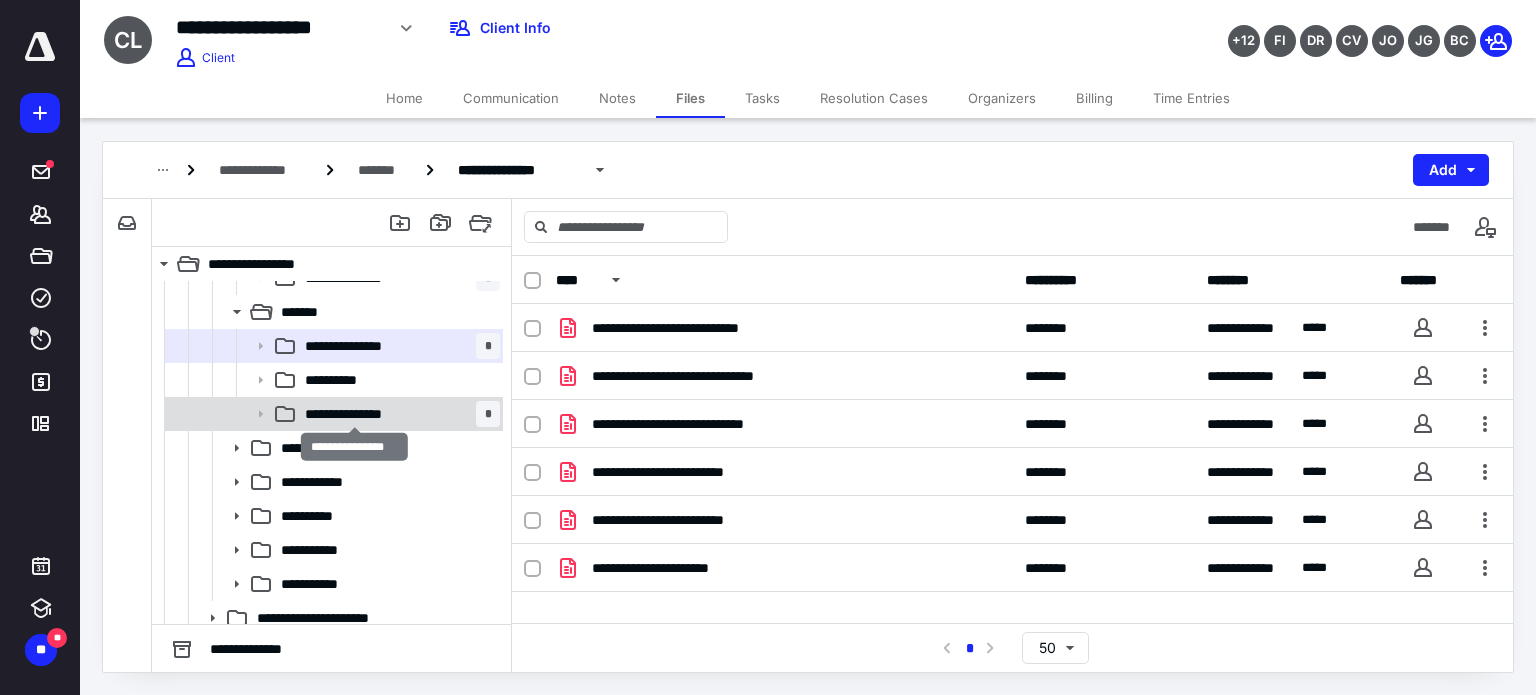 click on "**********" at bounding box center (355, 414) 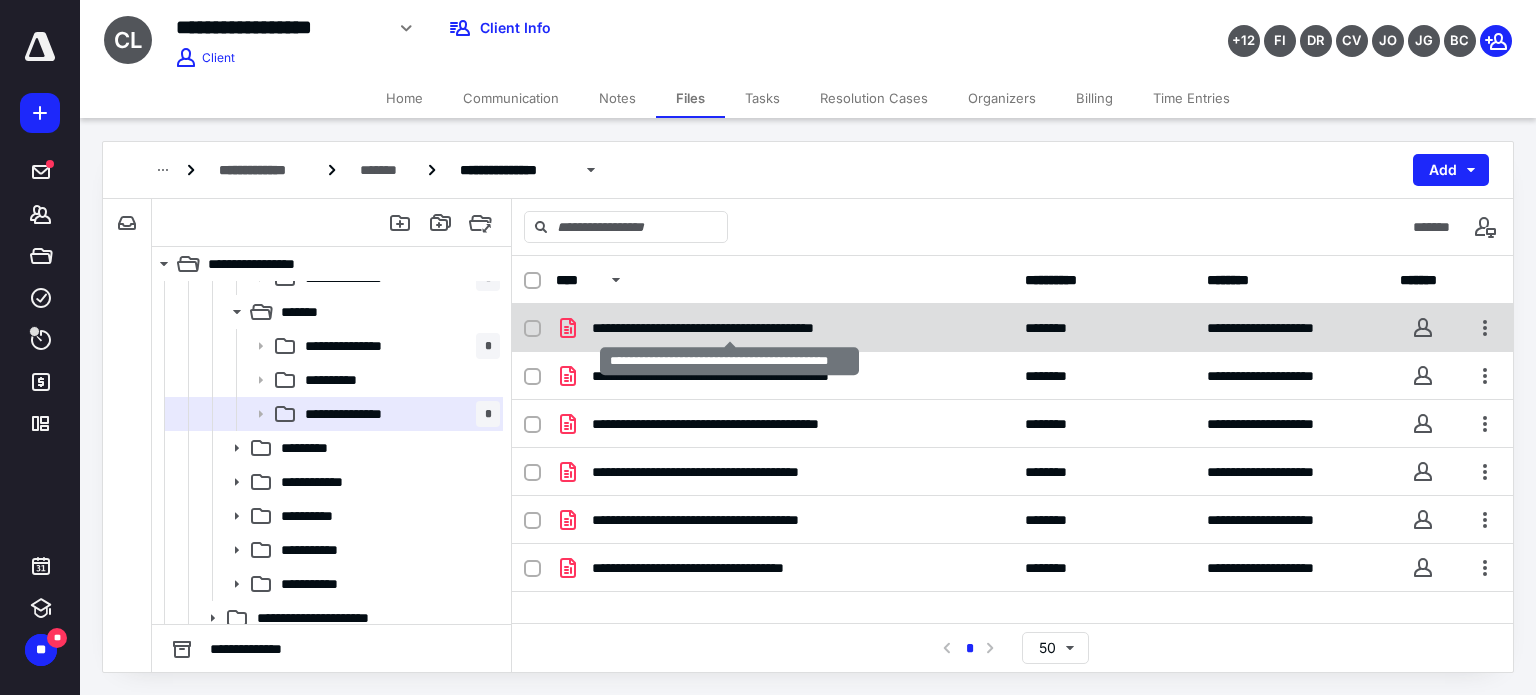 click on "**********" at bounding box center (729, 328) 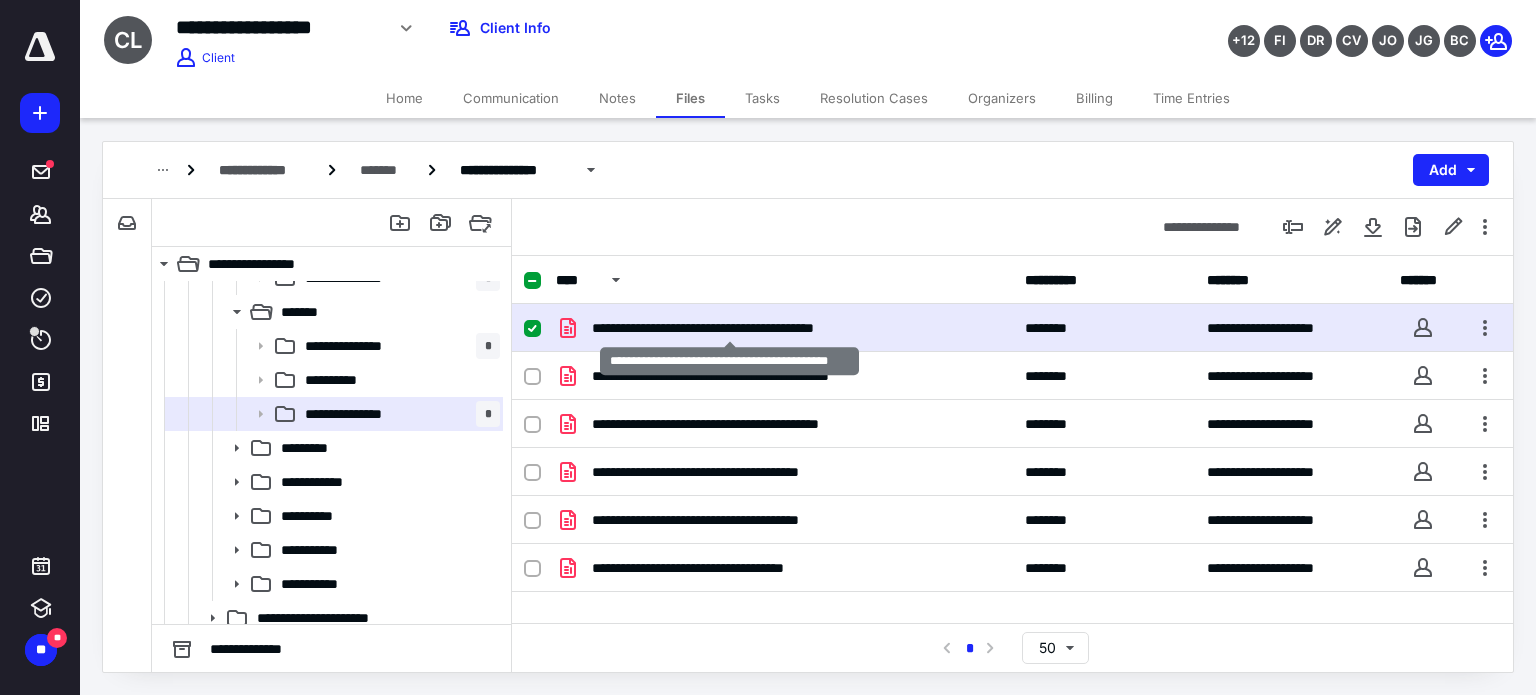 click on "**********" at bounding box center (729, 328) 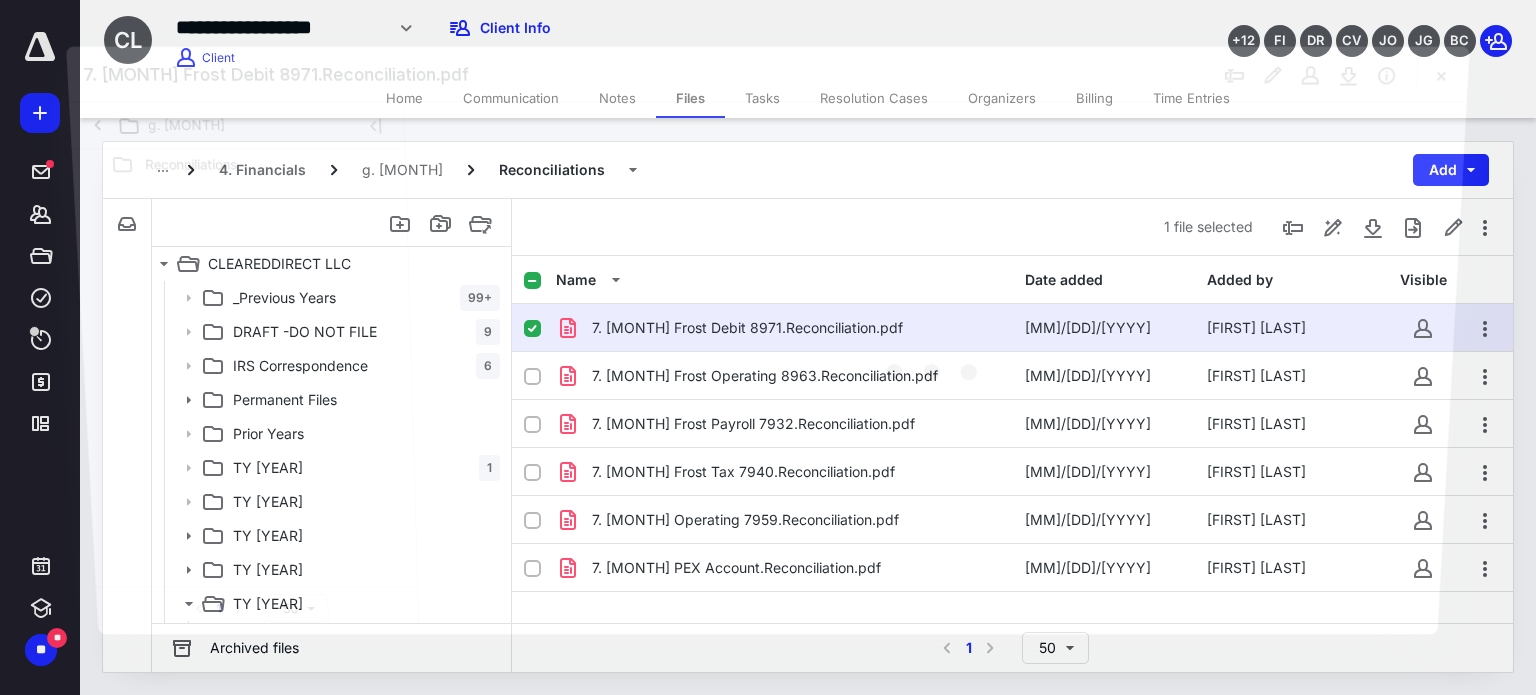 scroll, scrollTop: 836, scrollLeft: 0, axis: vertical 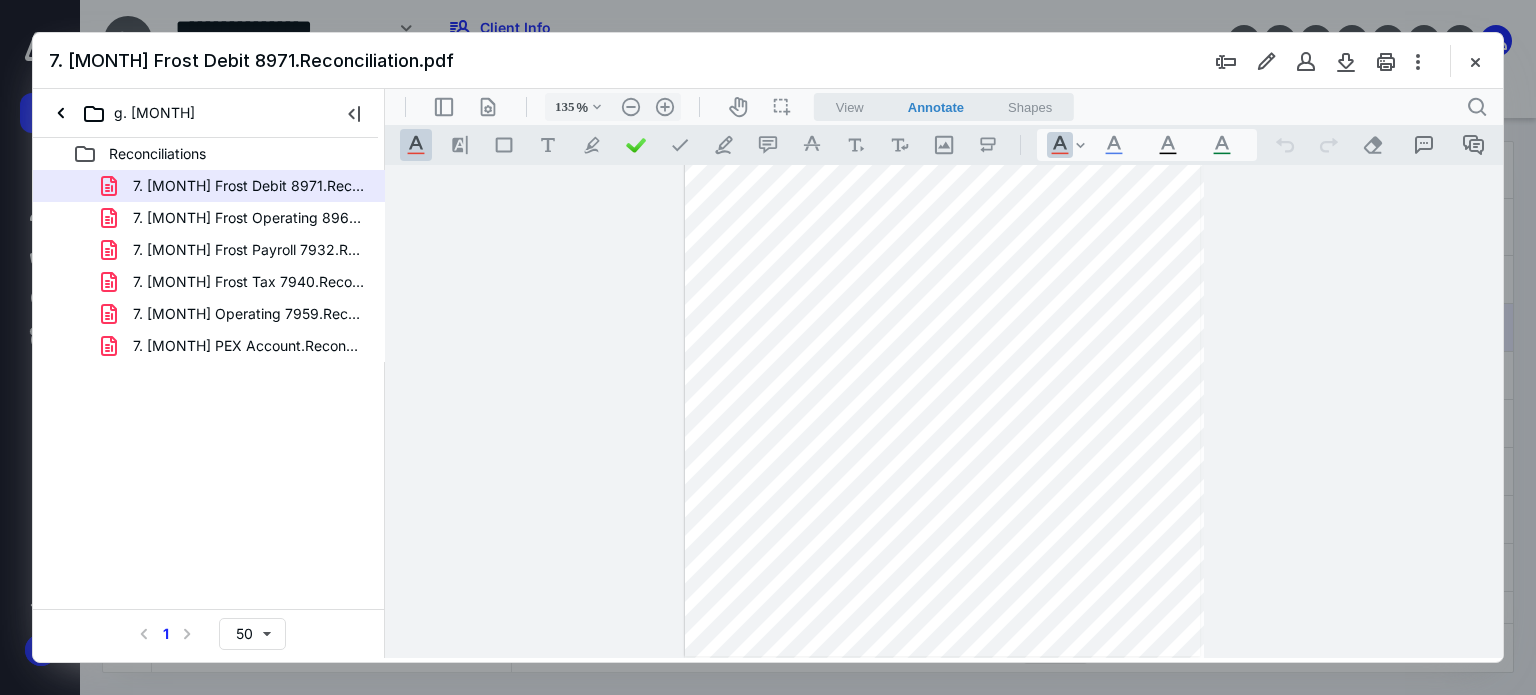 type on "160" 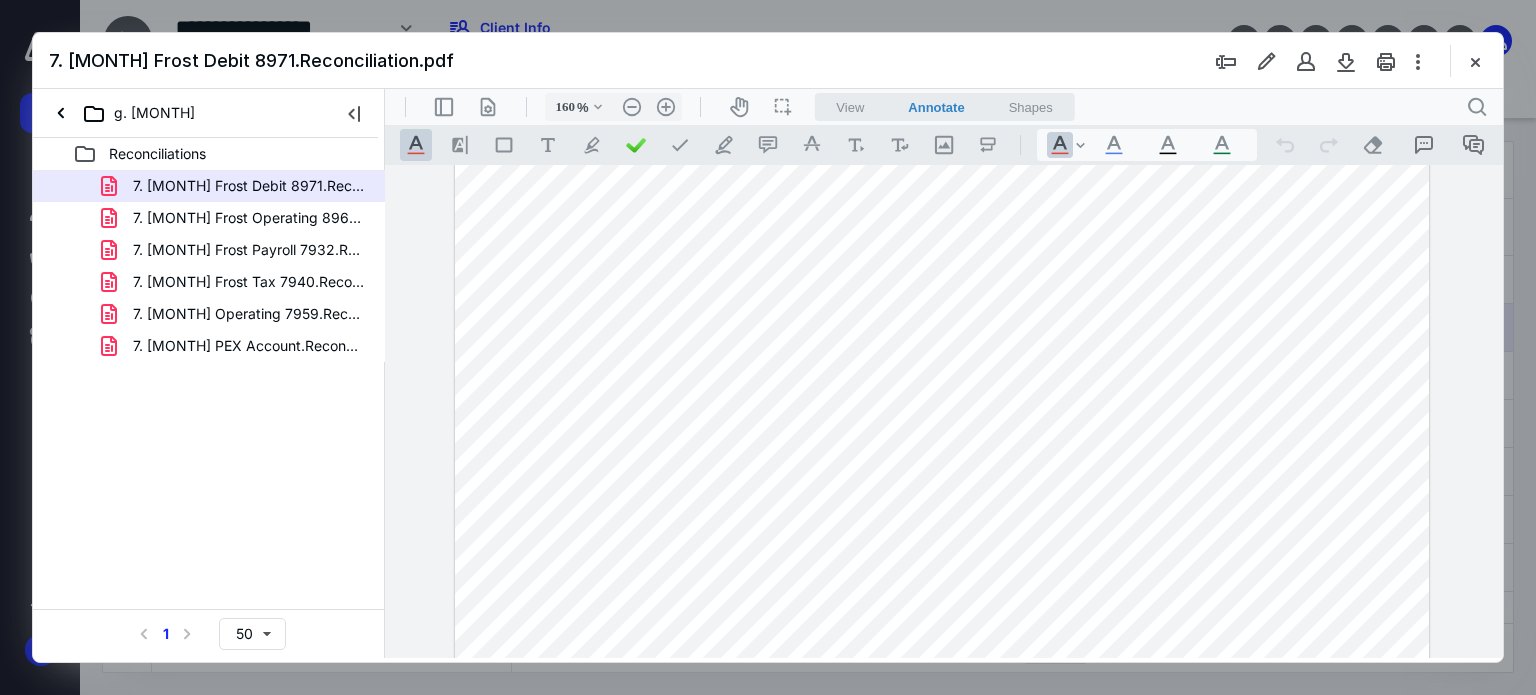 scroll, scrollTop: 589, scrollLeft: 0, axis: vertical 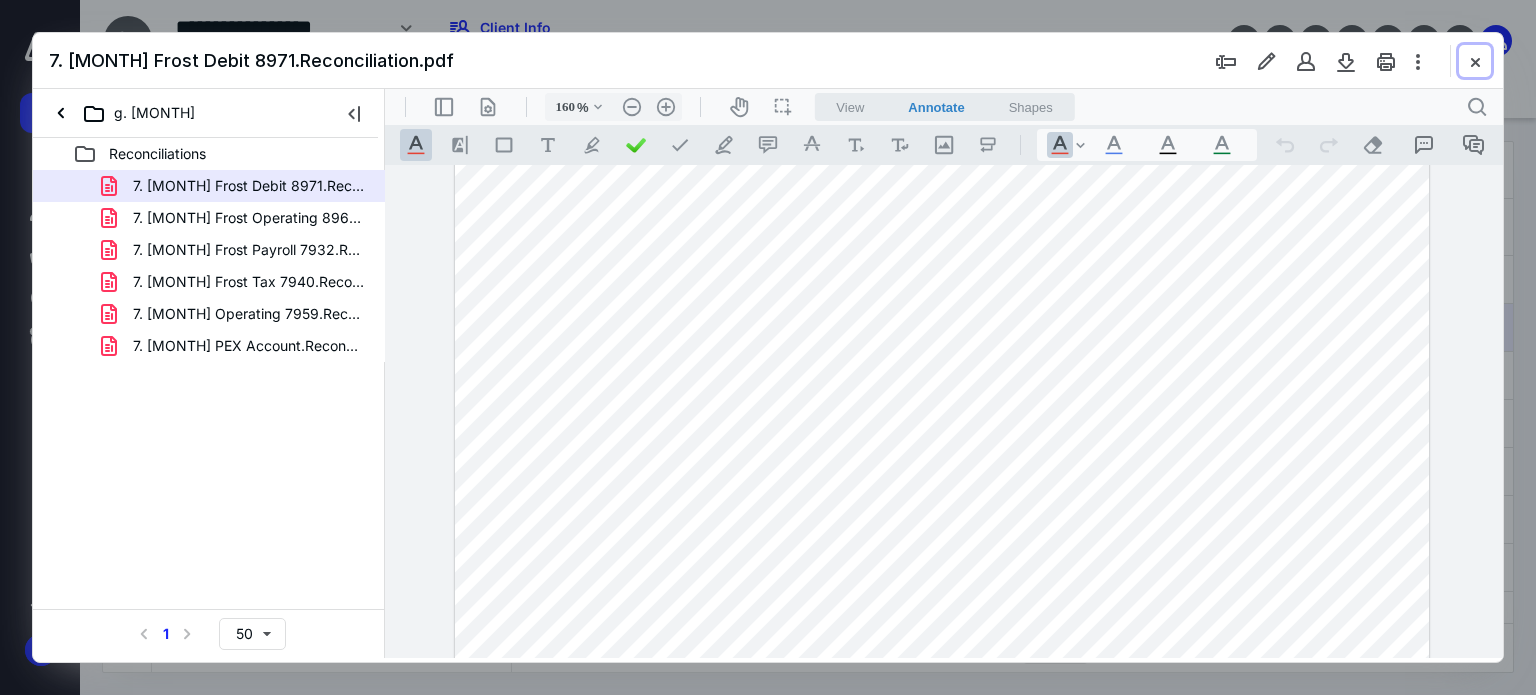 click at bounding box center [1475, 61] 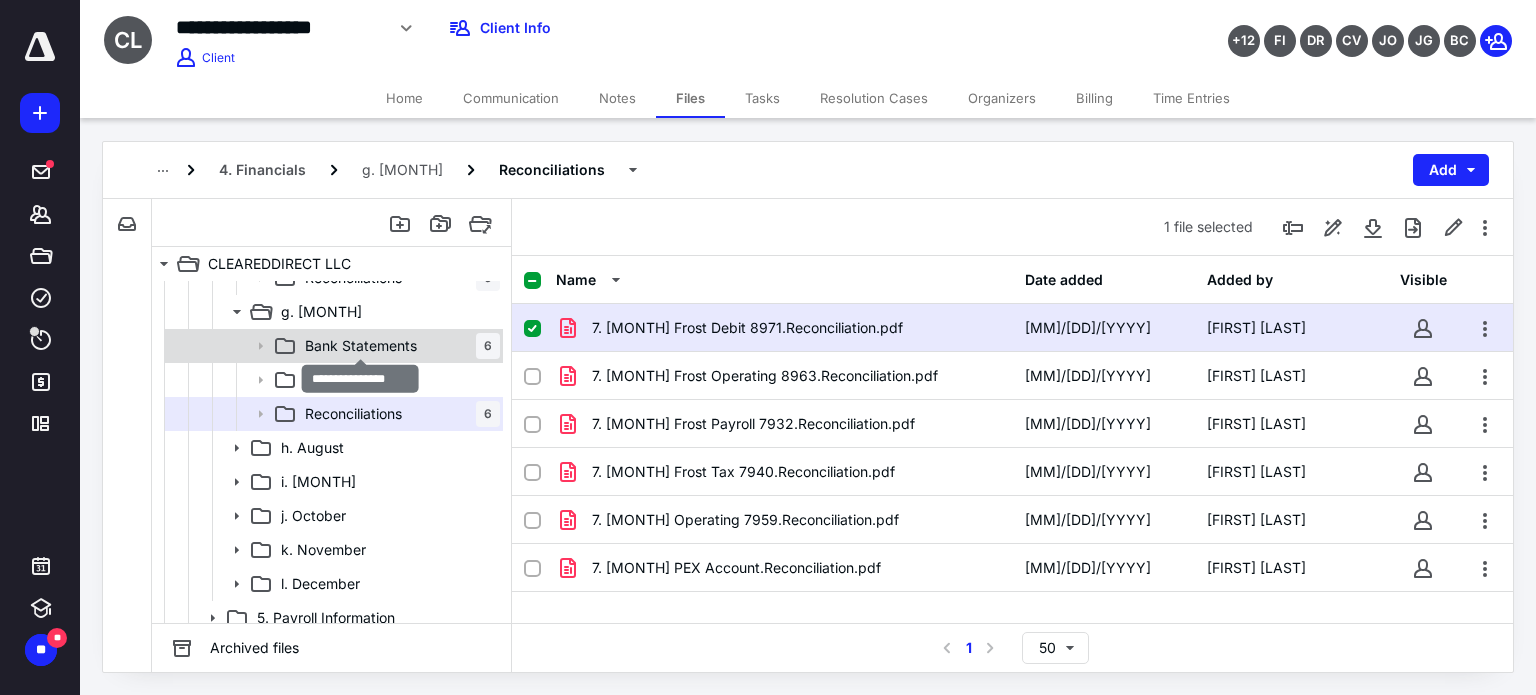 click on "Bank Statements" at bounding box center [361, 346] 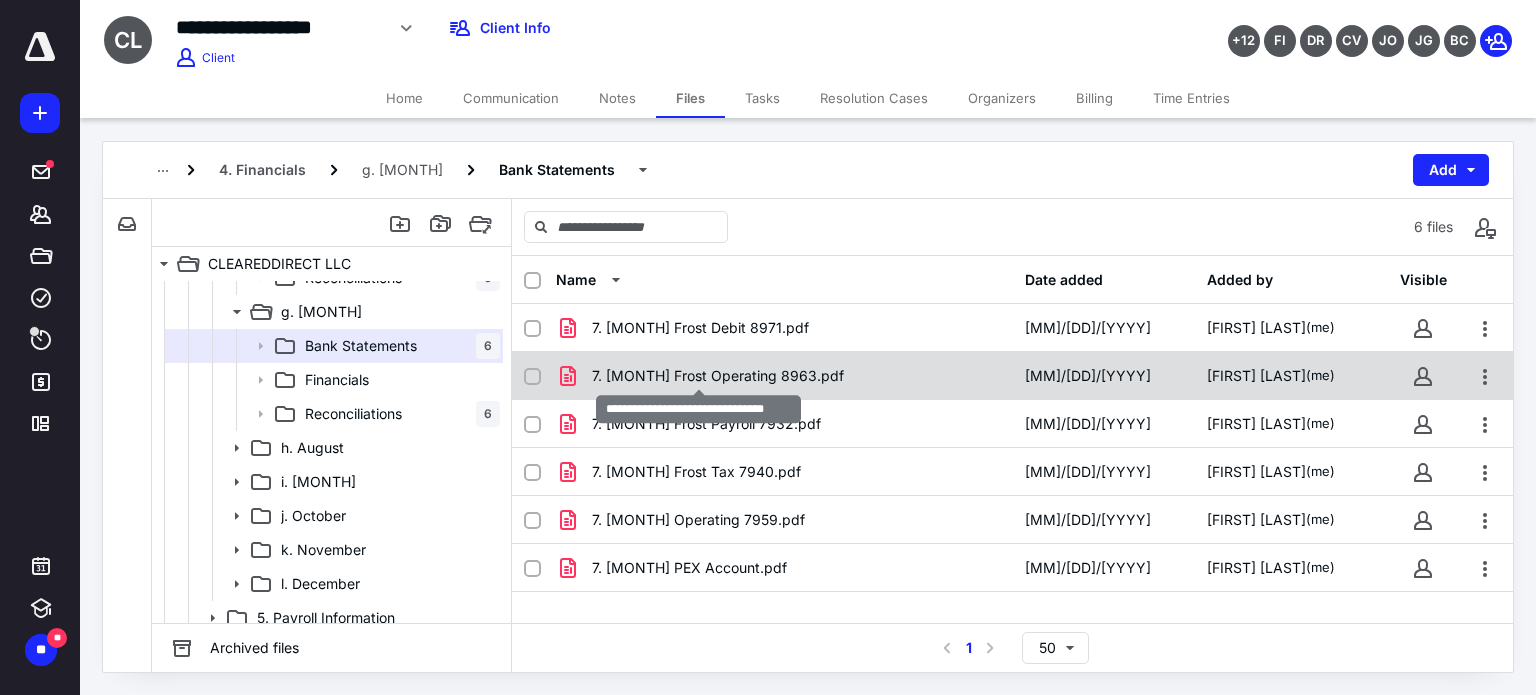 click on "7. [MONTH] Frost Operating 8963.pdf" at bounding box center (718, 376) 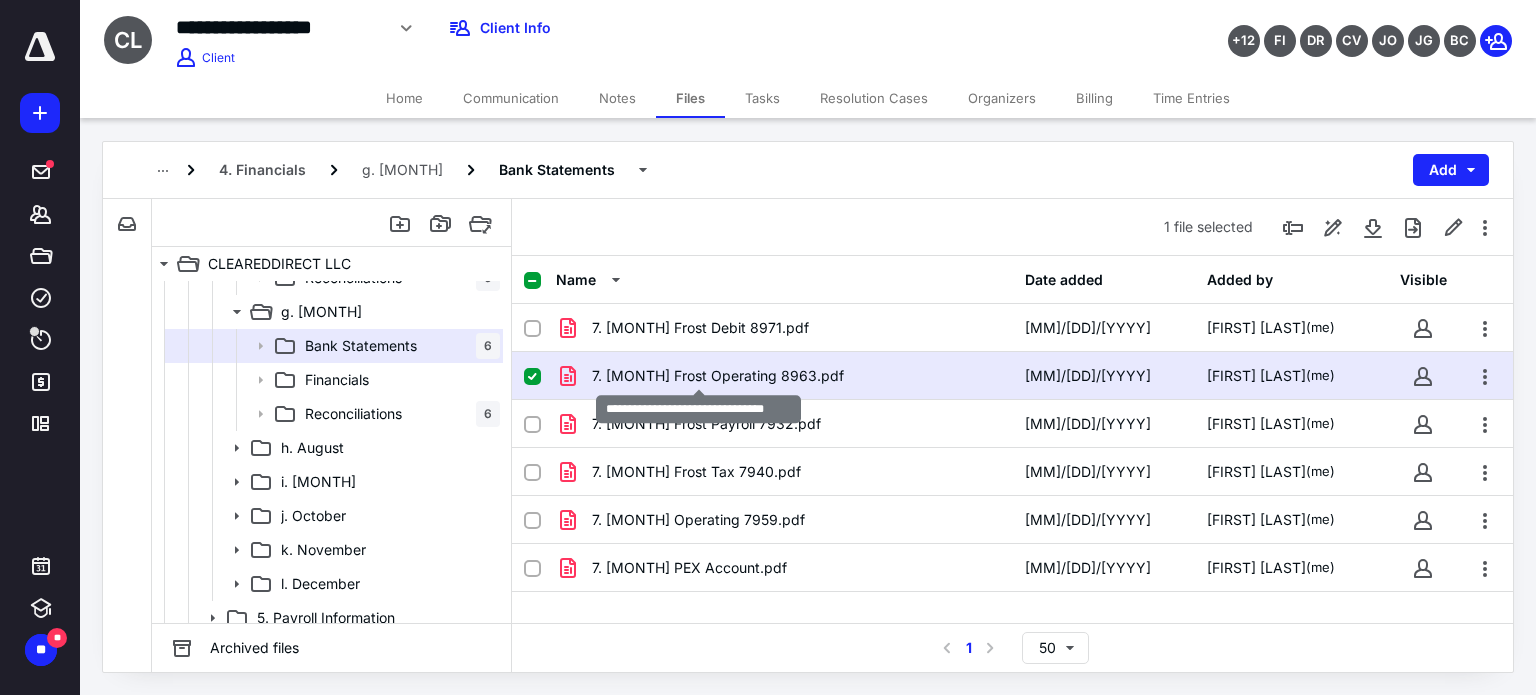 click on "7. [MONTH] Frost Operating 8963.pdf" at bounding box center (718, 376) 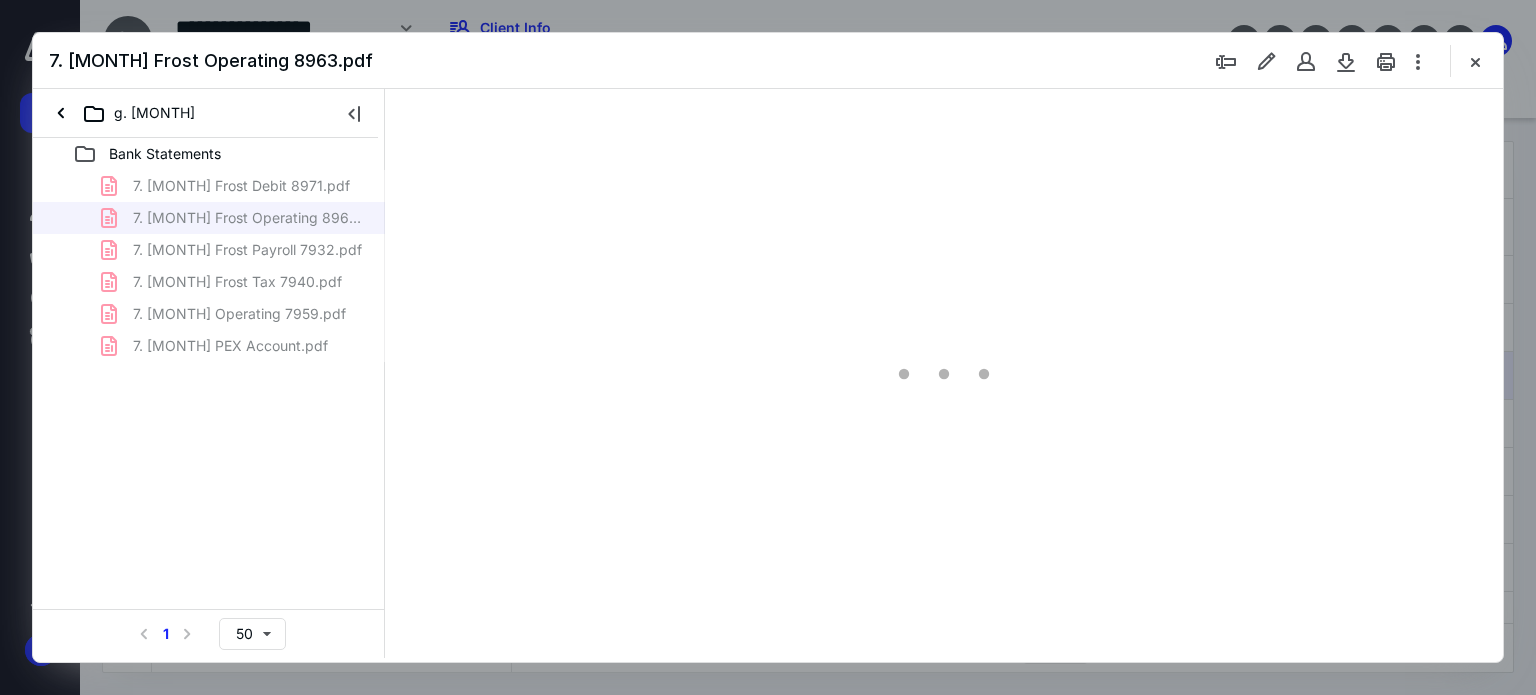 scroll, scrollTop: 0, scrollLeft: 0, axis: both 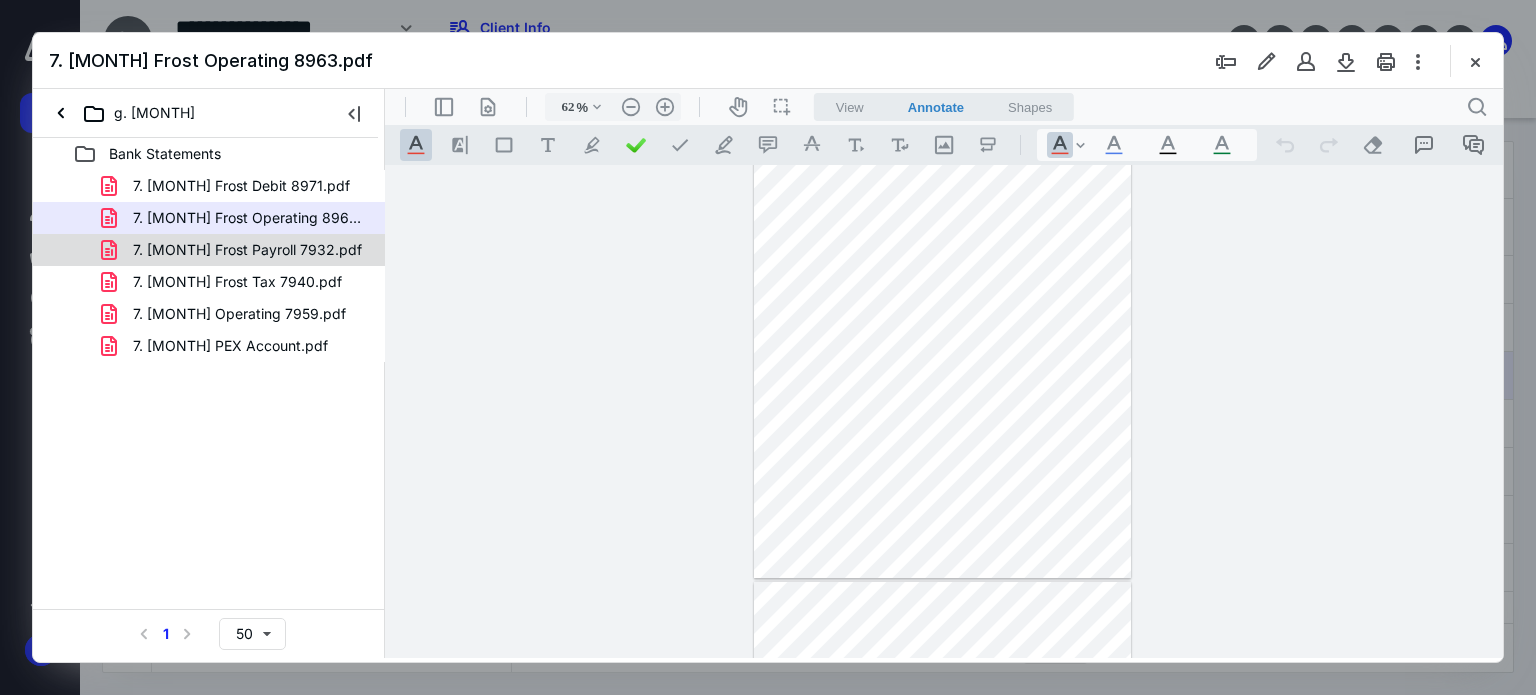click on "7. [MONTH] Frost Payroll 7932.pdf" at bounding box center (247, 250) 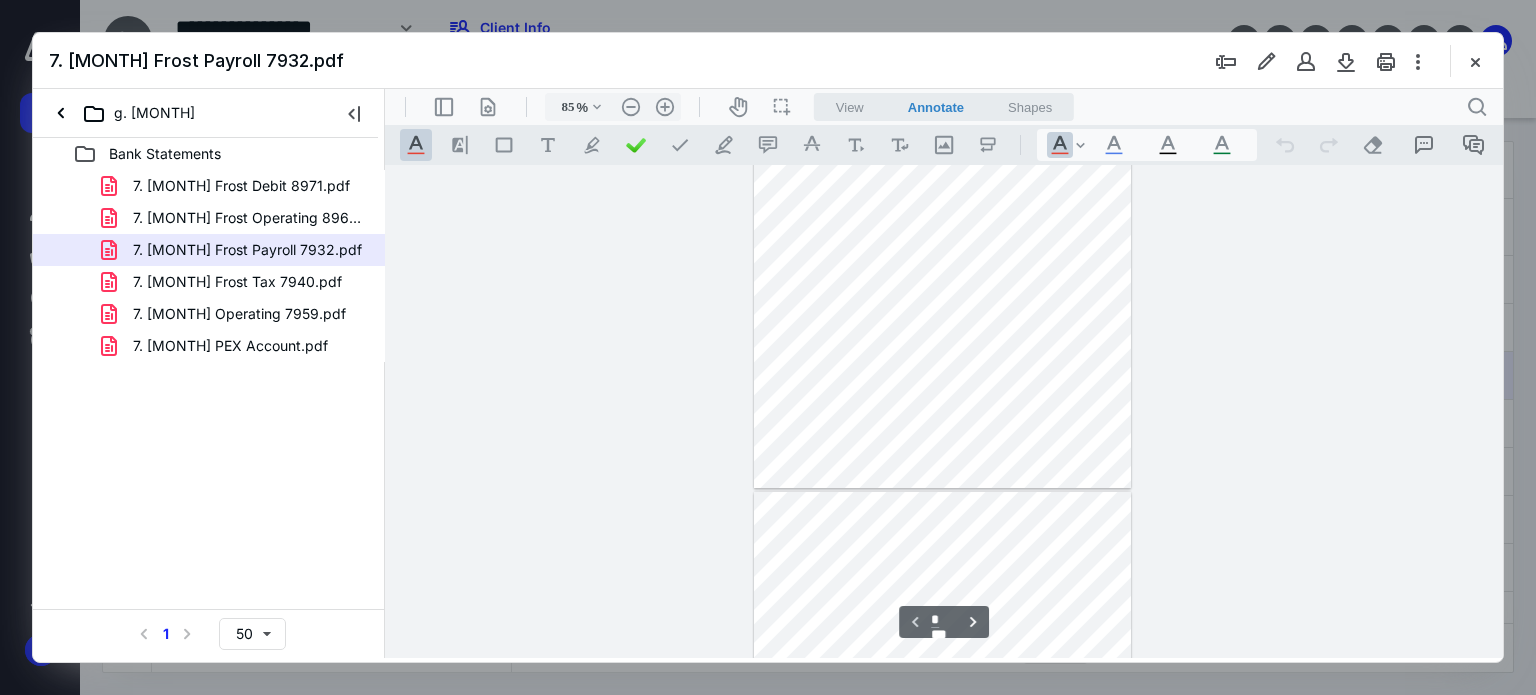 type on "110" 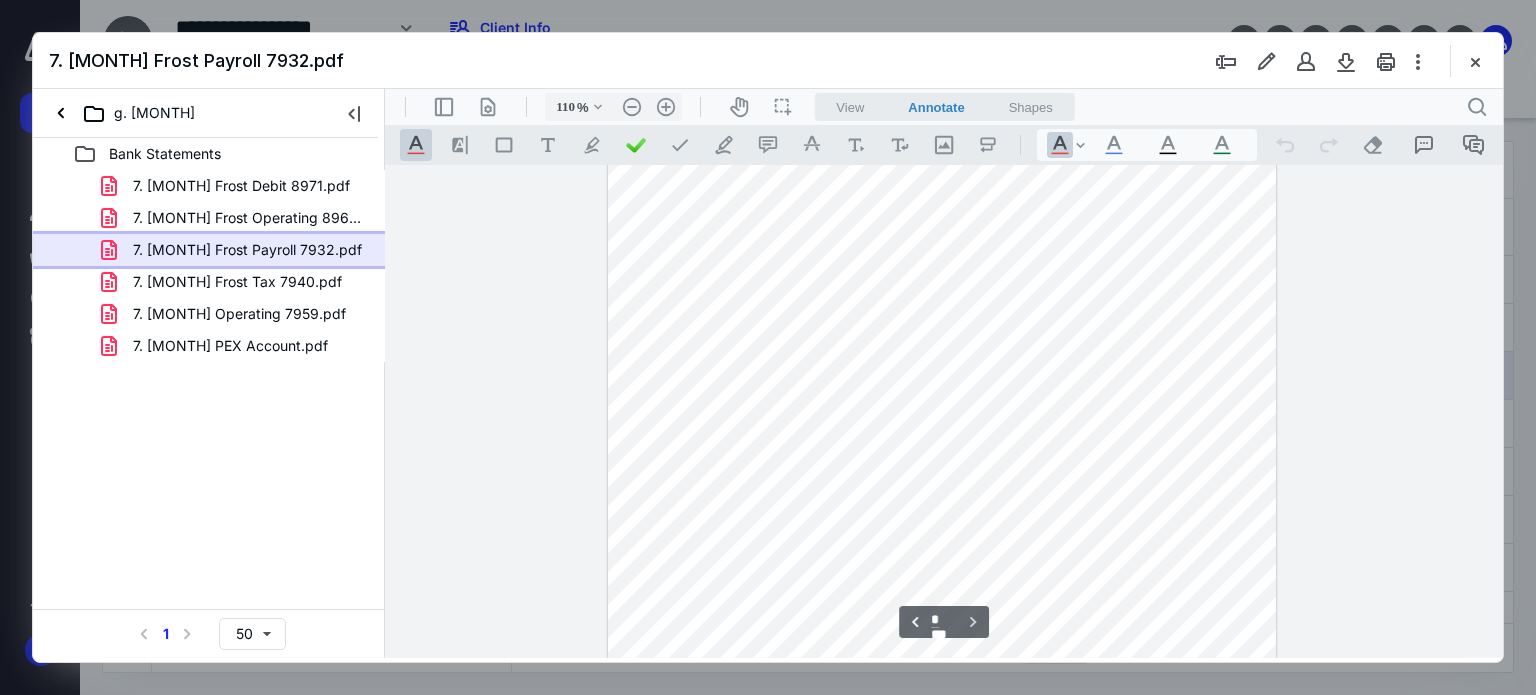 type on "*" 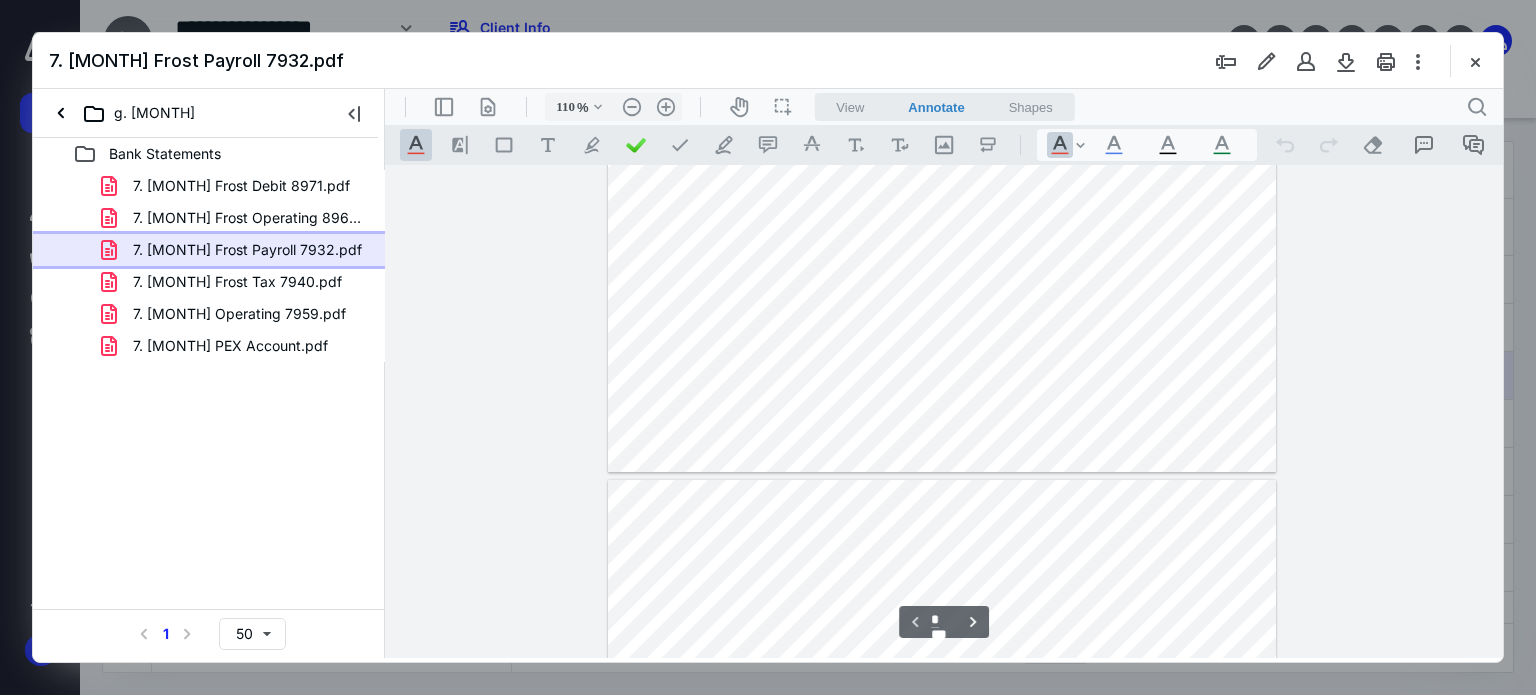 scroll, scrollTop: 0, scrollLeft: 0, axis: both 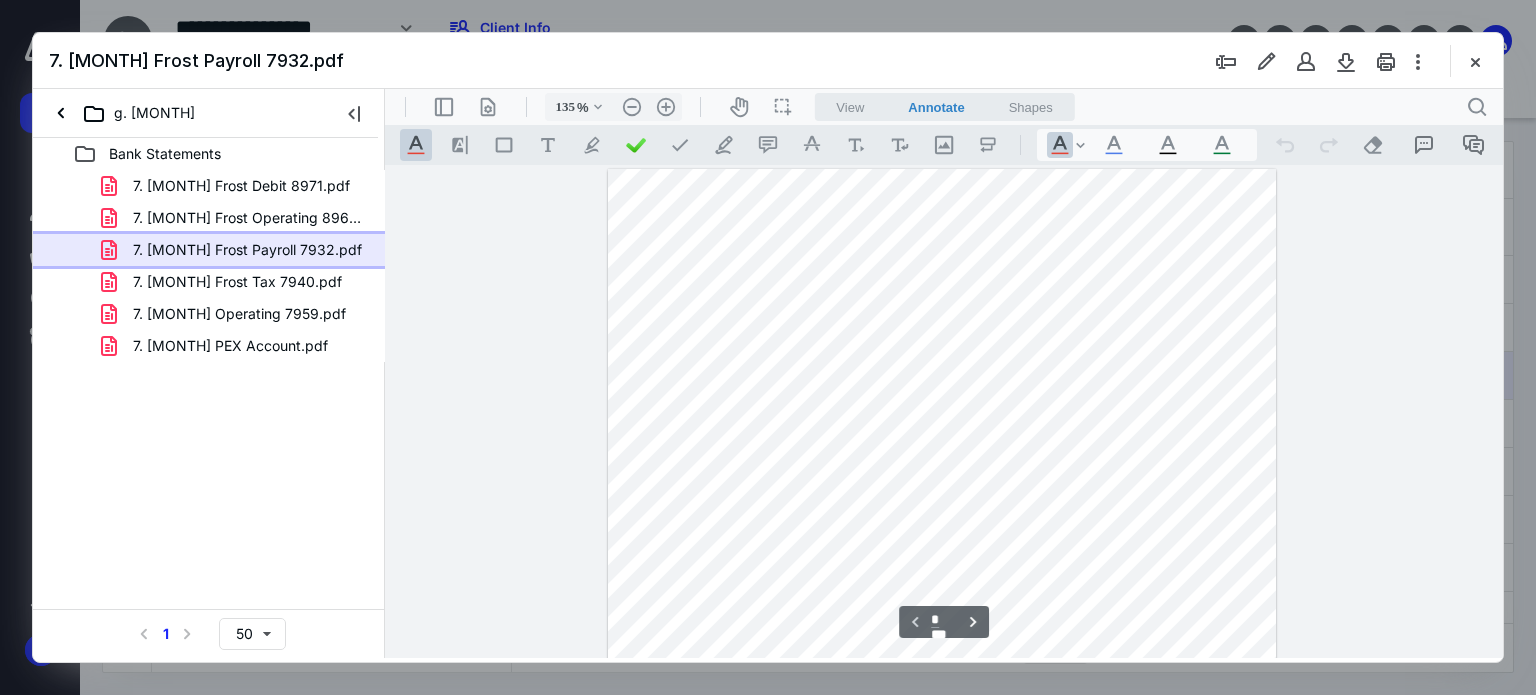 type on "160" 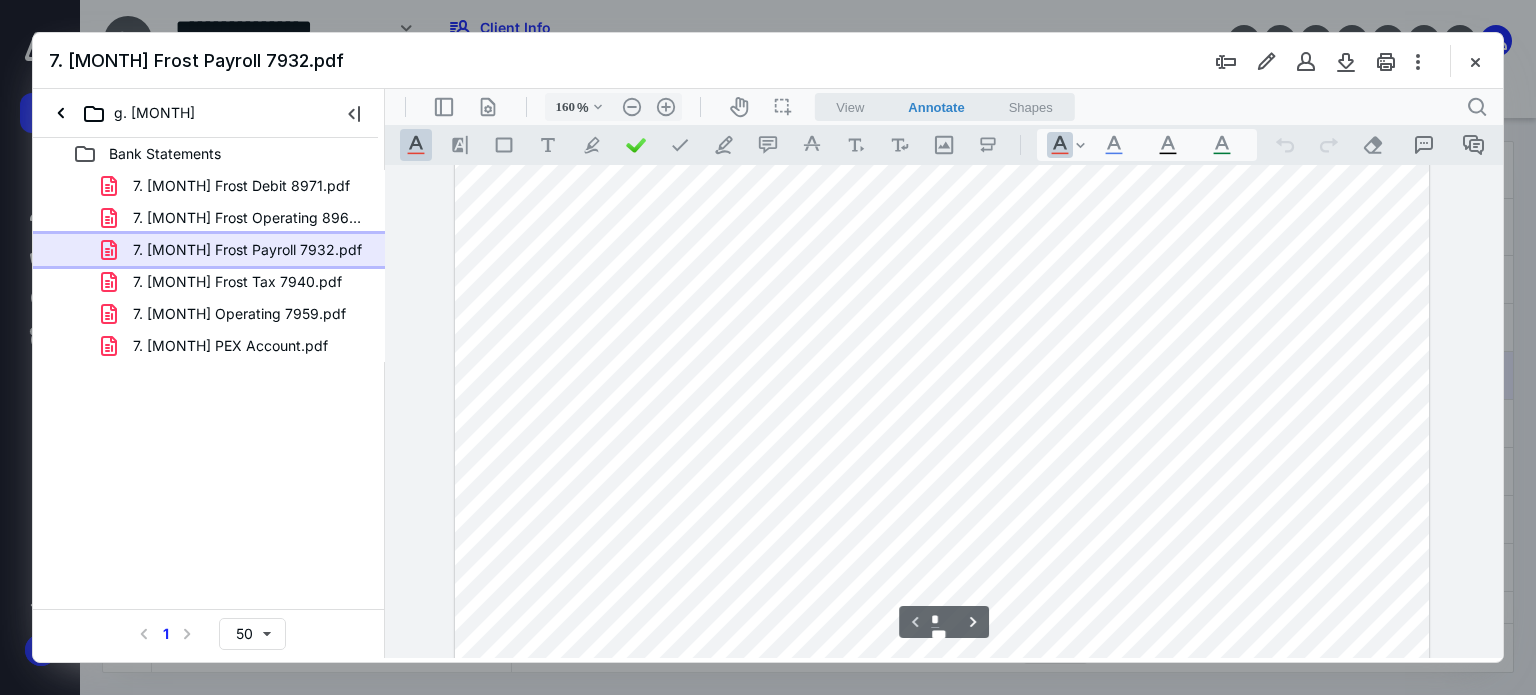 scroll, scrollTop: 334, scrollLeft: 0, axis: vertical 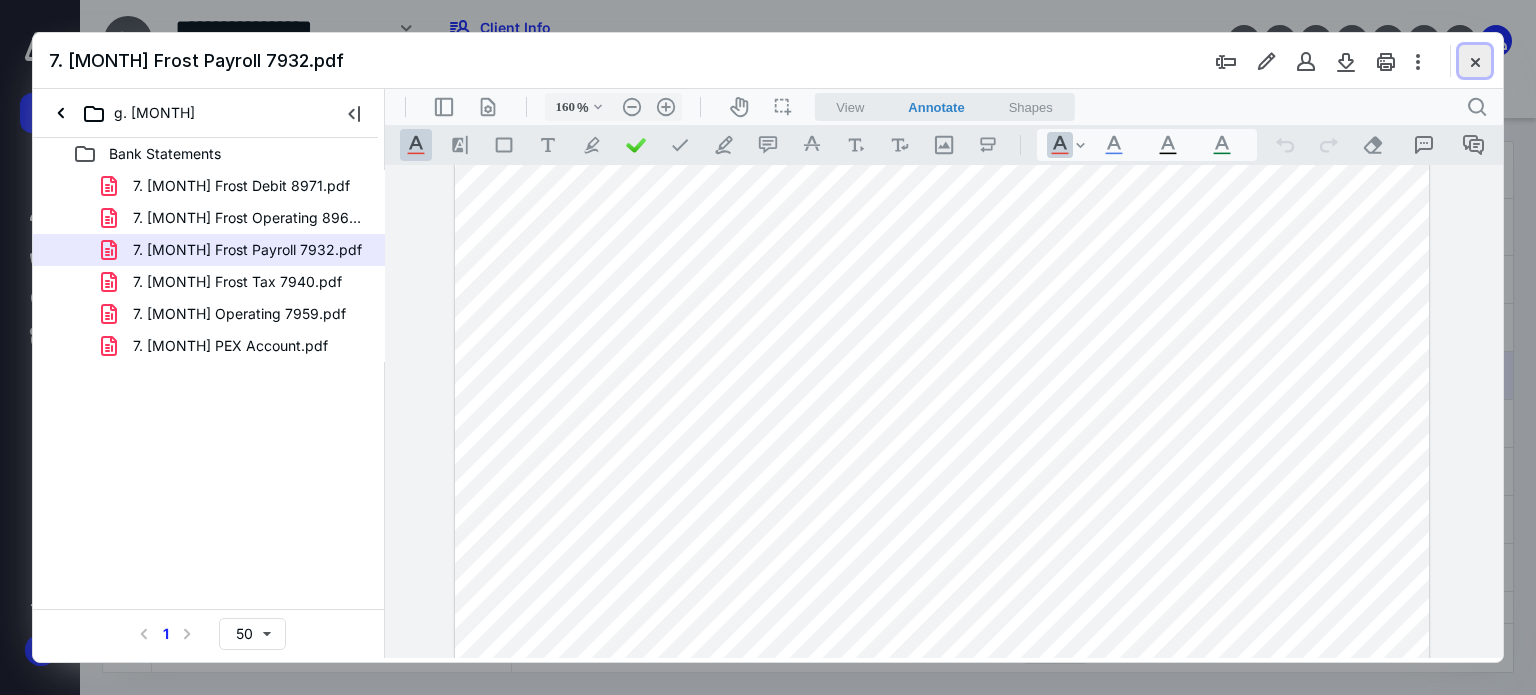 click at bounding box center [1475, 61] 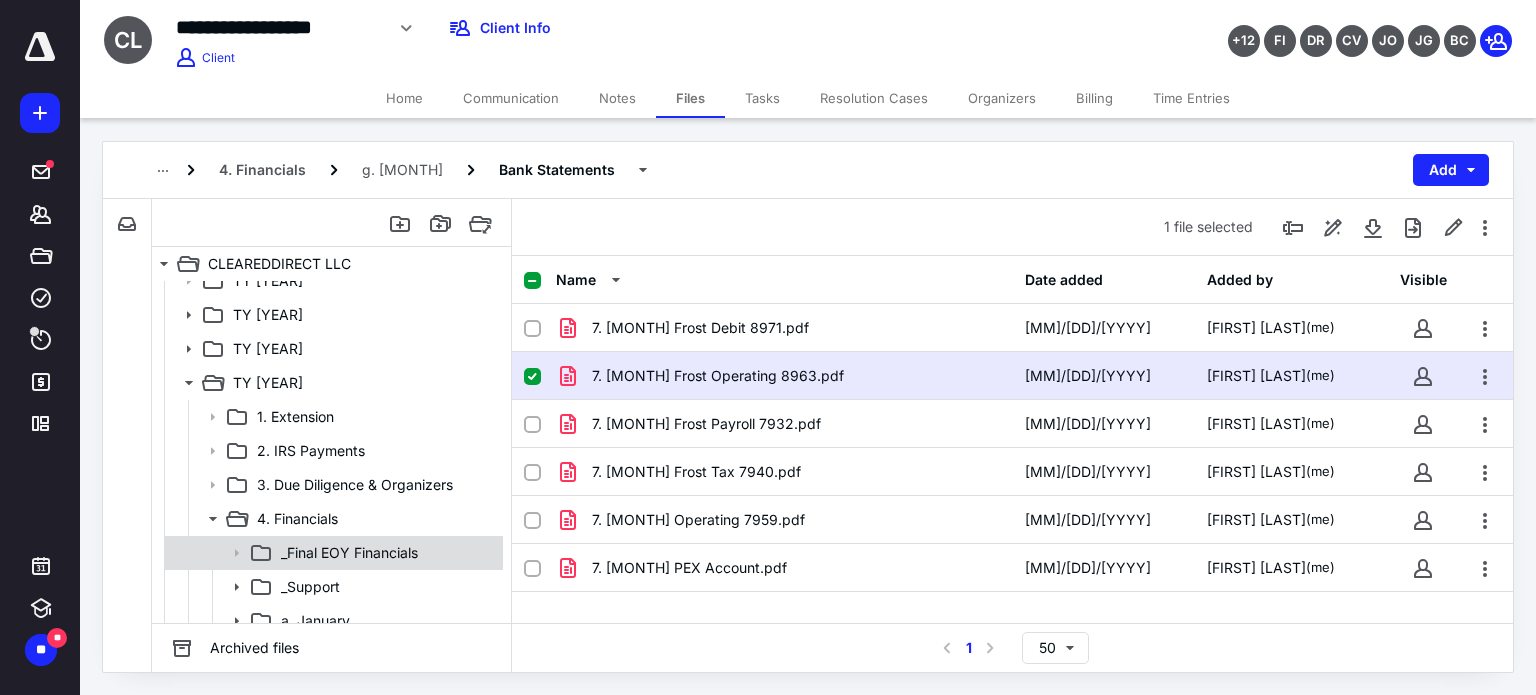 scroll, scrollTop: 336, scrollLeft: 0, axis: vertical 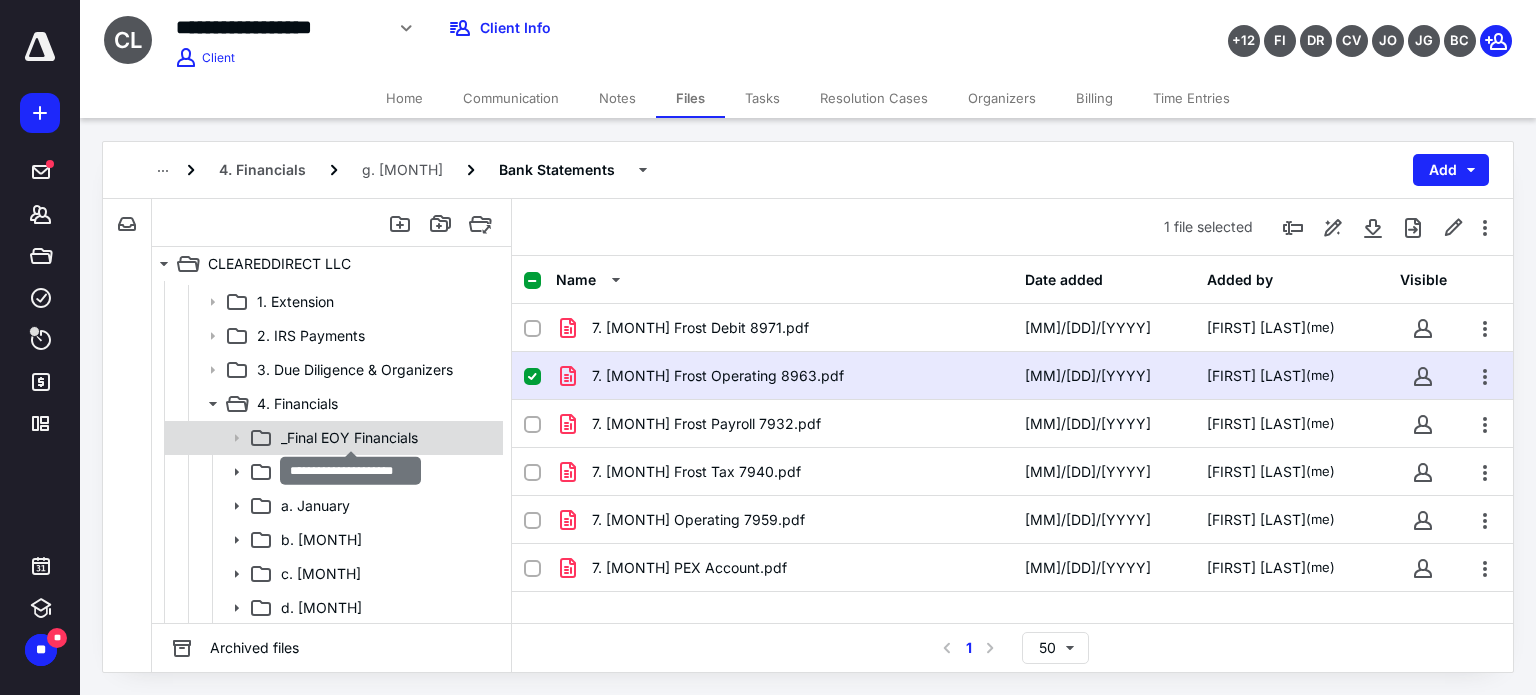 click on "_Final EOY Financials" at bounding box center (349, 438) 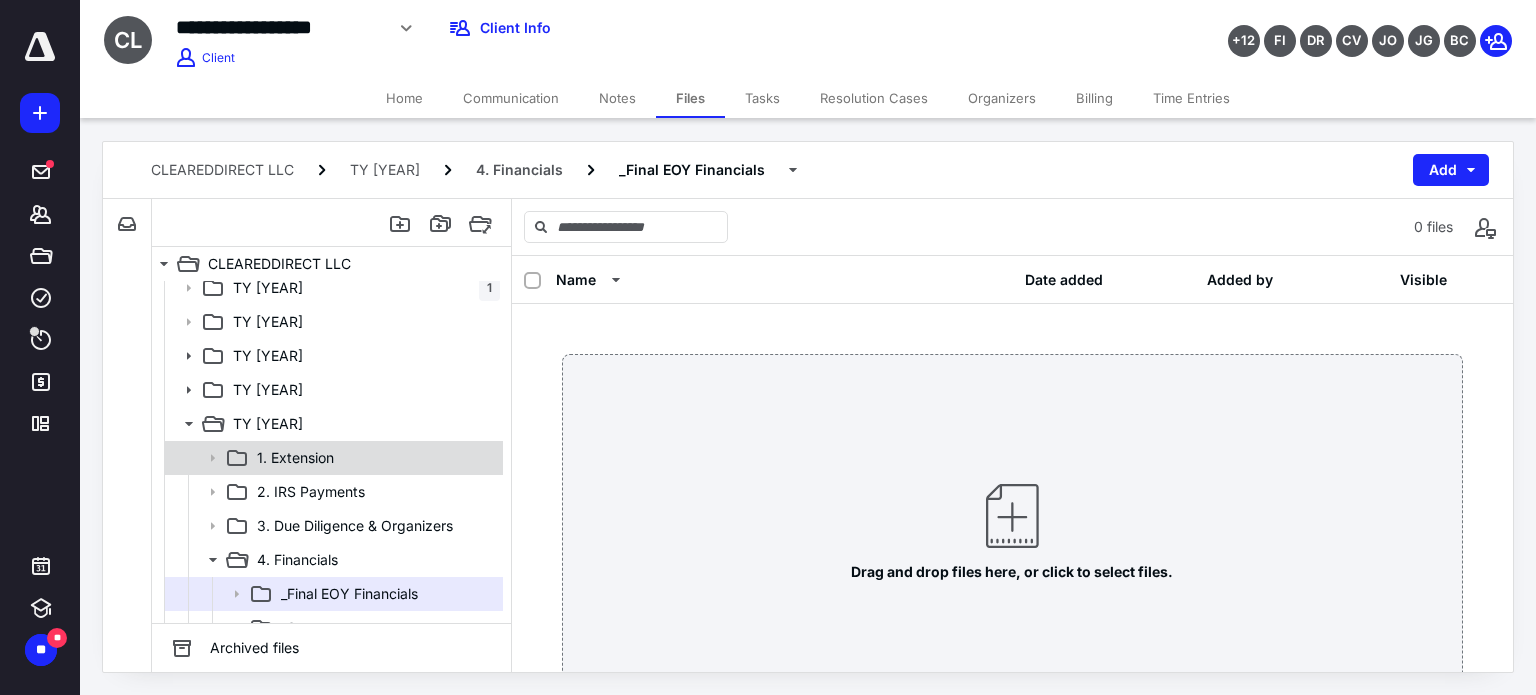 scroll, scrollTop: 136, scrollLeft: 0, axis: vertical 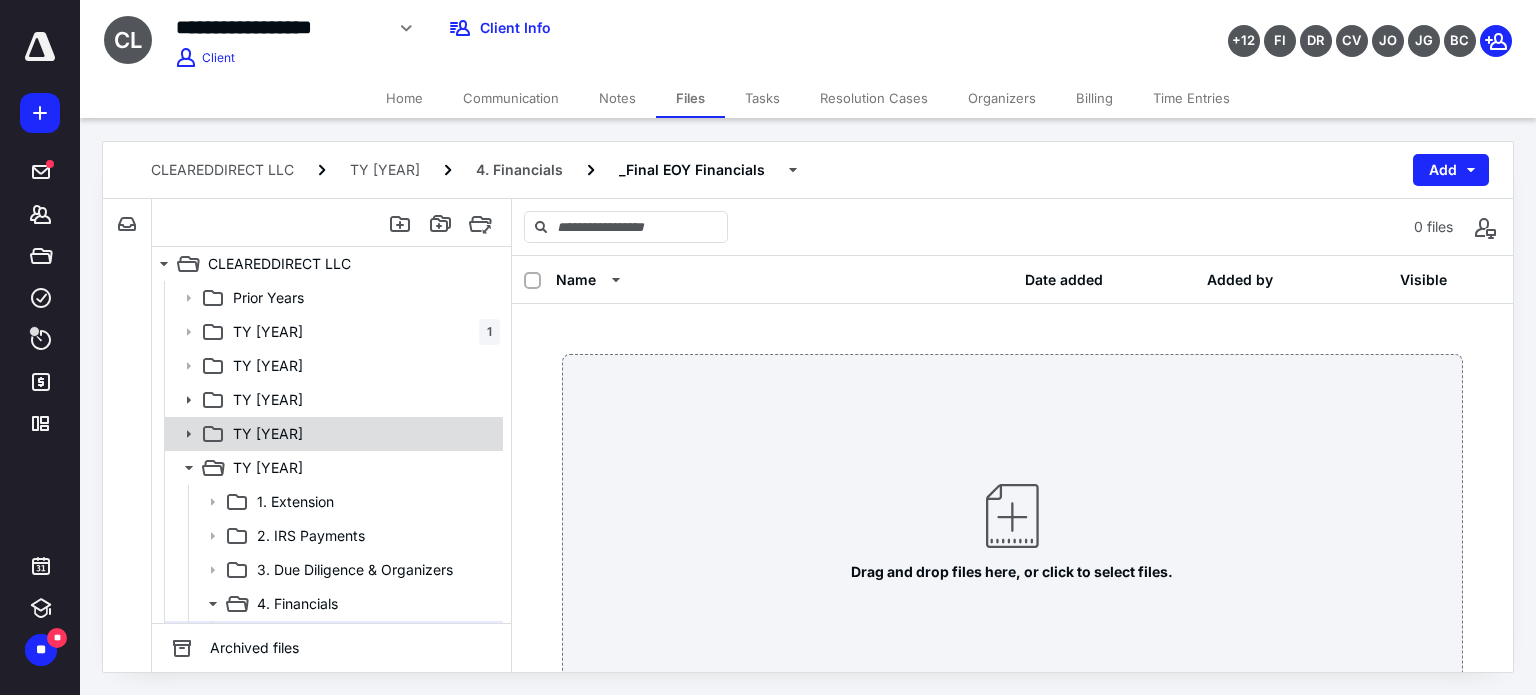 click 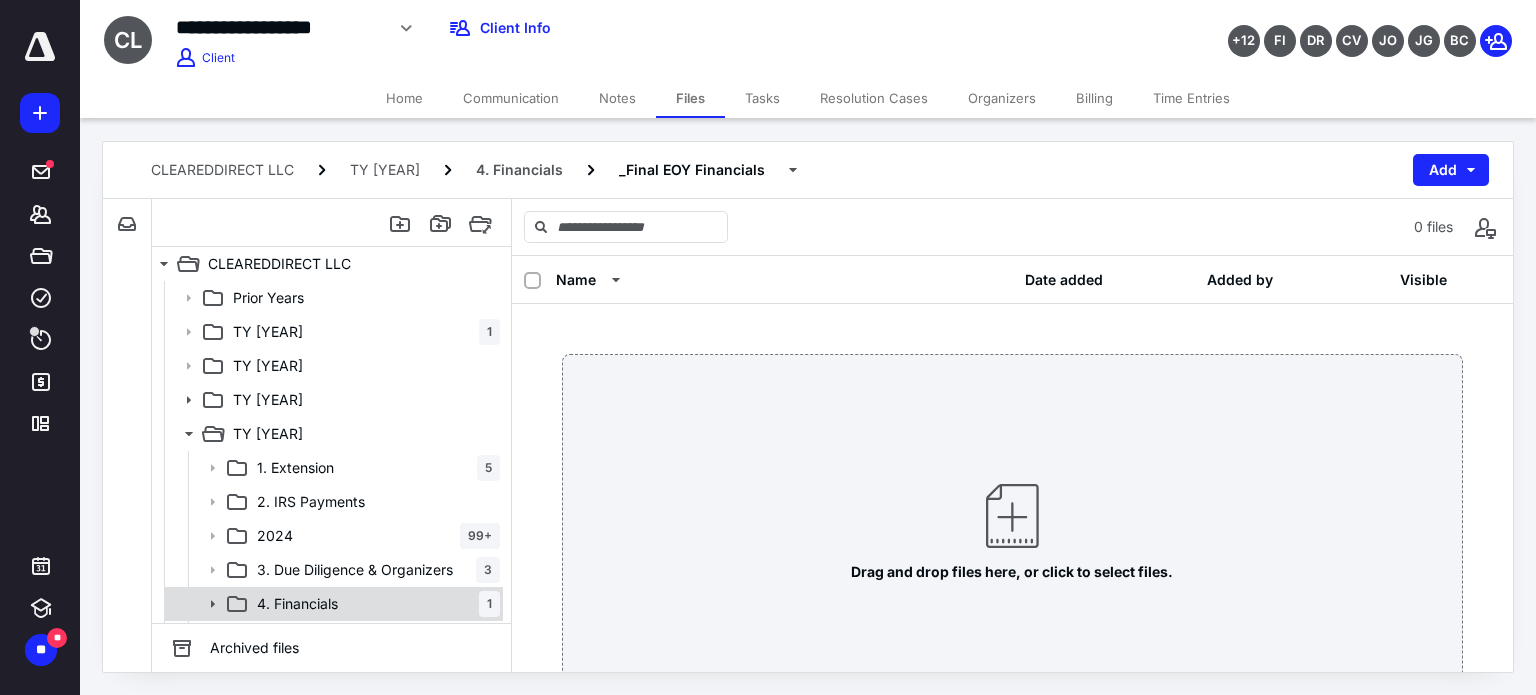 click on "4. Financials 1" at bounding box center [374, 604] 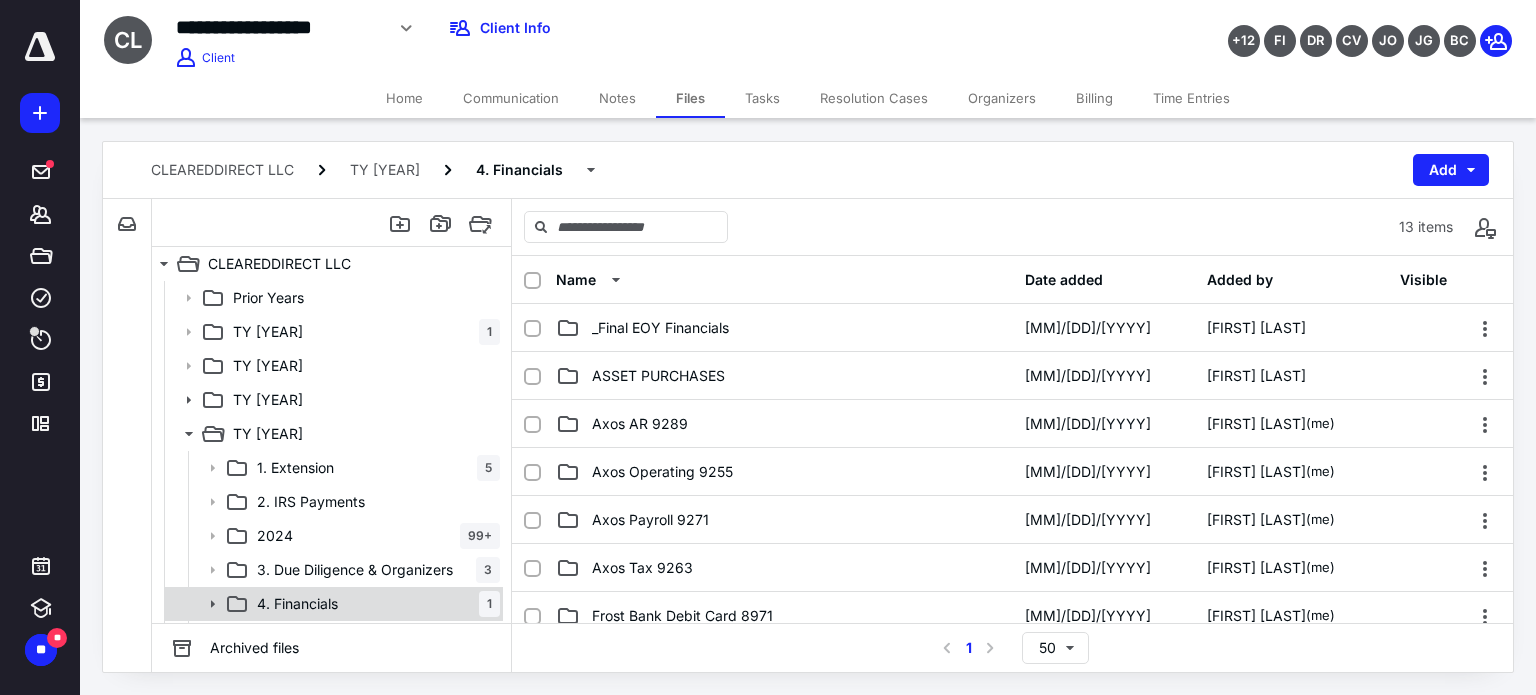 click 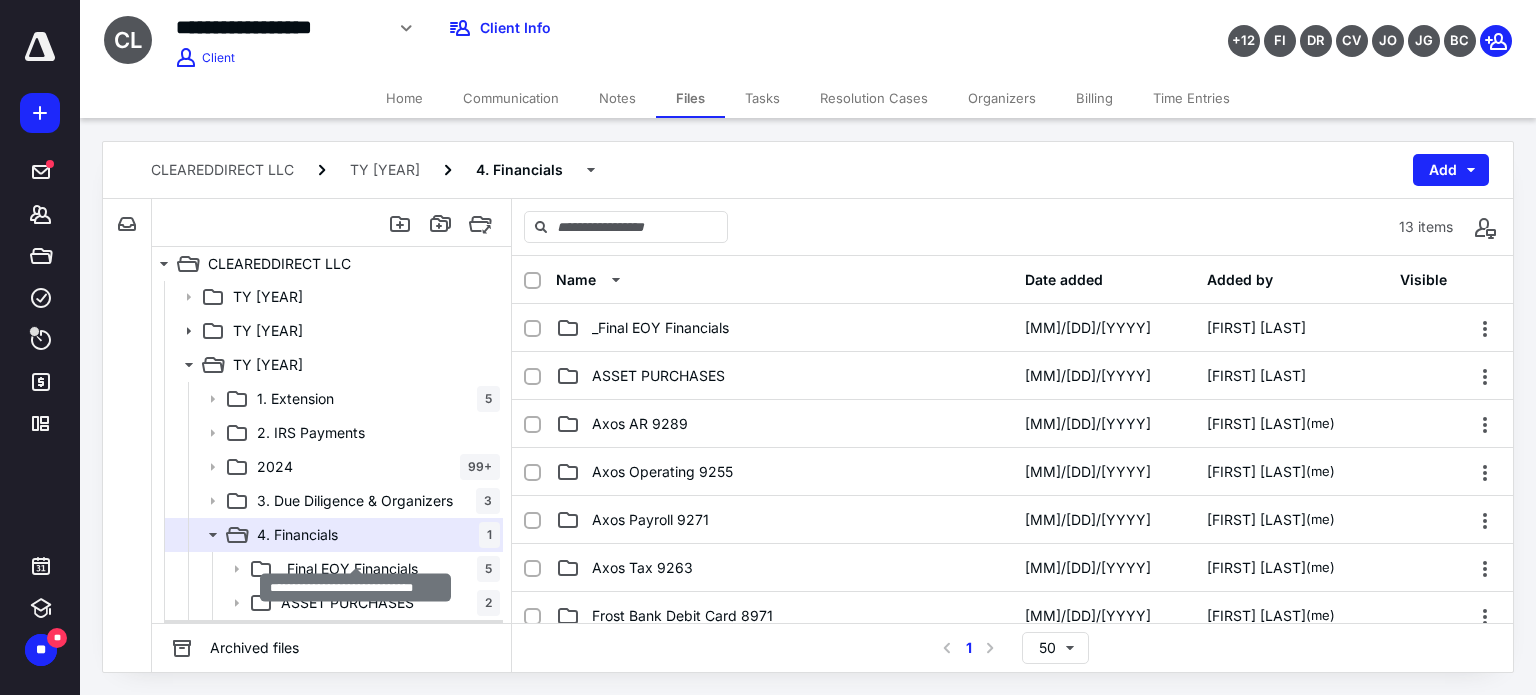 scroll, scrollTop: 336, scrollLeft: 0, axis: vertical 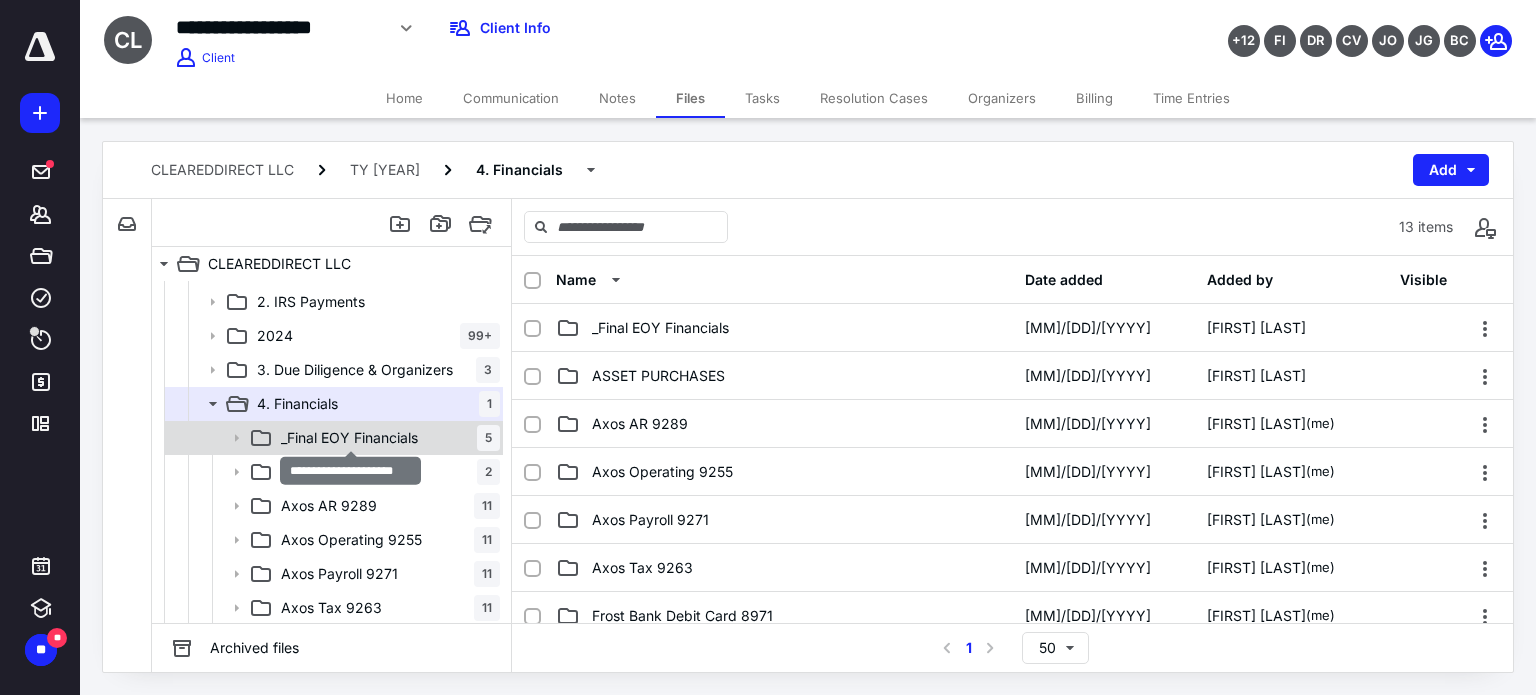 click on "_Final EOY Financials" at bounding box center [349, 438] 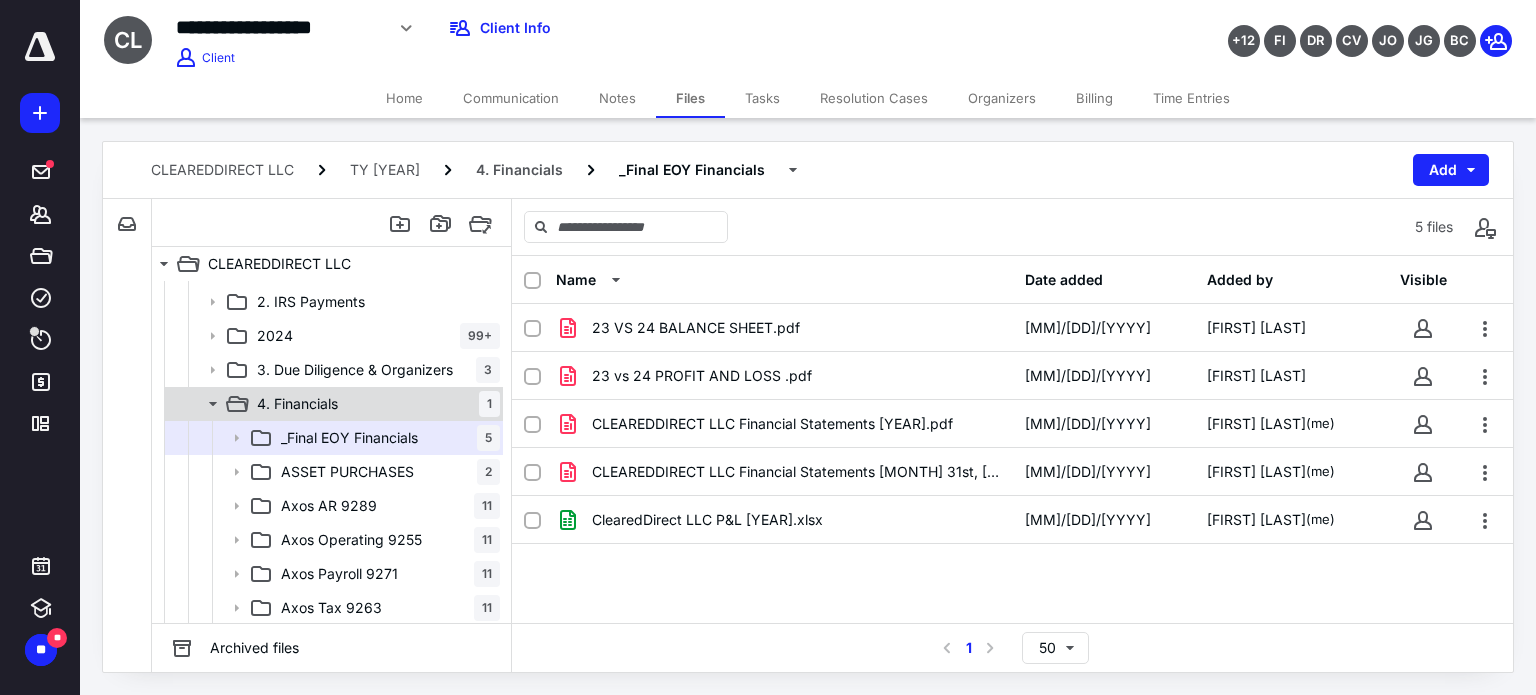 click on "4. Financials 1" at bounding box center (374, 404) 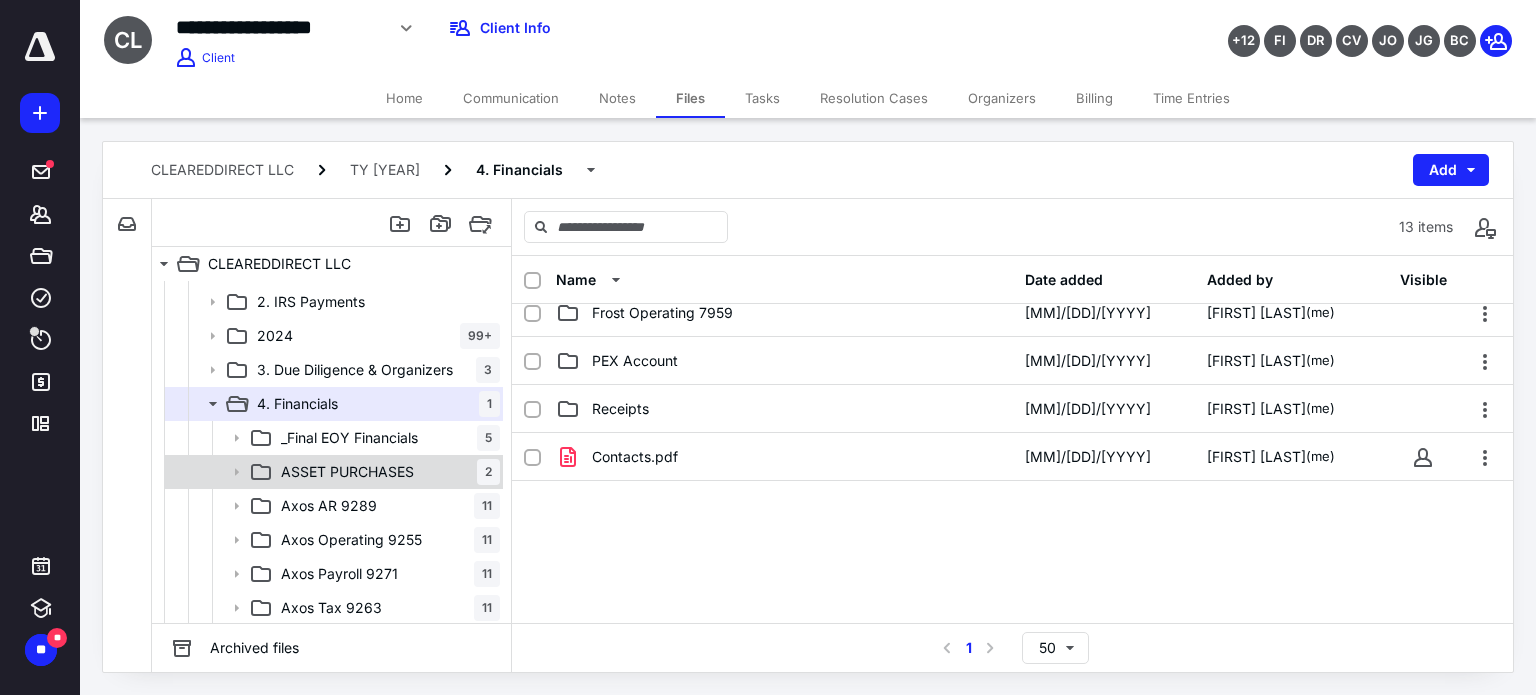 scroll, scrollTop: 500, scrollLeft: 0, axis: vertical 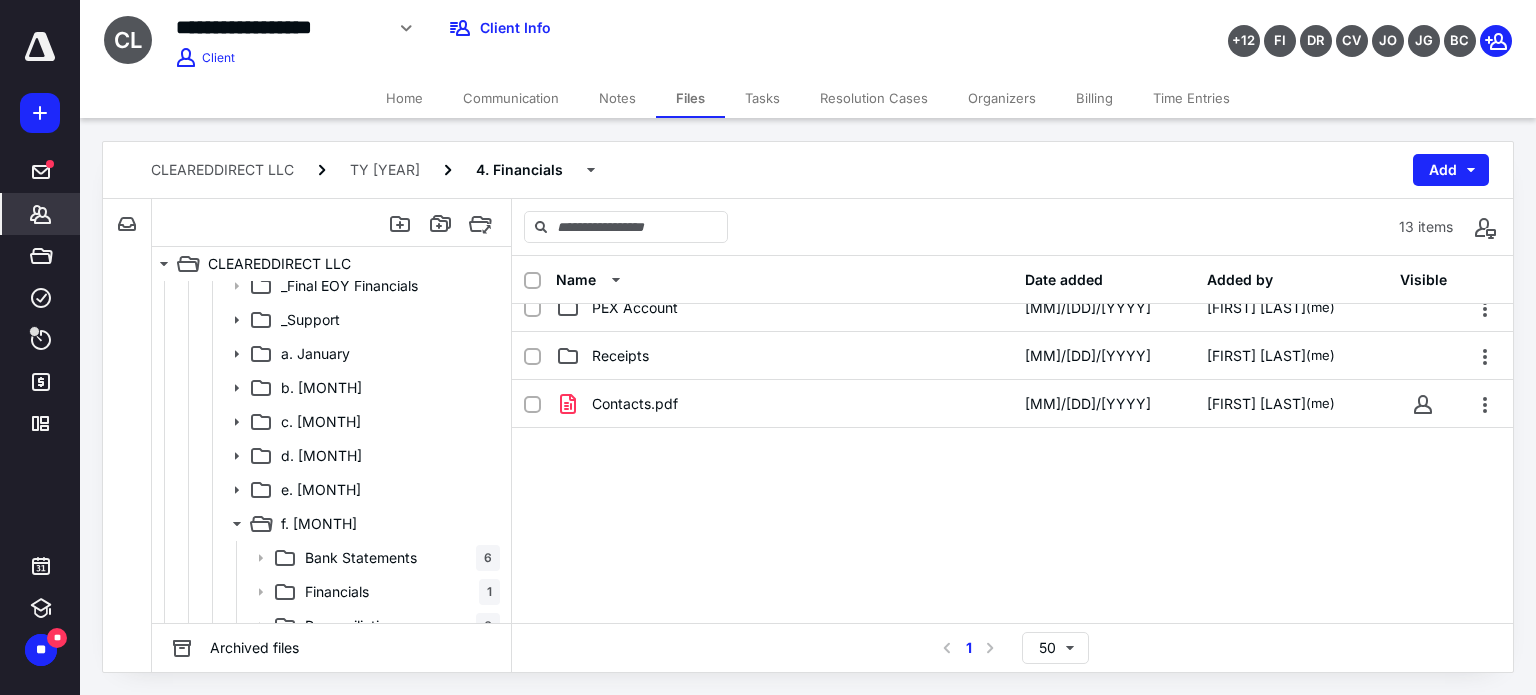 click 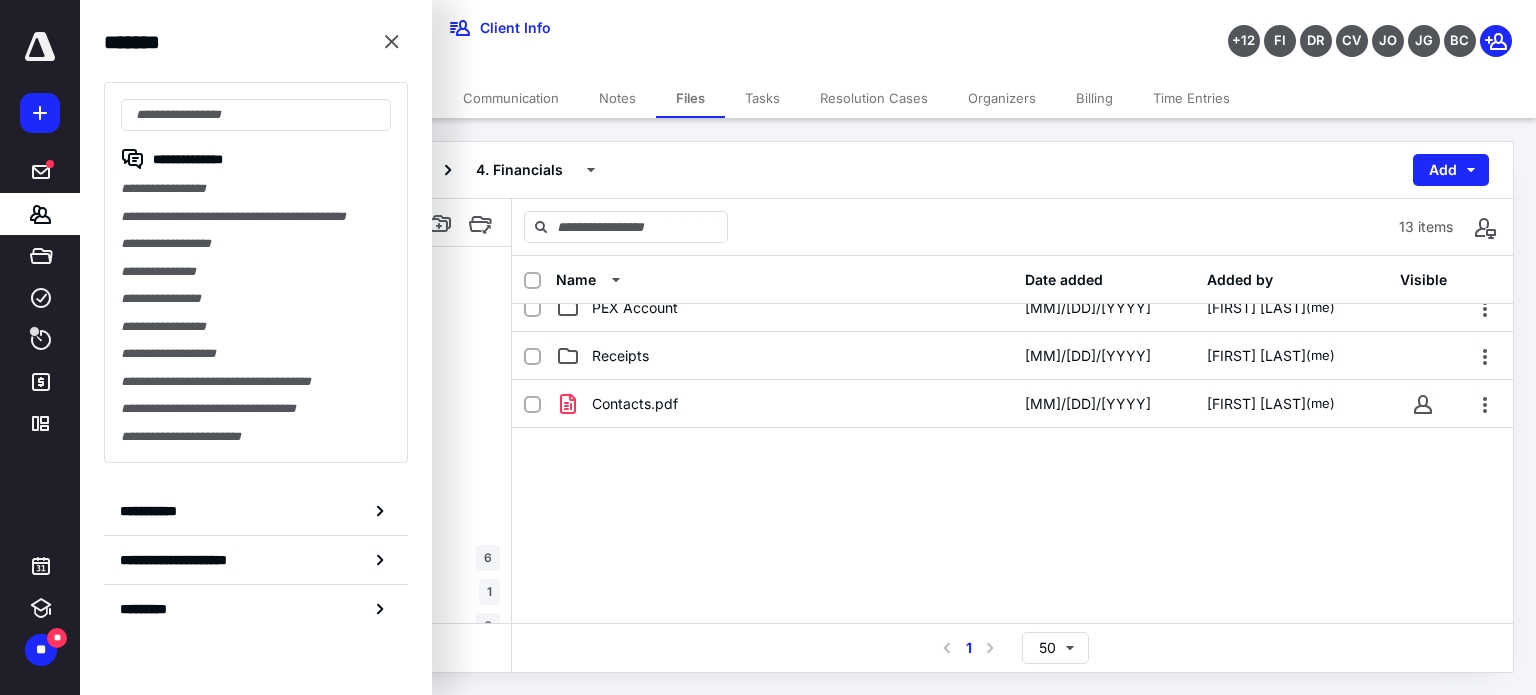 drag, startPoint x: 213, startPoint y: 272, endPoint x: 187, endPoint y: 268, distance: 26.305893 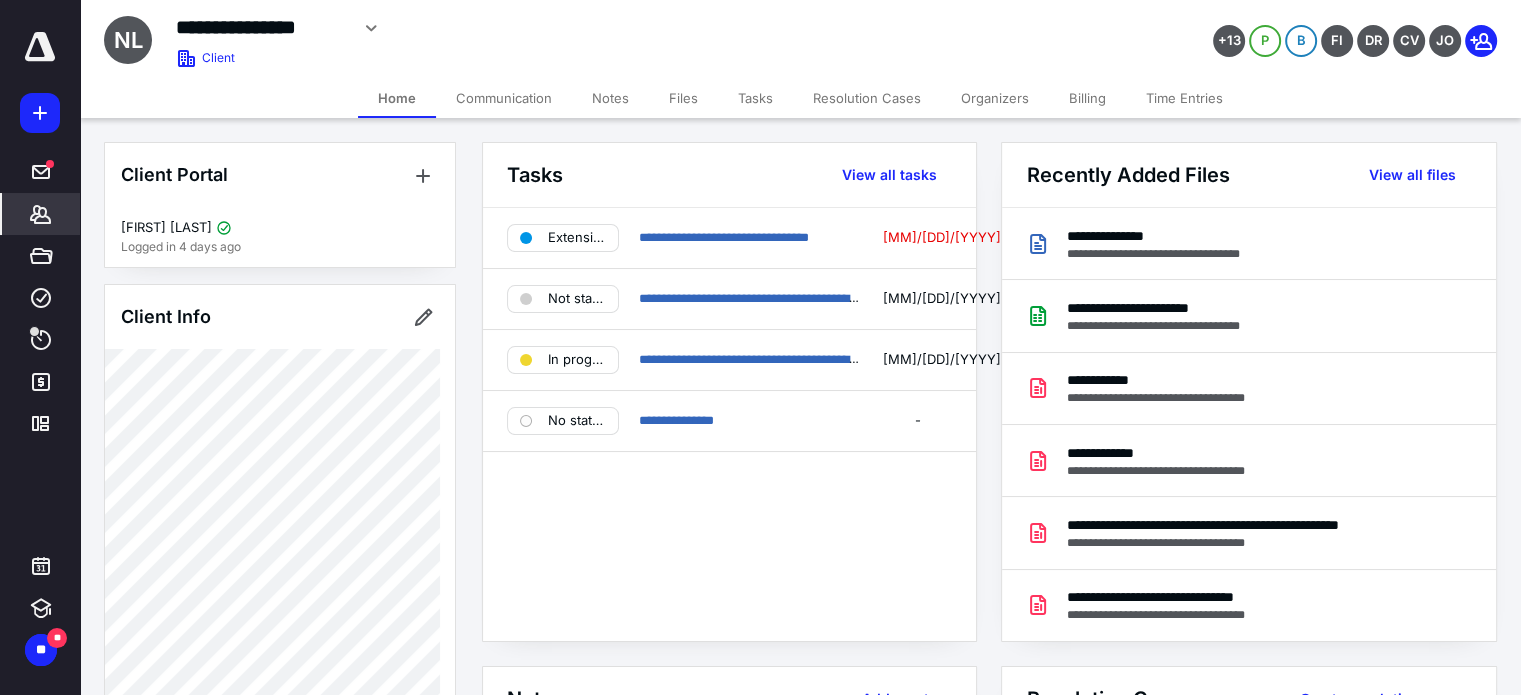 click on "Files" at bounding box center (683, 98) 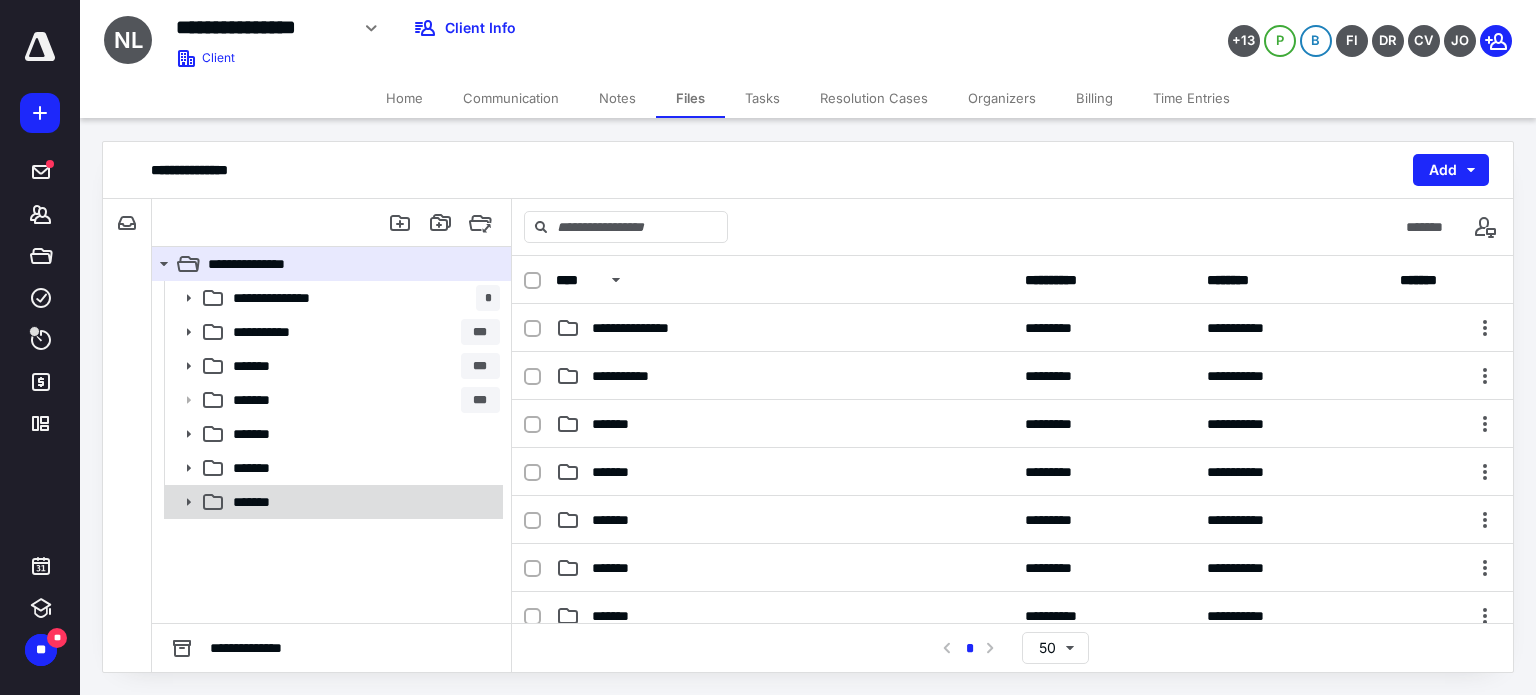 click 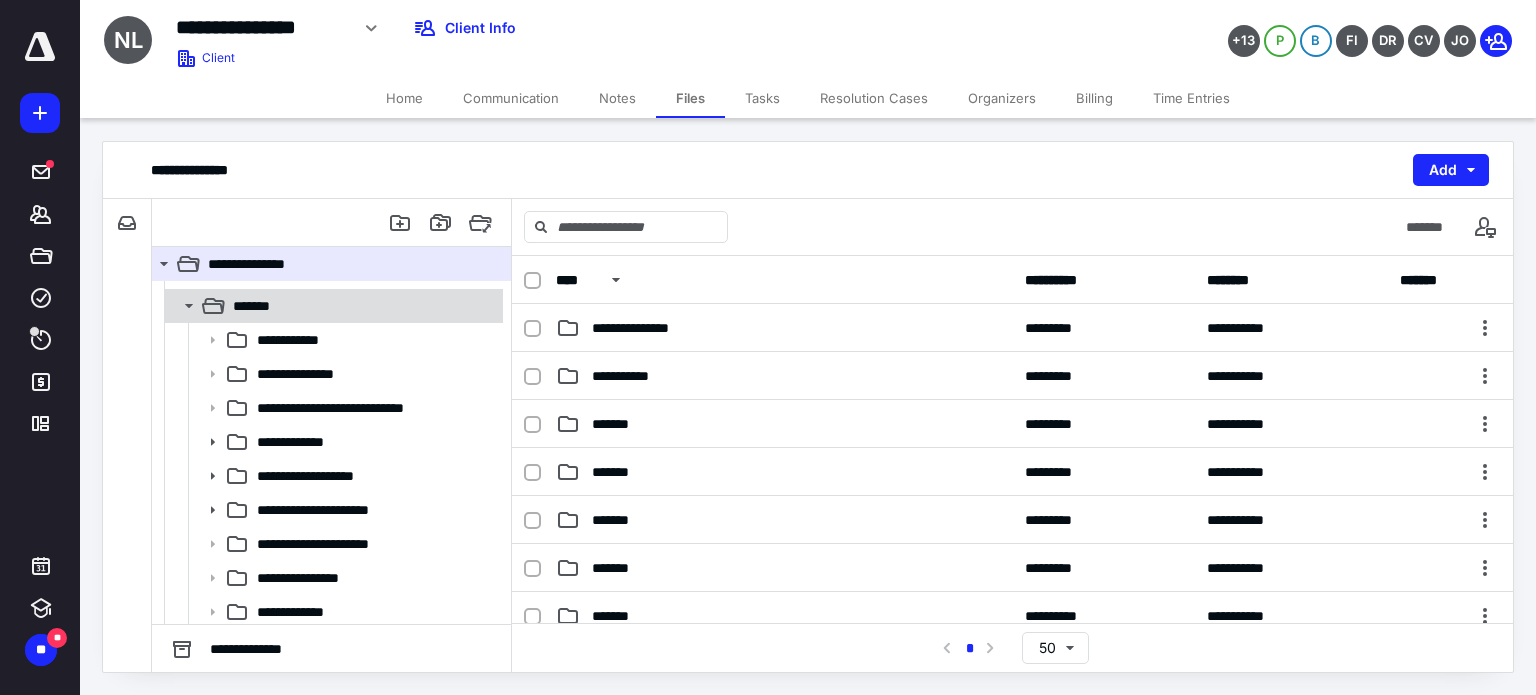 scroll, scrollTop: 200, scrollLeft: 0, axis: vertical 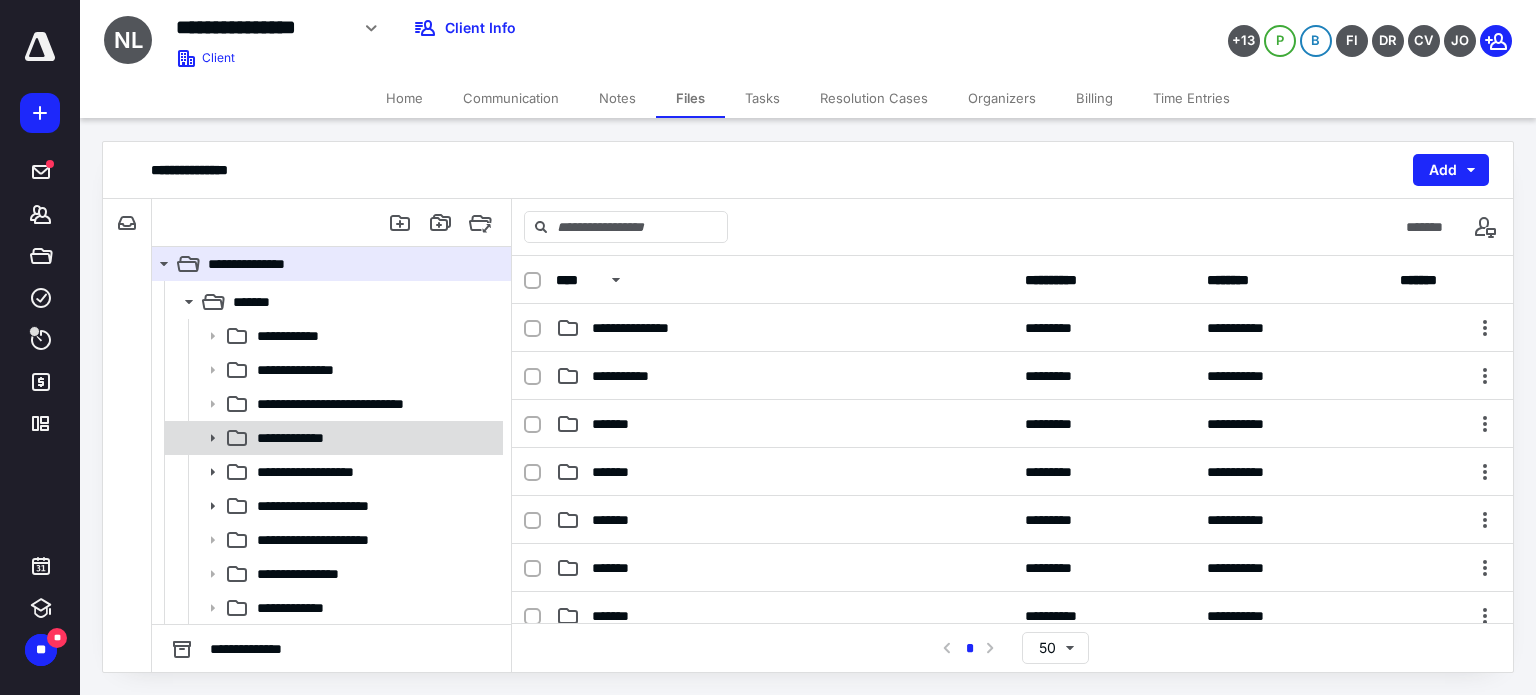 click 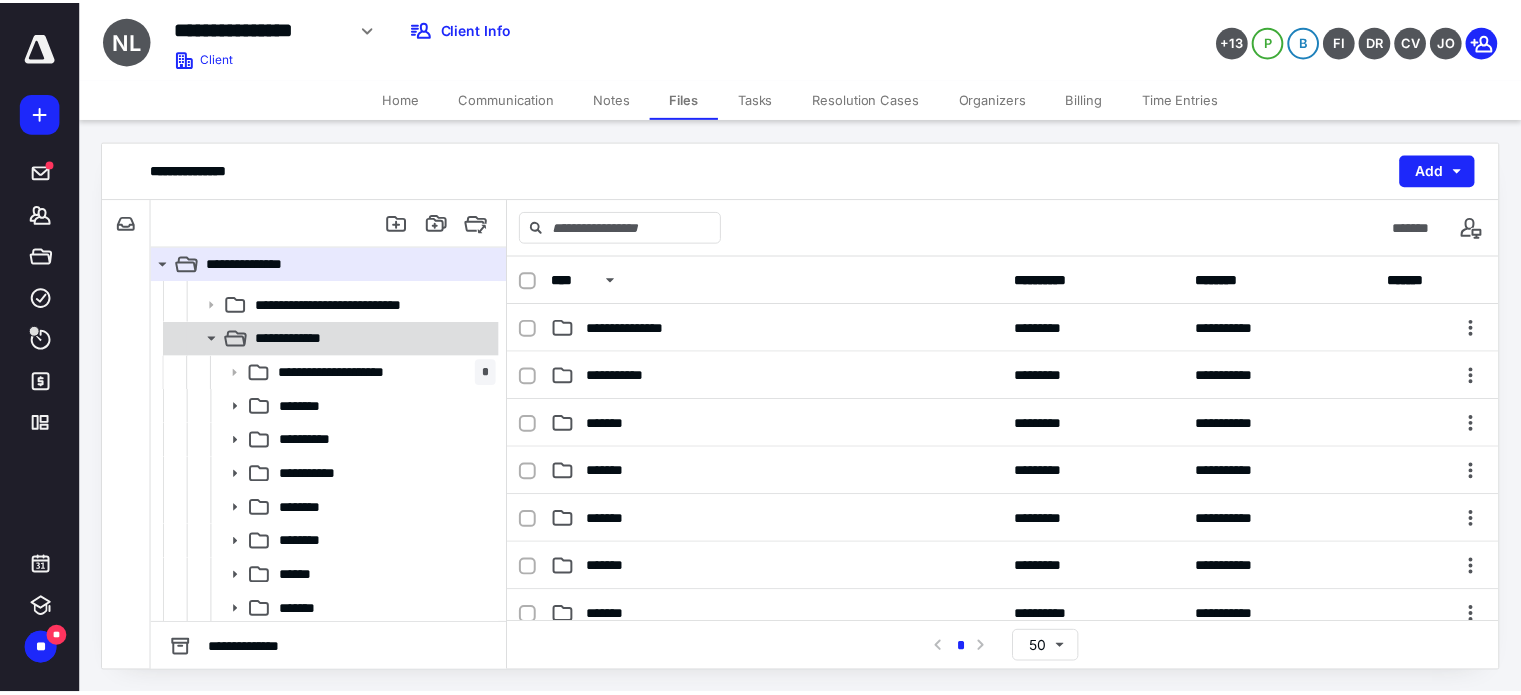 scroll, scrollTop: 300, scrollLeft: 0, axis: vertical 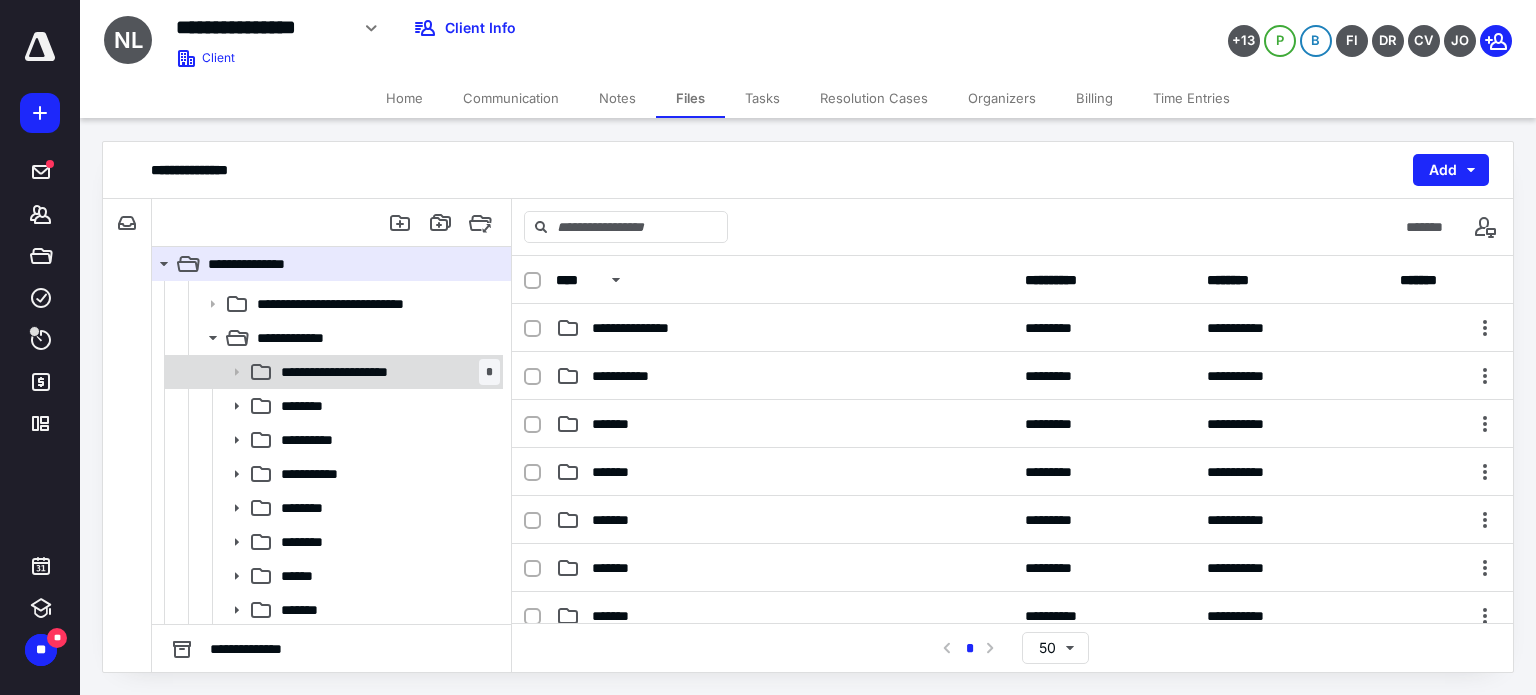 click on "**********" at bounding box center [351, 372] 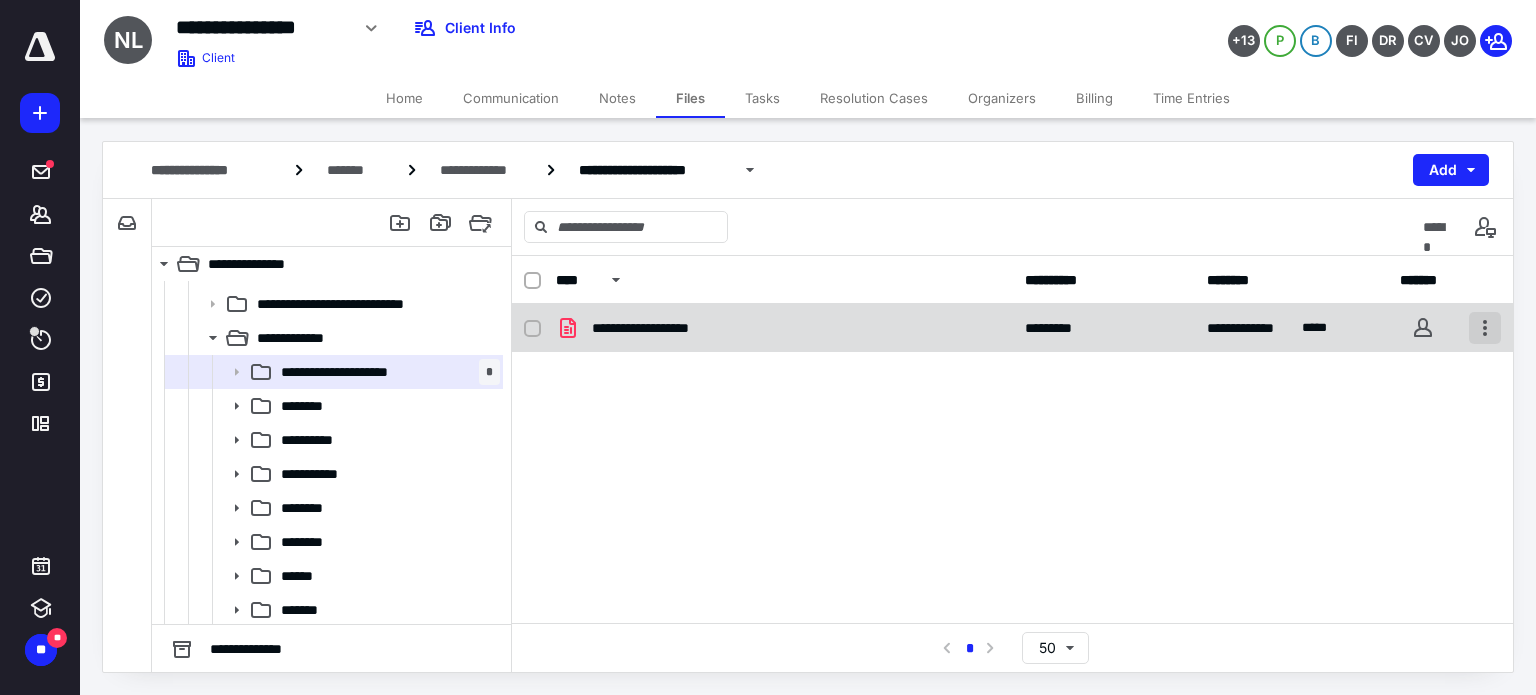 click at bounding box center (1485, 328) 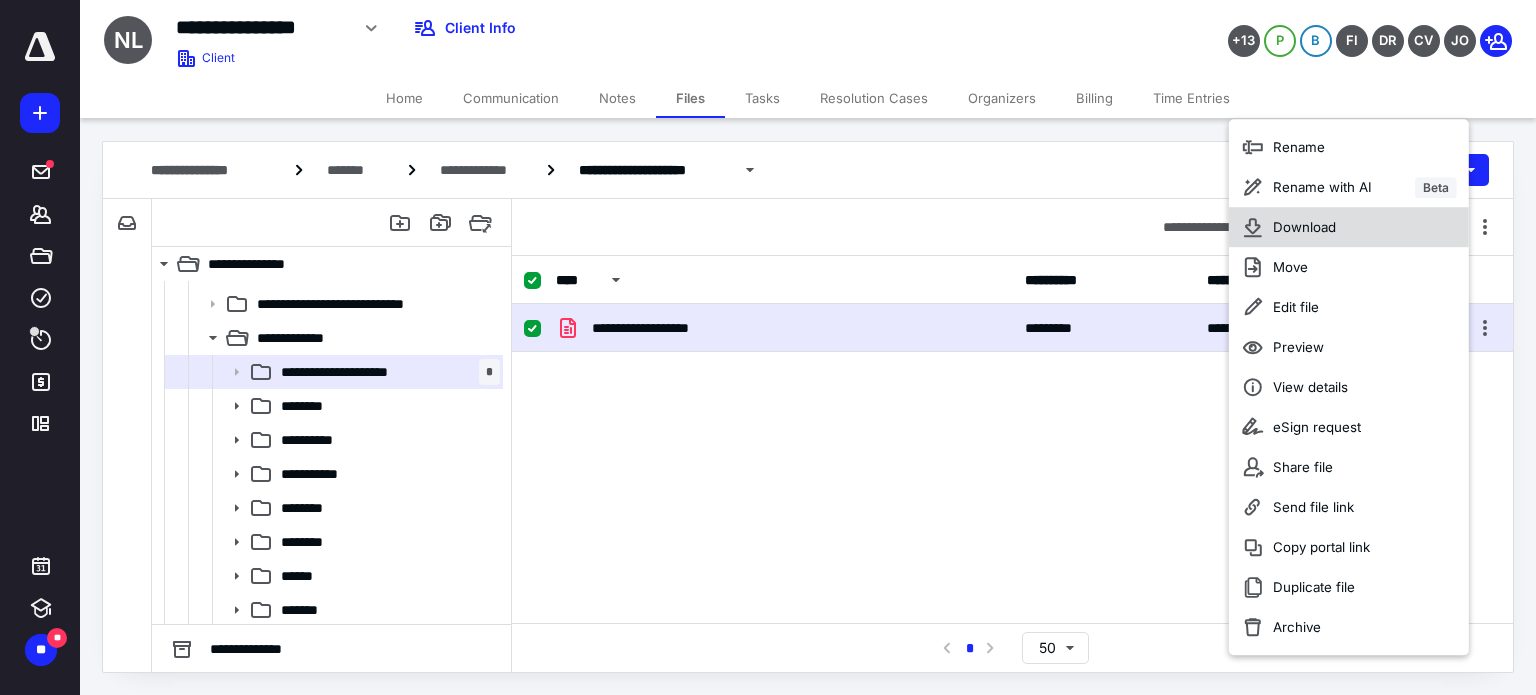 click on "Download" at bounding box center [1304, 227] 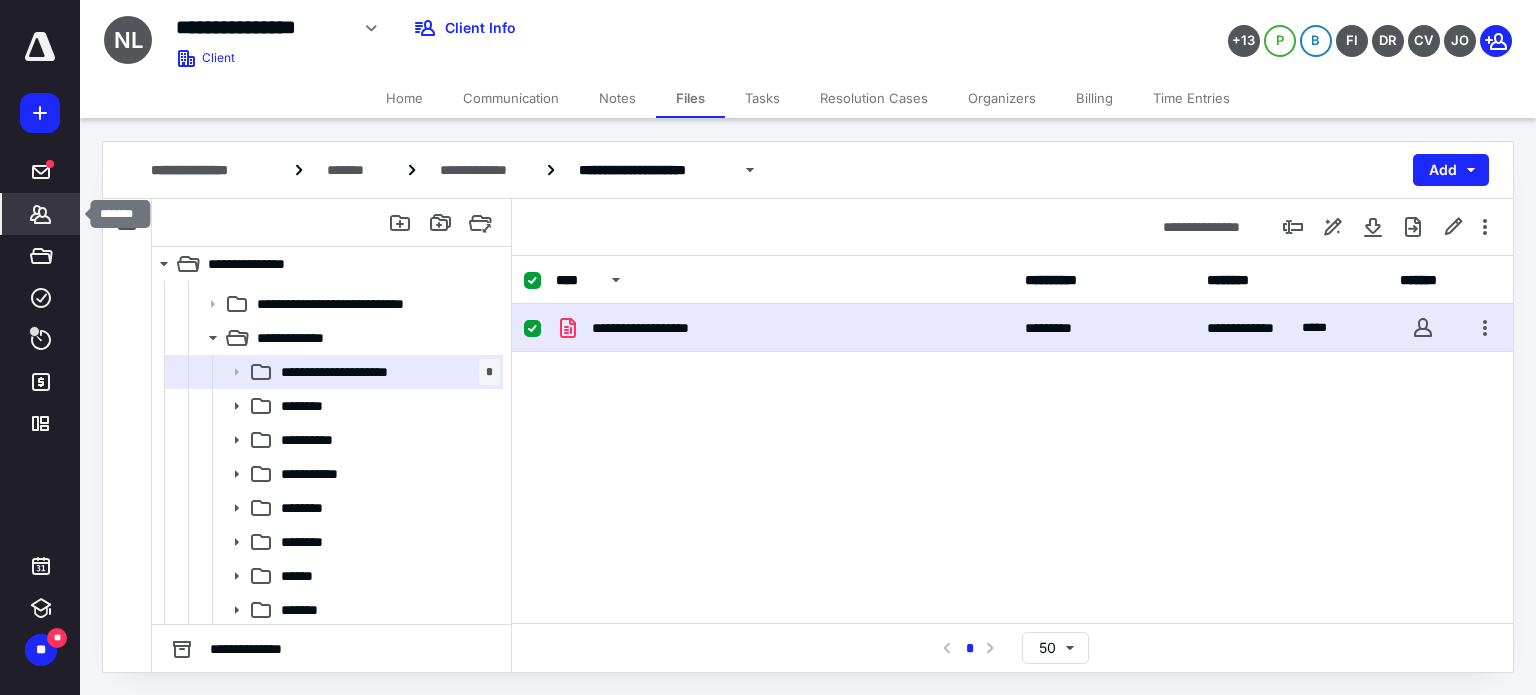 click 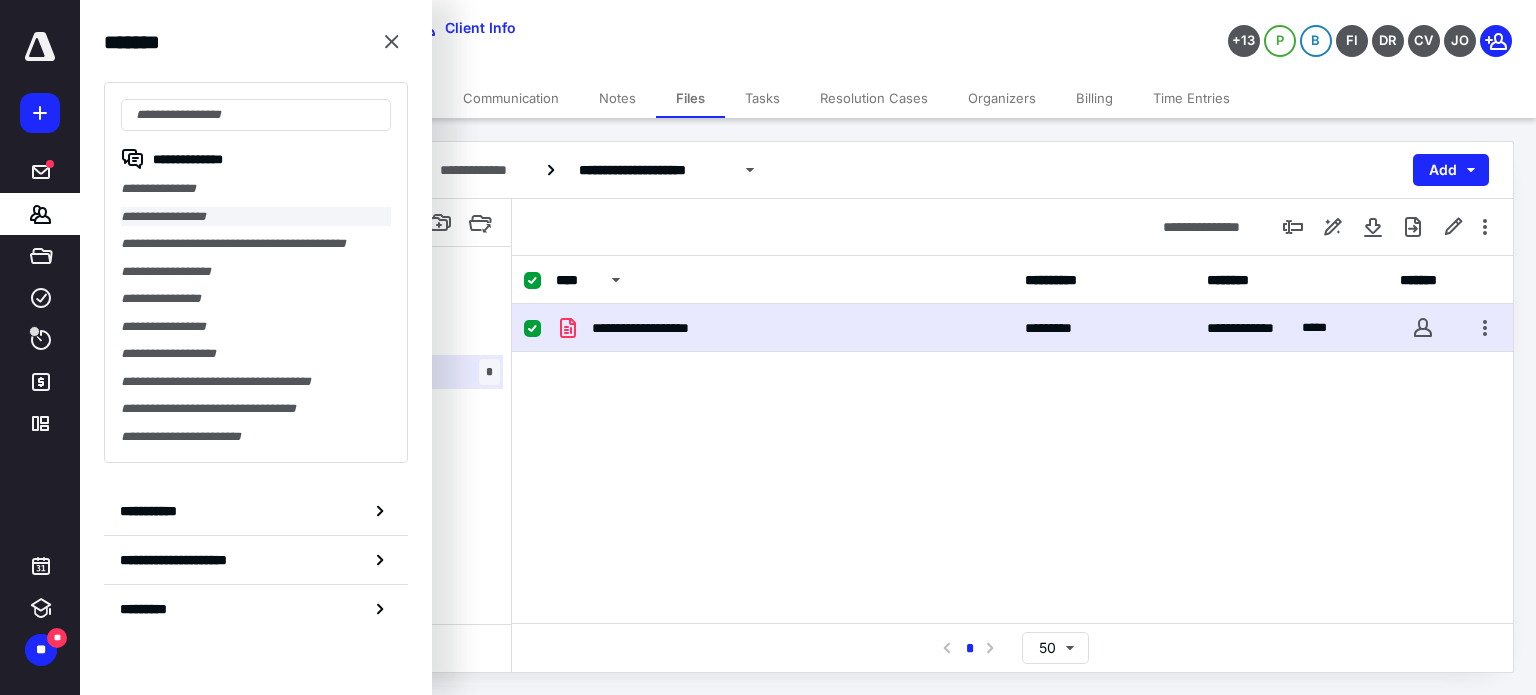 click on "**********" at bounding box center [256, 217] 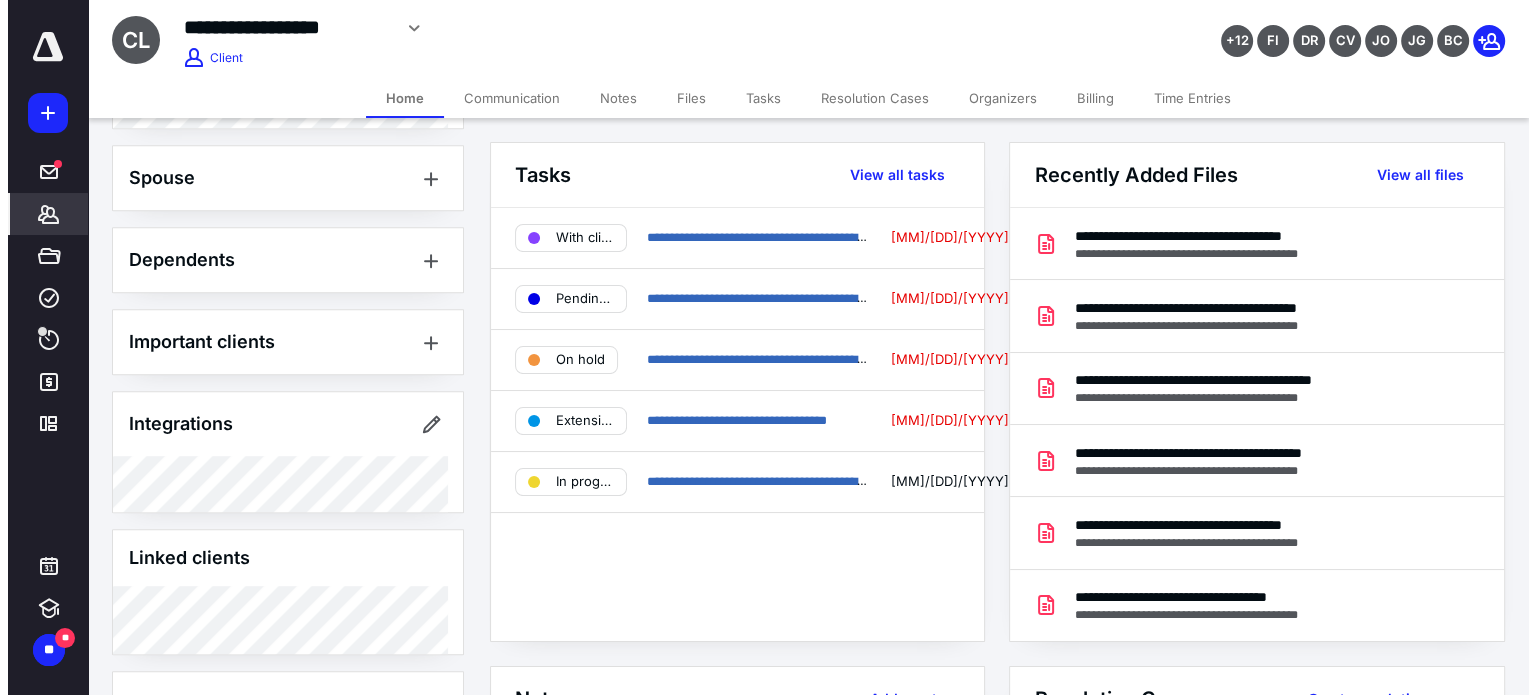 scroll, scrollTop: 1300, scrollLeft: 0, axis: vertical 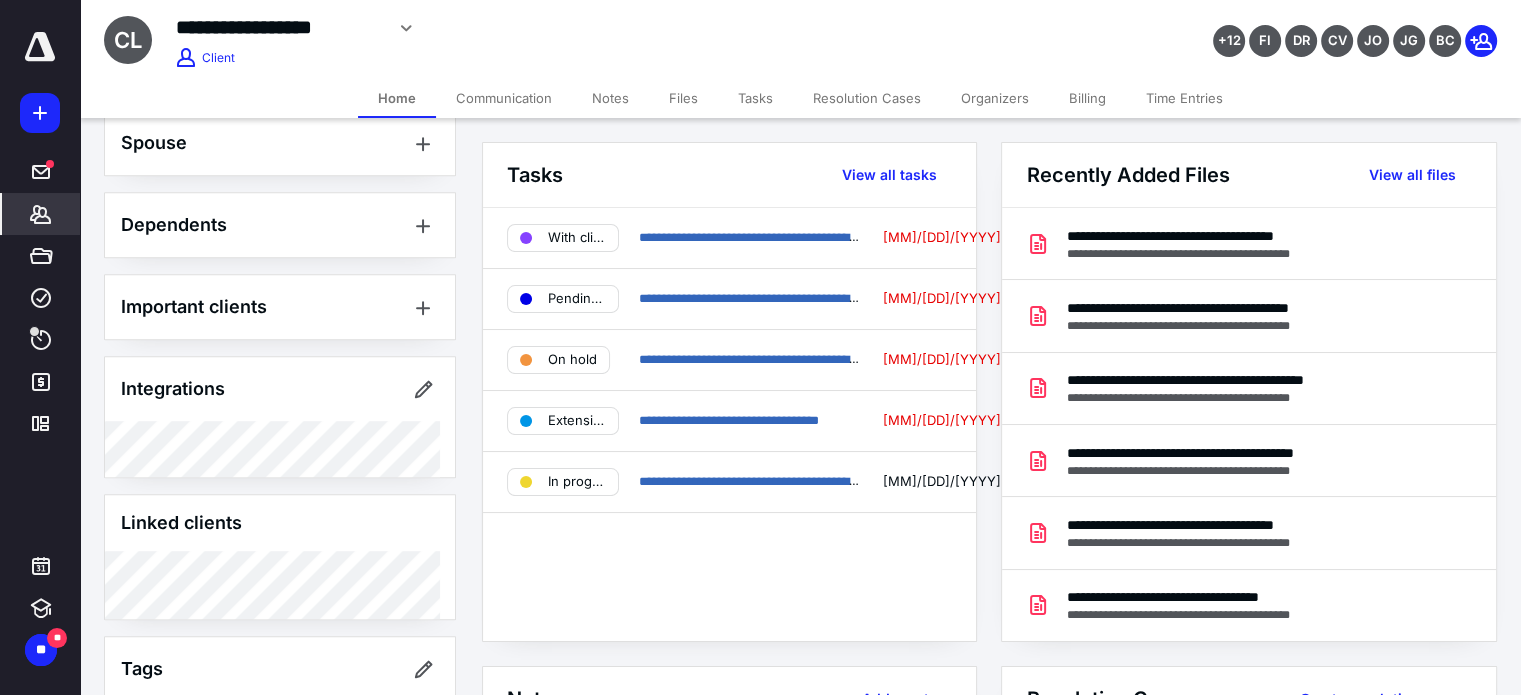 click on "Files" at bounding box center [683, 98] 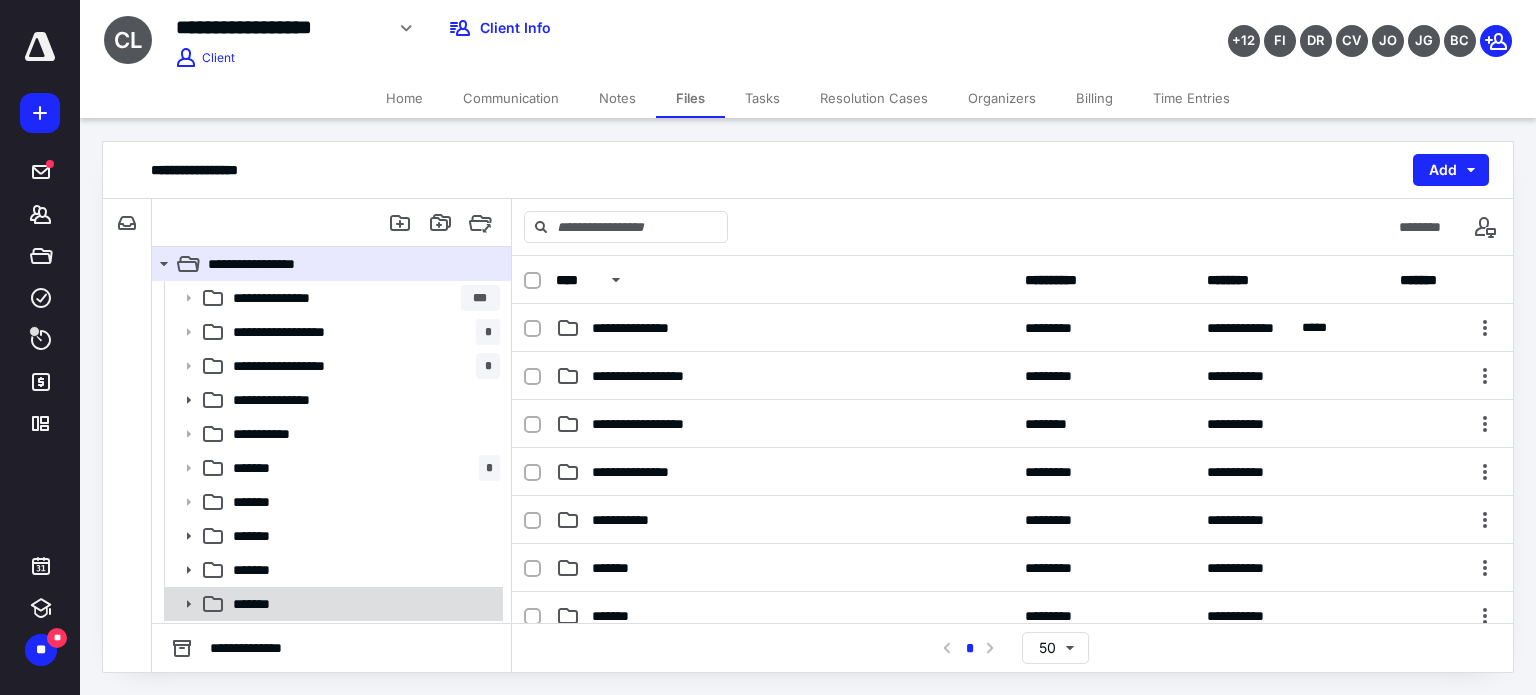 click 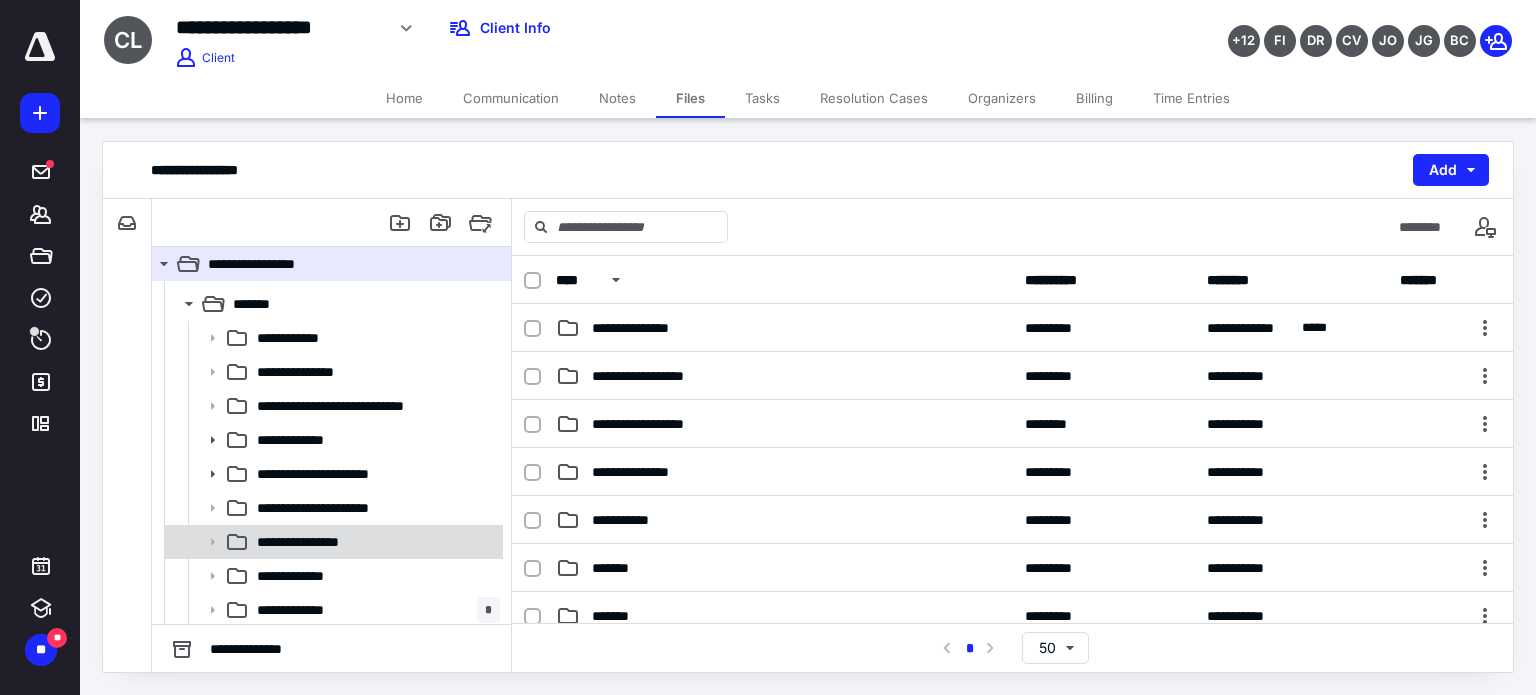 scroll, scrollTop: 336, scrollLeft: 0, axis: vertical 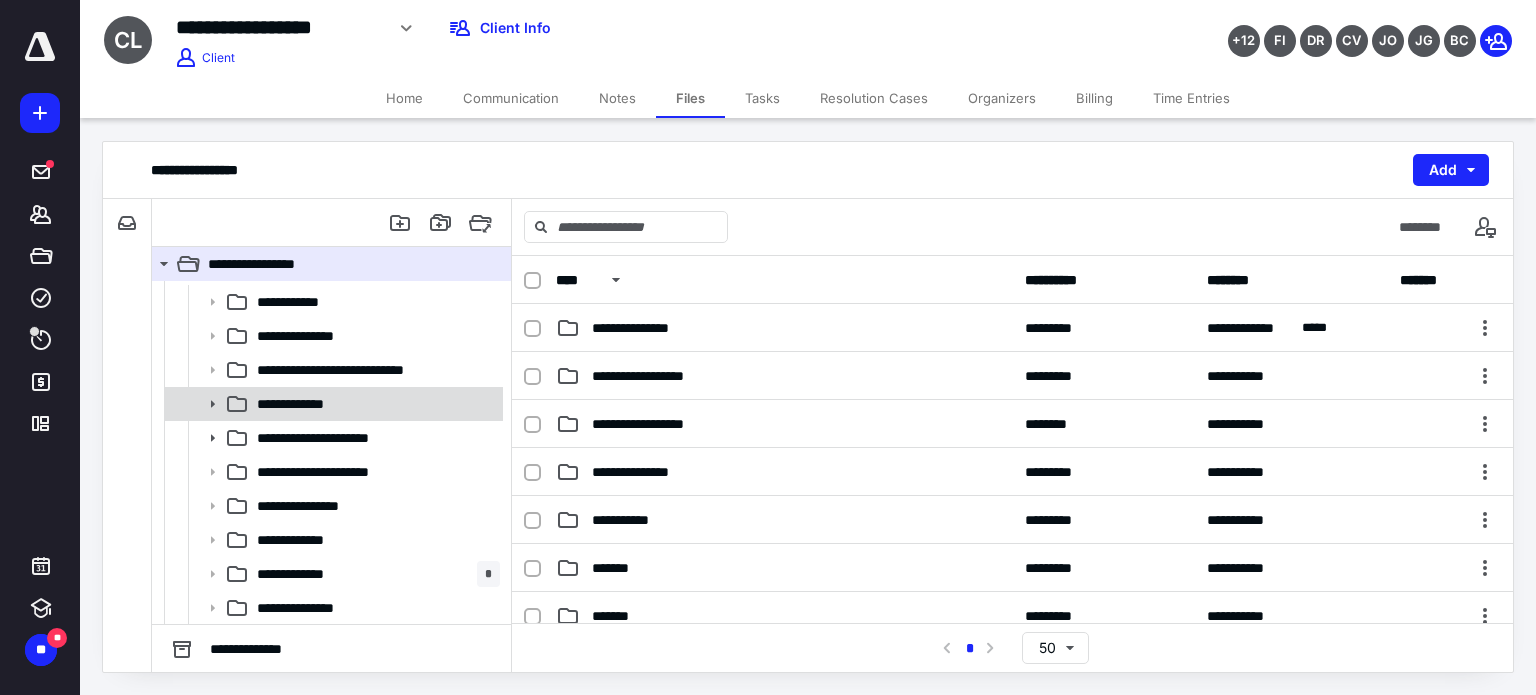 click 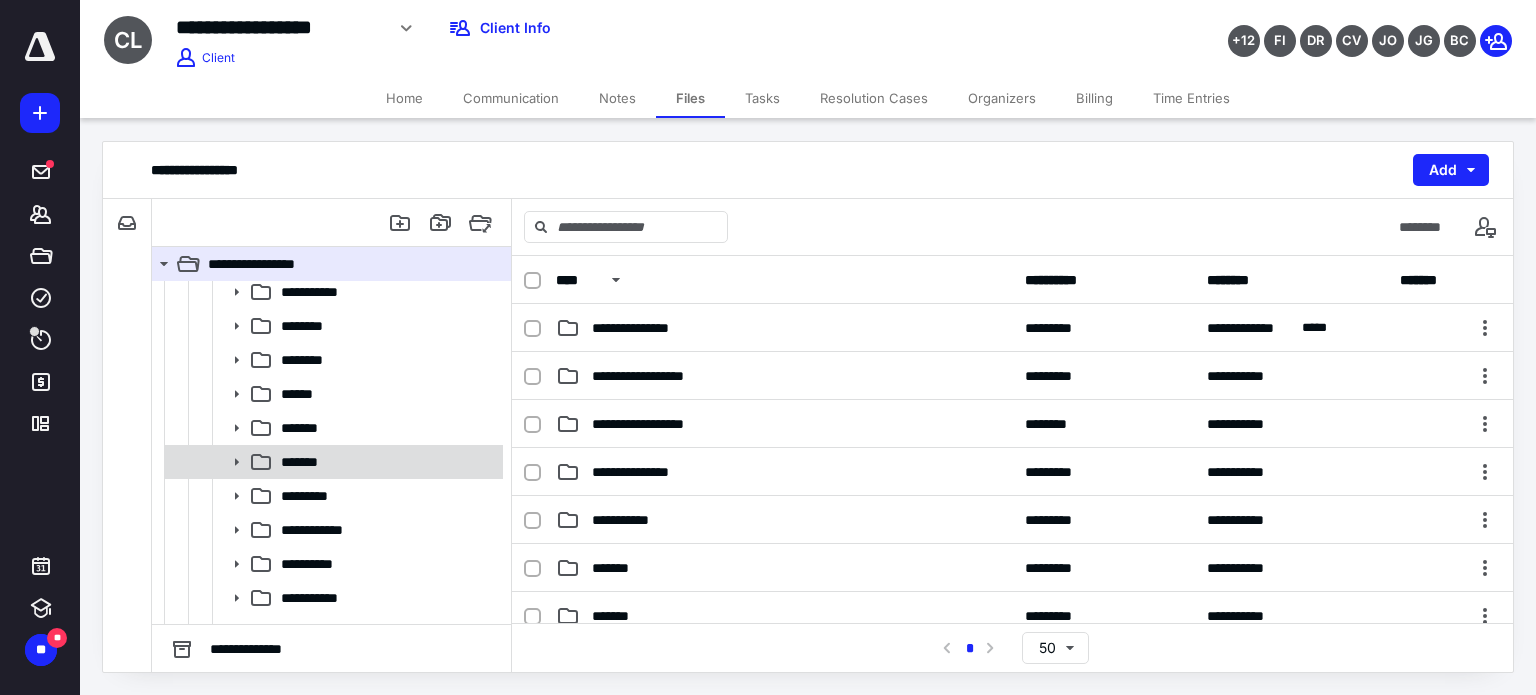 scroll, scrollTop: 636, scrollLeft: 0, axis: vertical 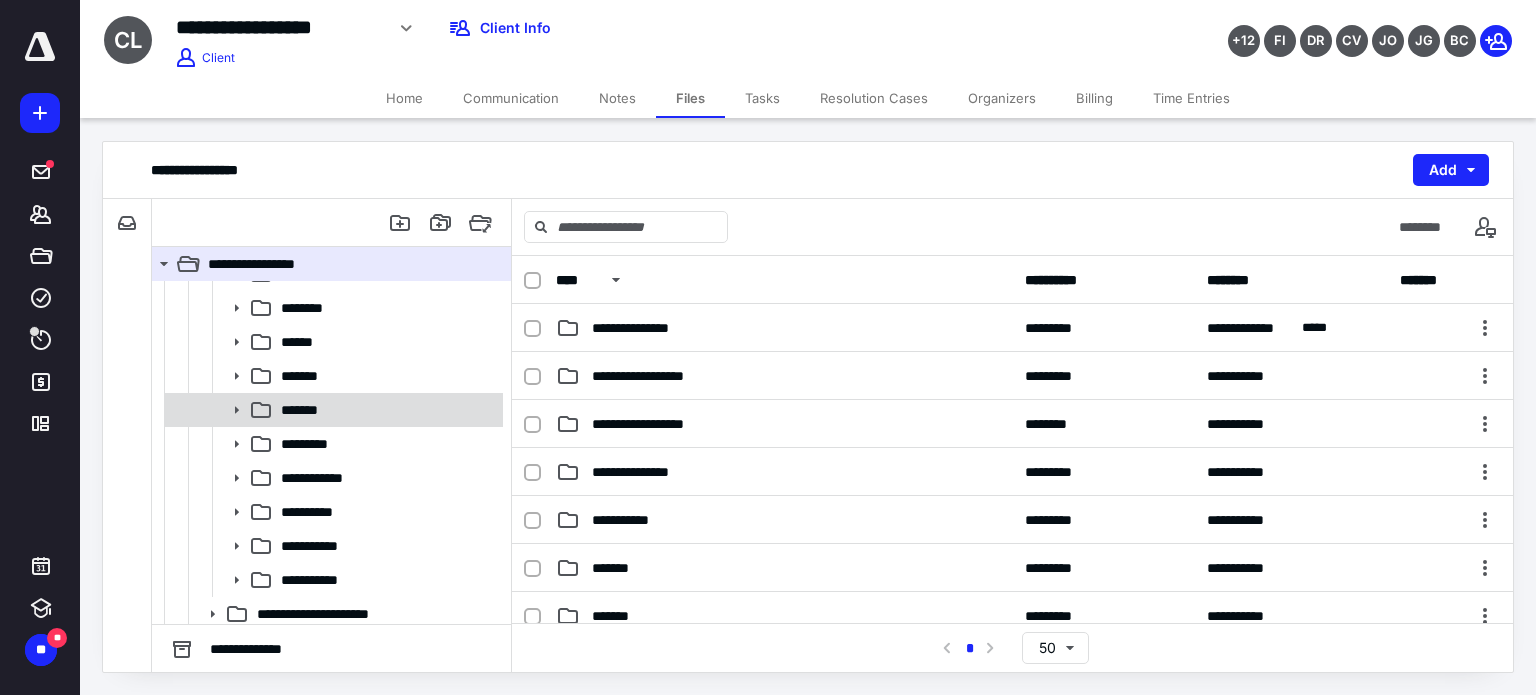 click 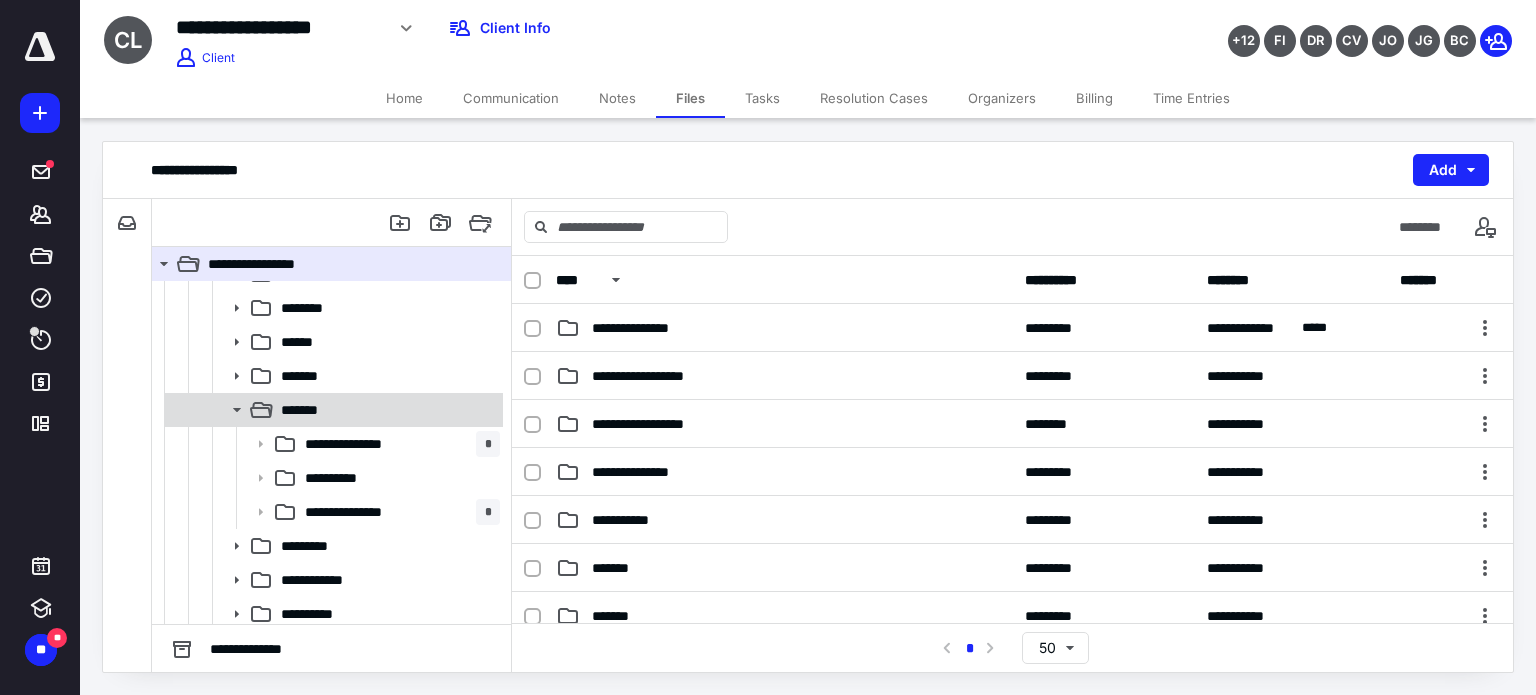 scroll, scrollTop: 736, scrollLeft: 0, axis: vertical 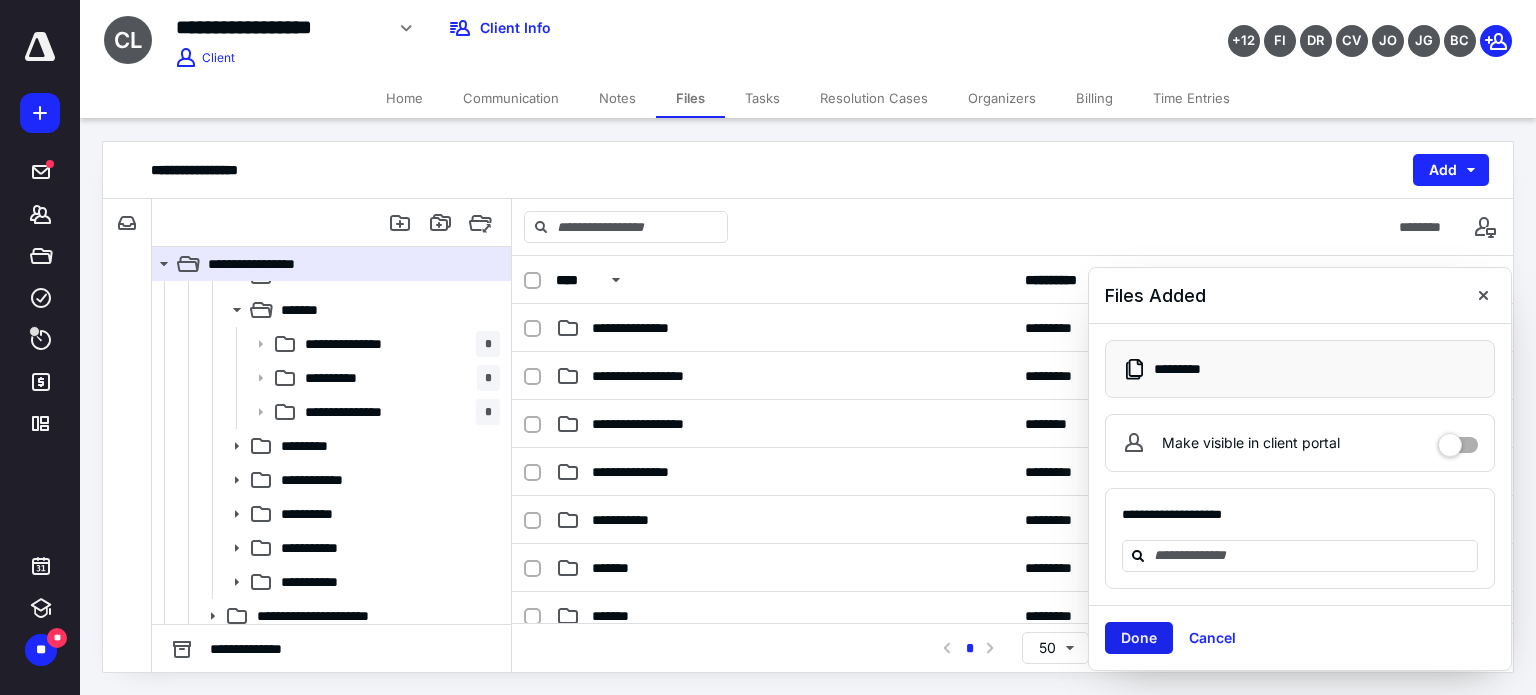 click on "Done" at bounding box center (1139, 638) 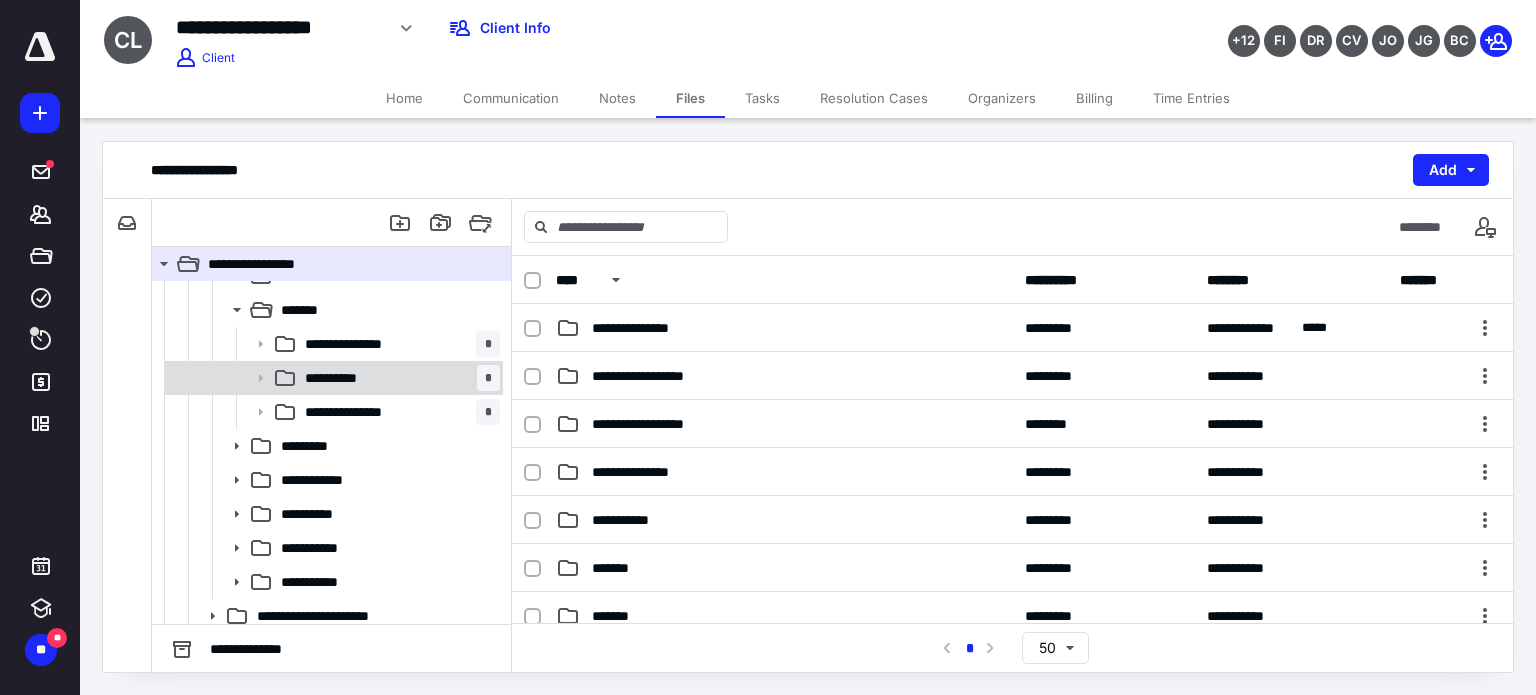 click on "**********" at bounding box center [338, 378] 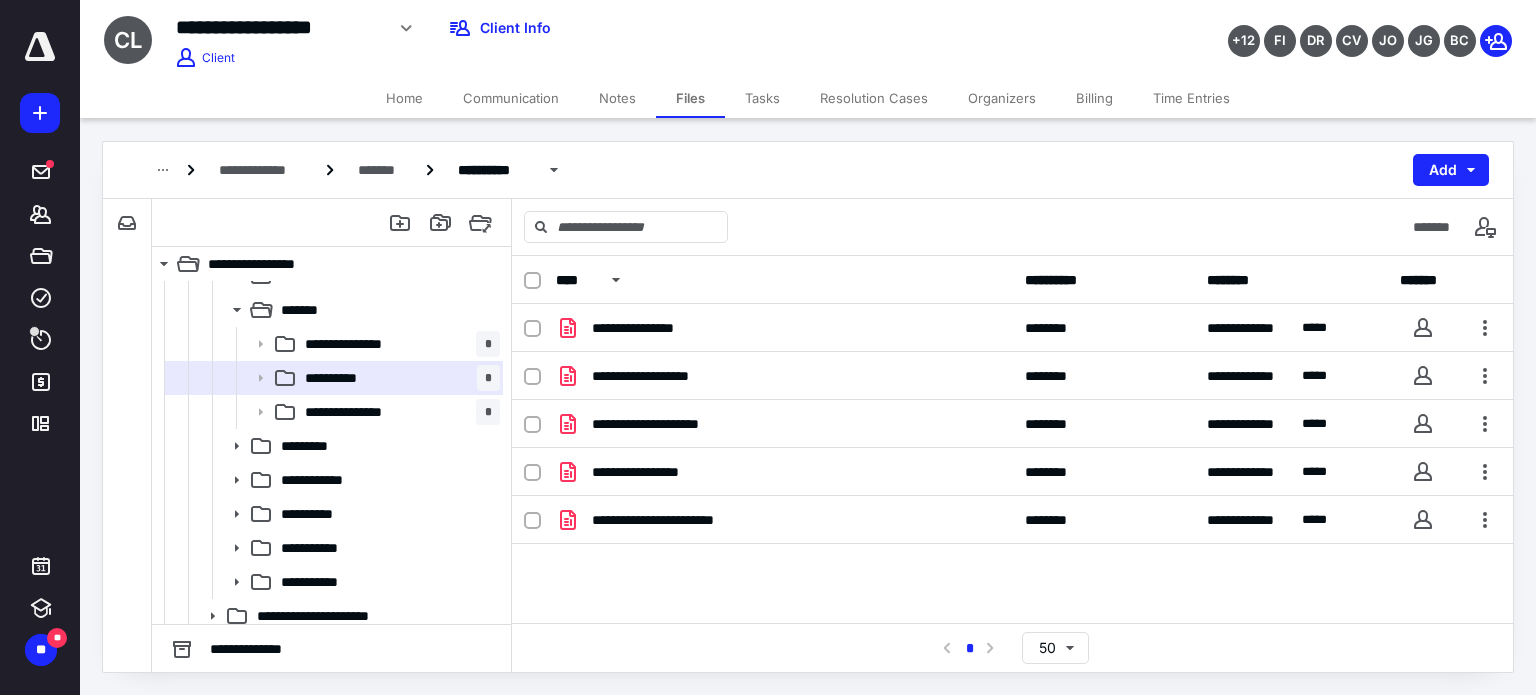 click at bounding box center (532, 281) 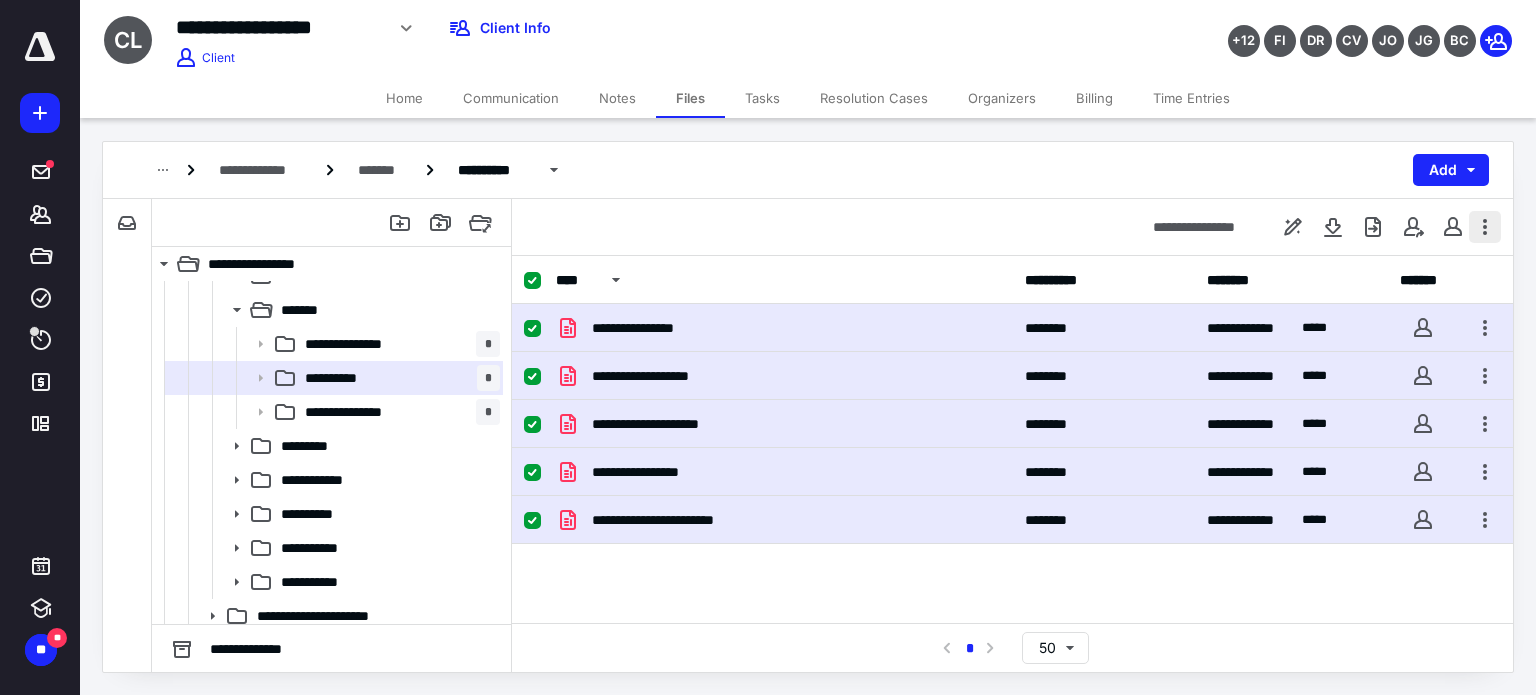 click at bounding box center [1485, 227] 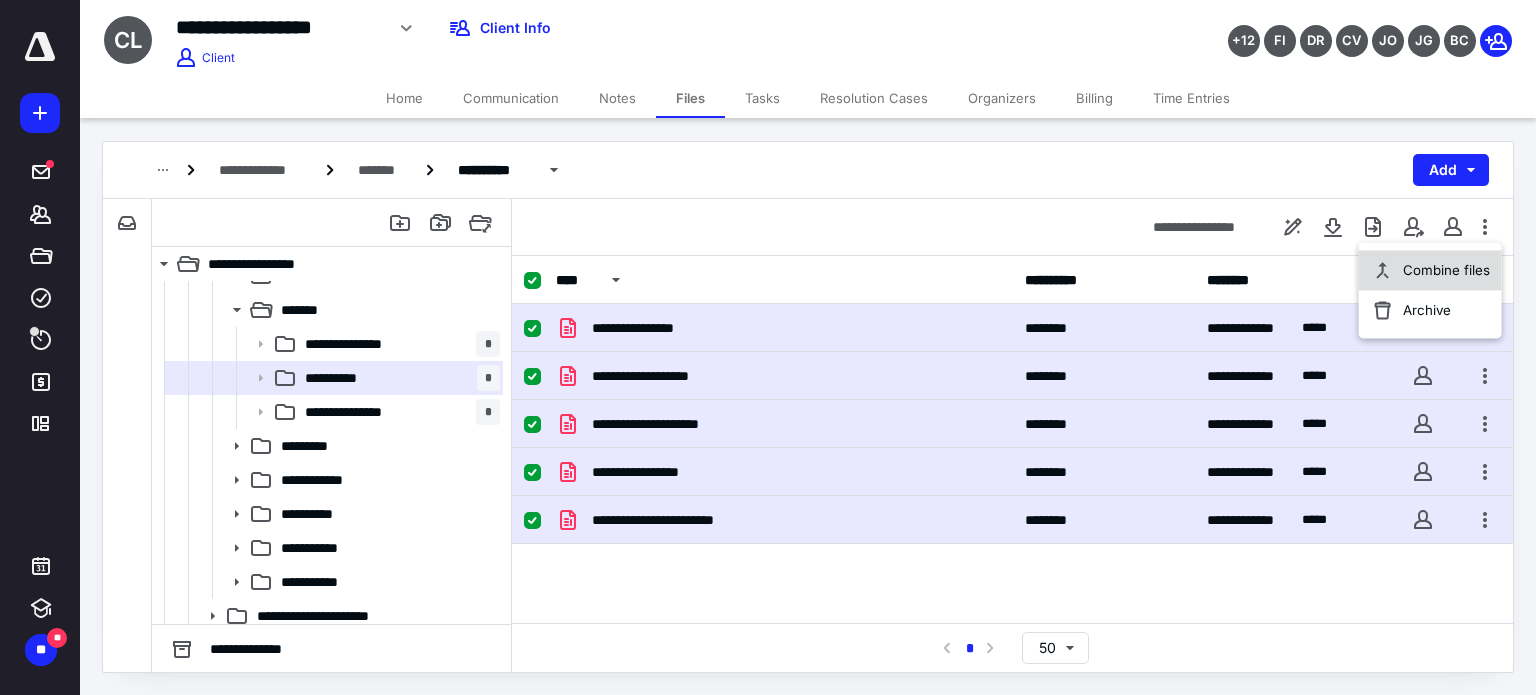 click on "Combine files" at bounding box center (1430, 270) 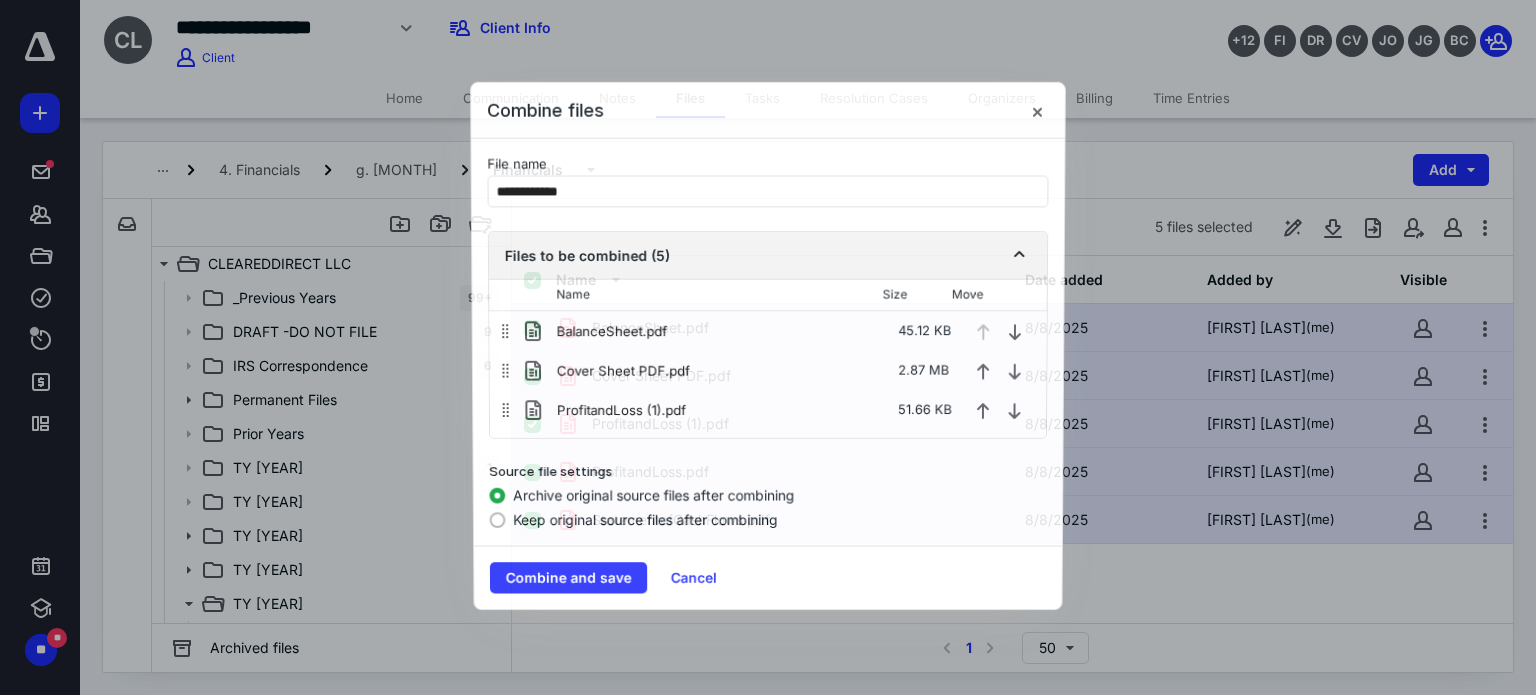 scroll, scrollTop: 736, scrollLeft: 0, axis: vertical 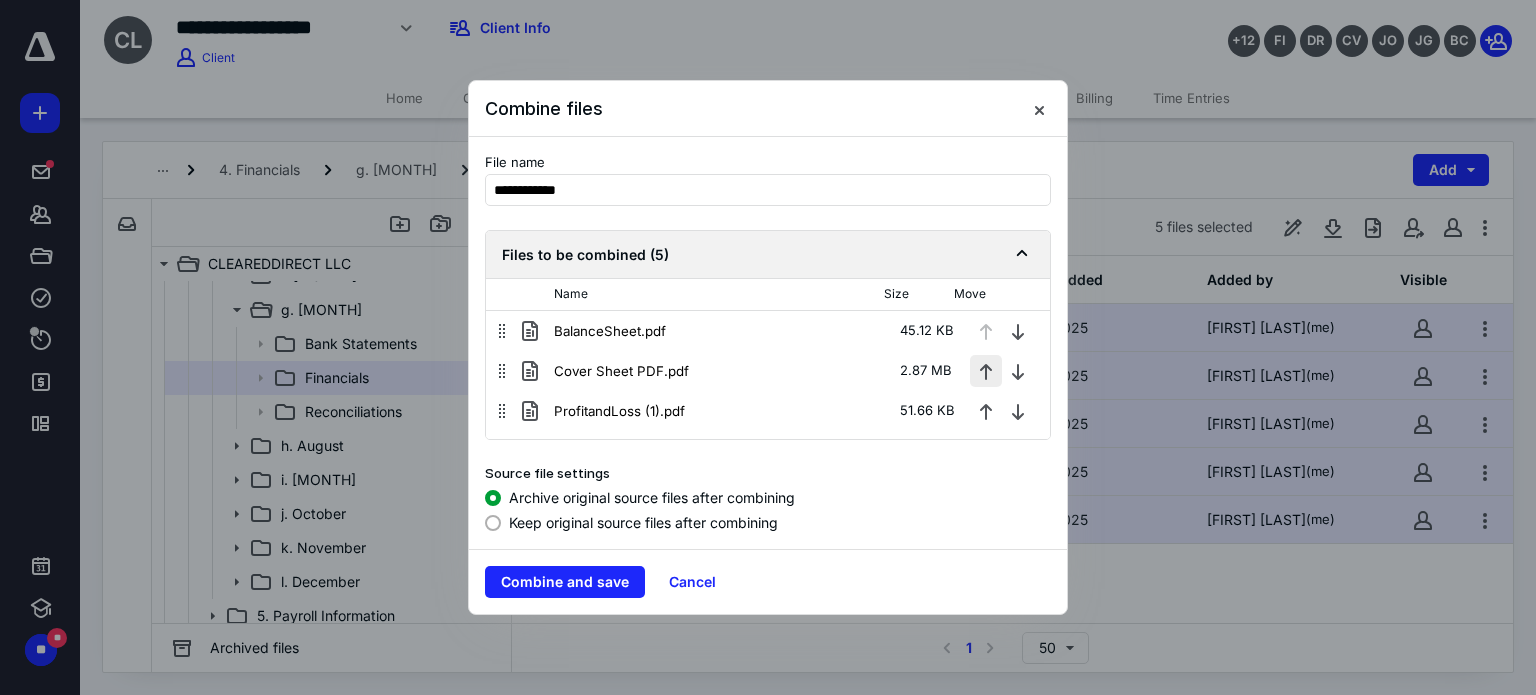 click at bounding box center [986, 371] 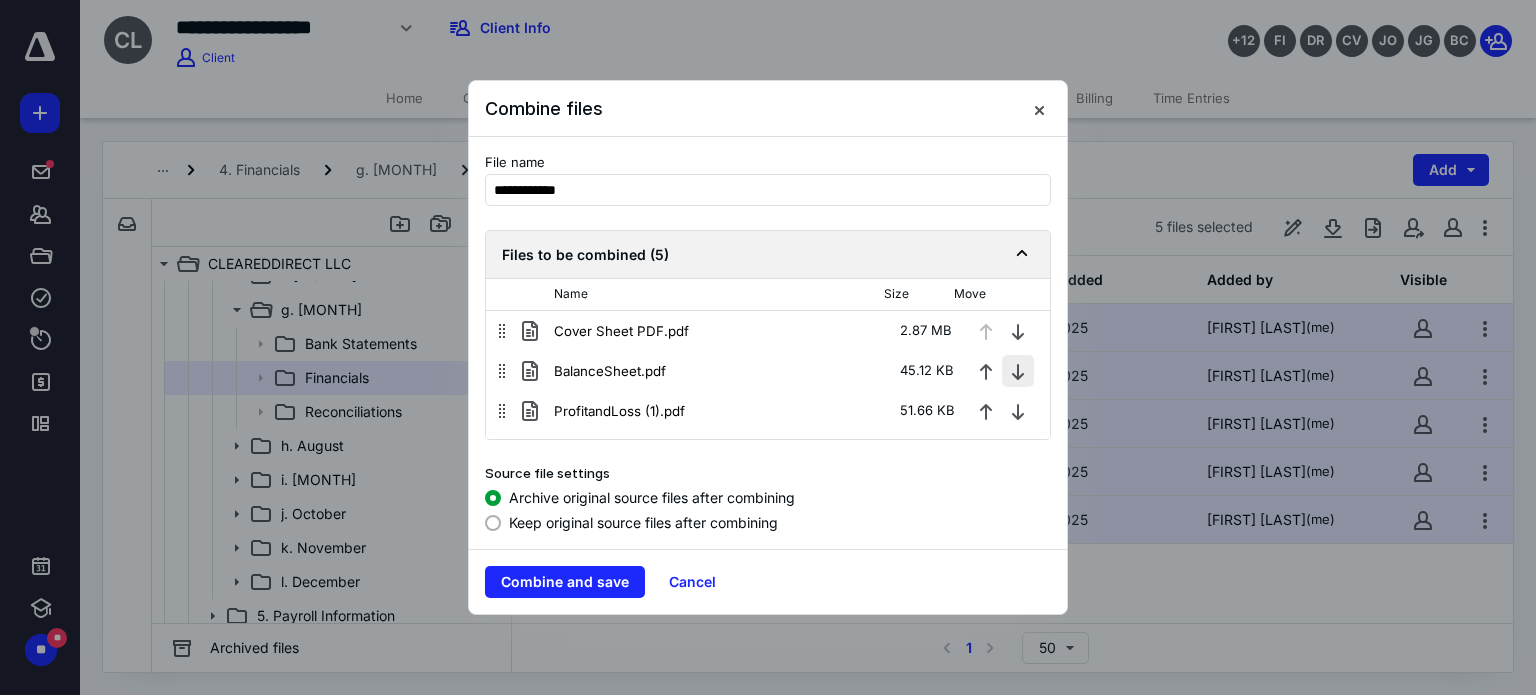 click at bounding box center [1018, 371] 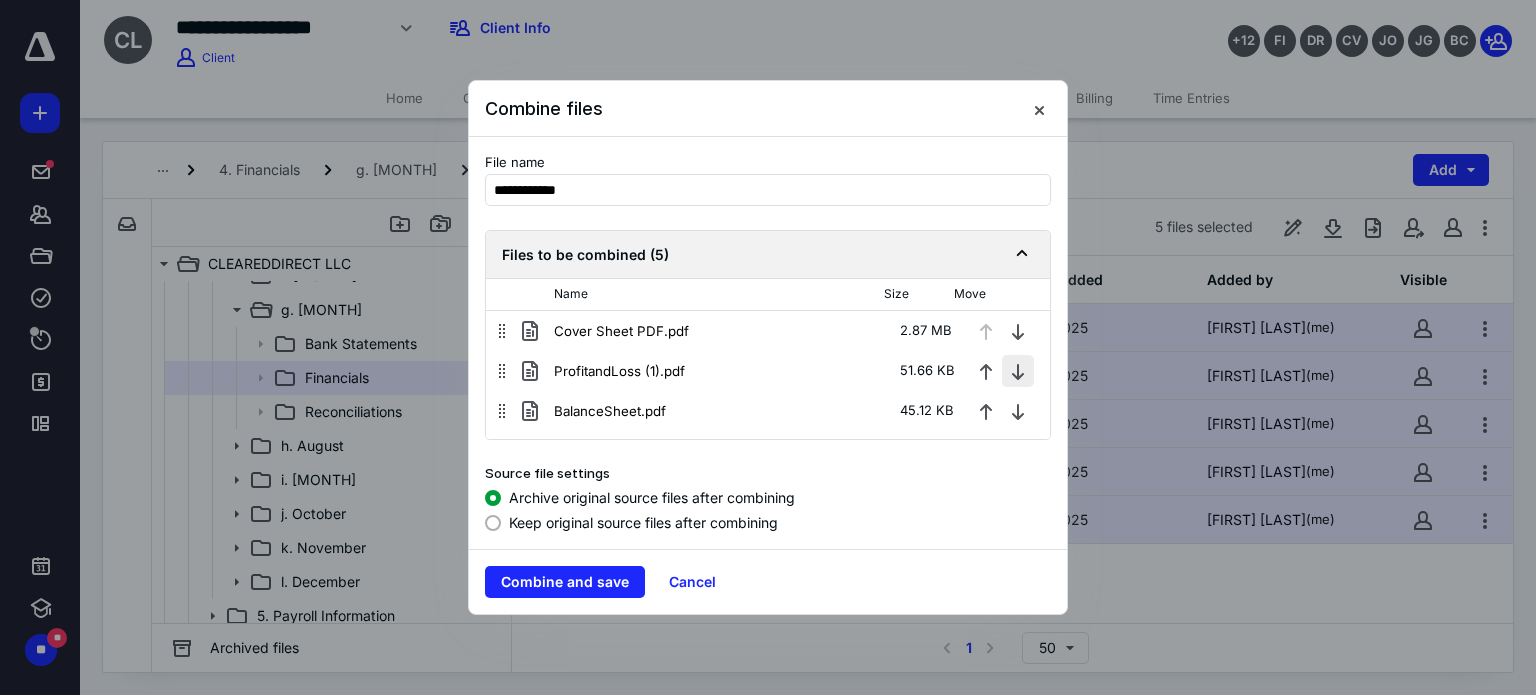click at bounding box center (1018, 371) 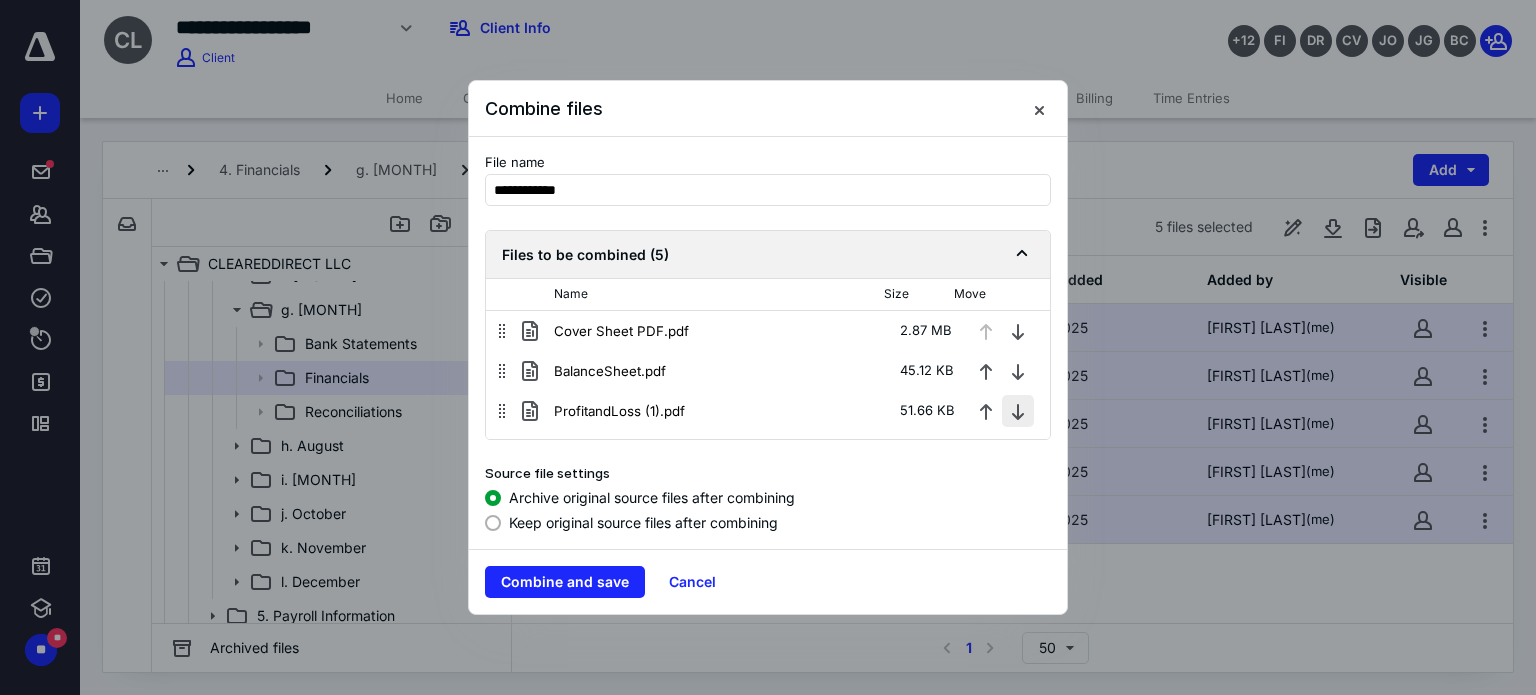 click at bounding box center (1018, 371) 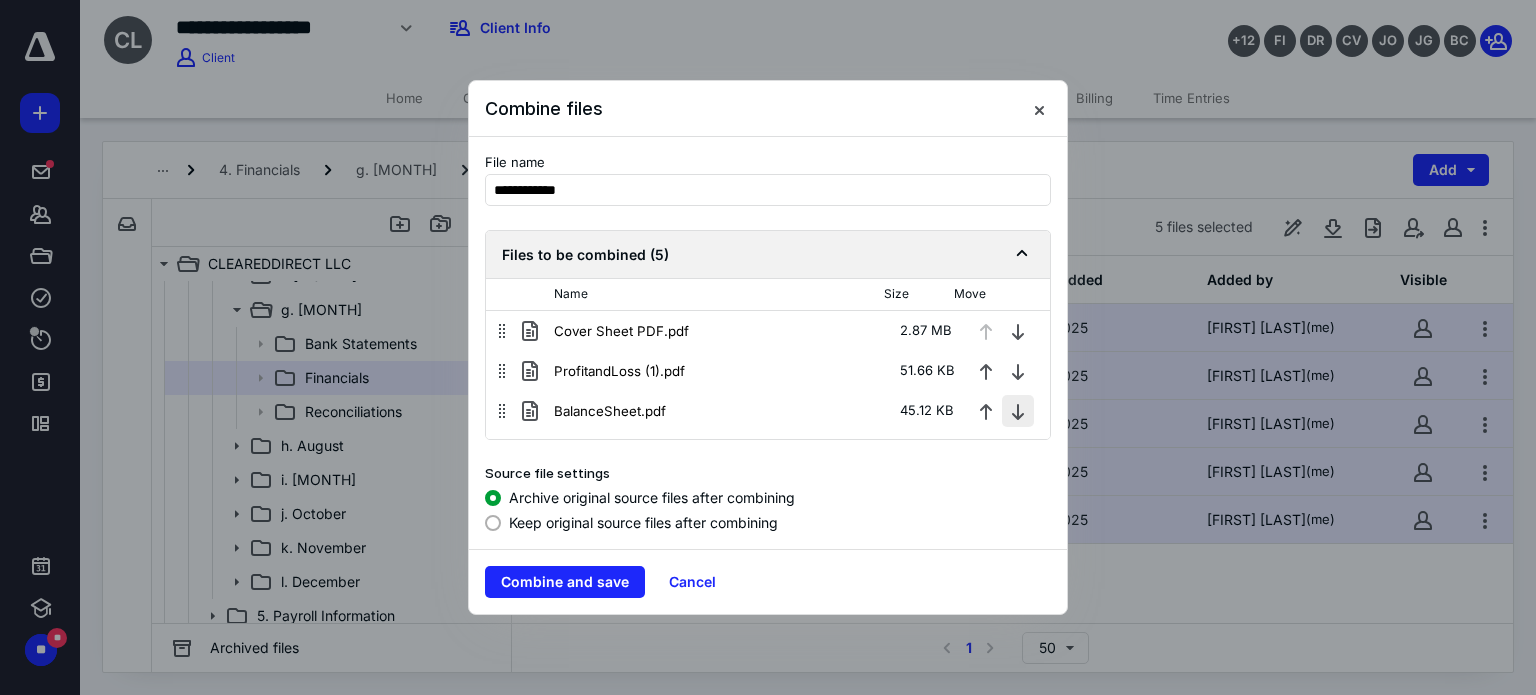 click at bounding box center (1018, 411) 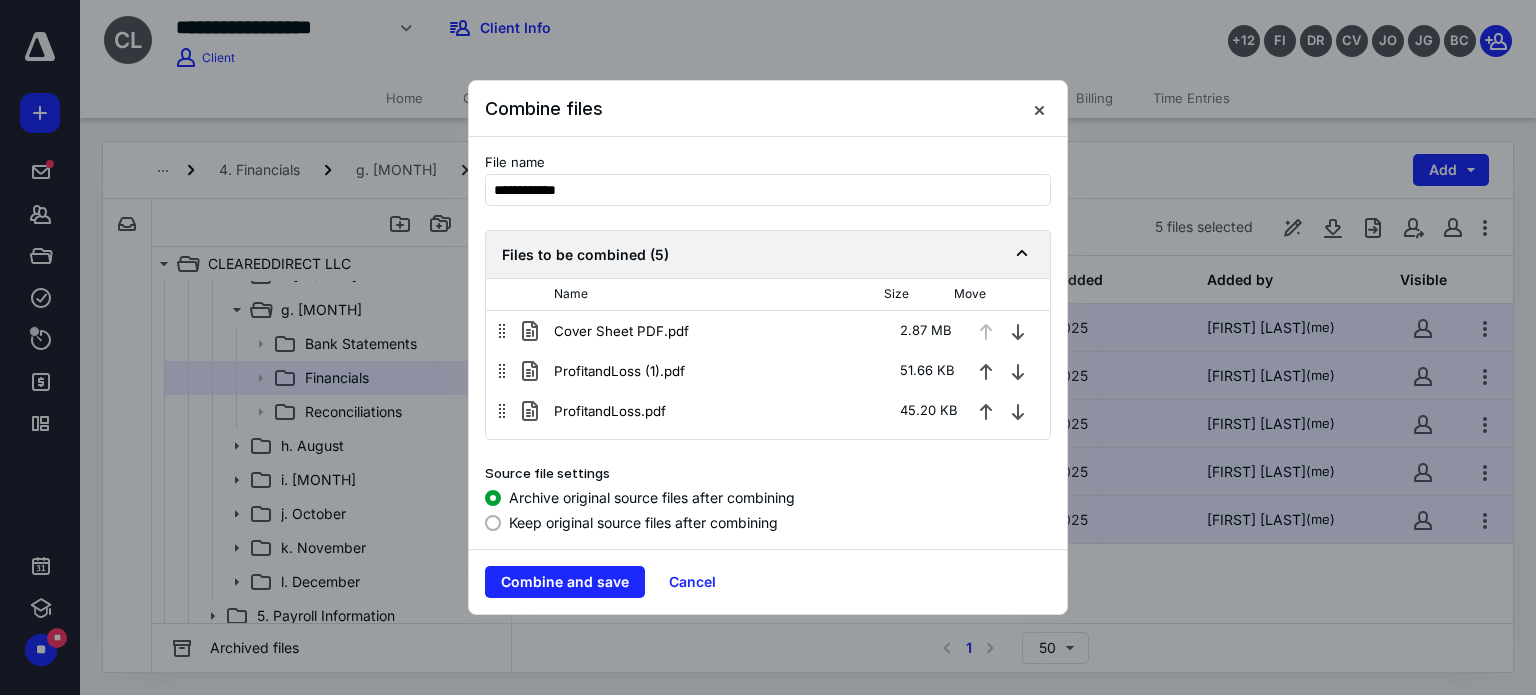 scroll, scrollTop: 0, scrollLeft: 0, axis: both 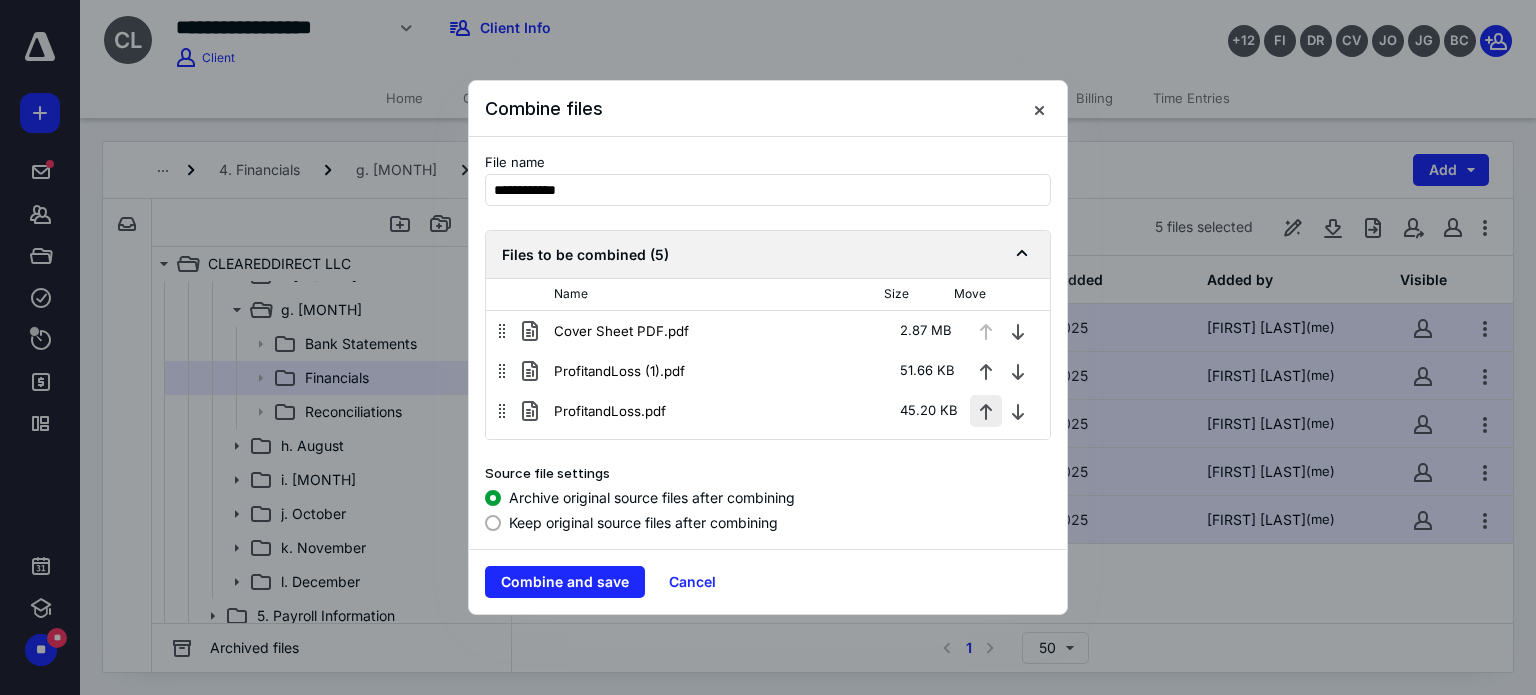 click at bounding box center [986, 411] 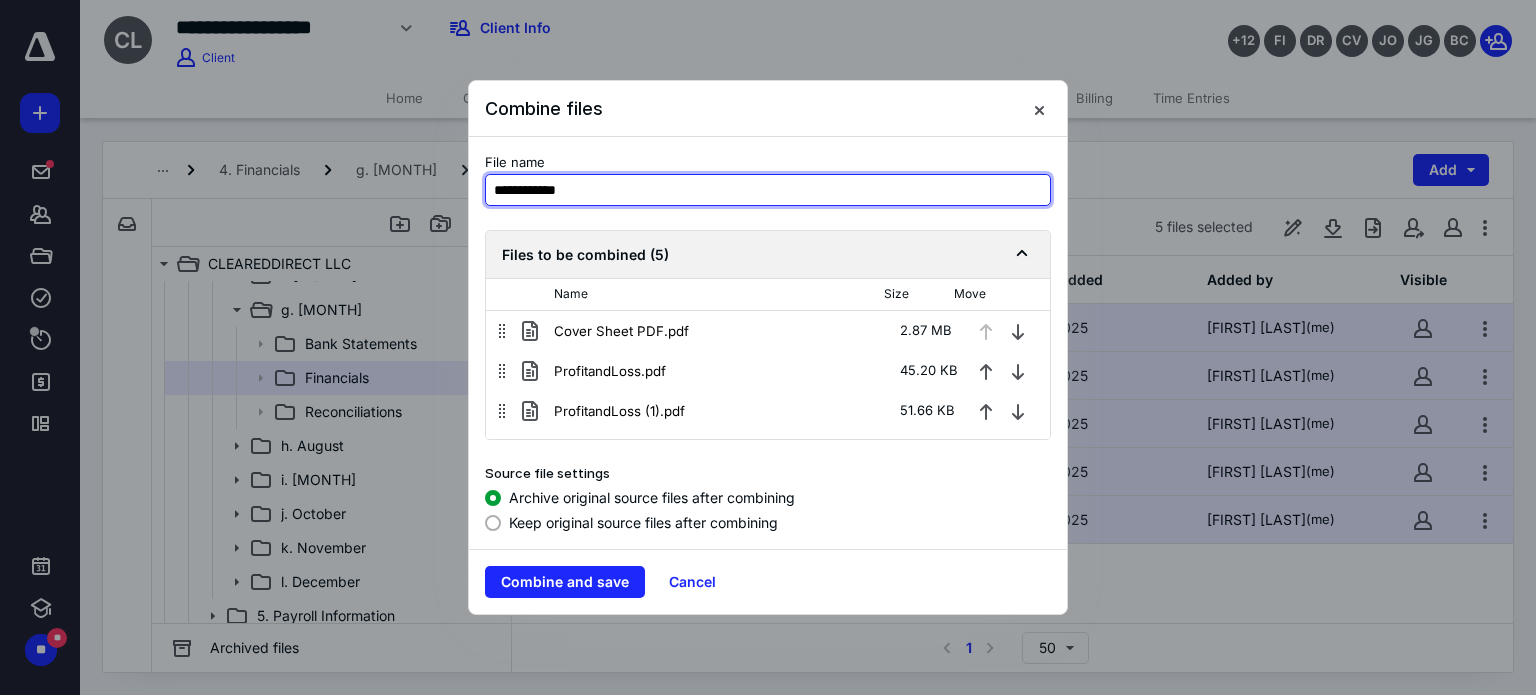 drag, startPoint x: 784, startPoint y: 191, endPoint x: 416, endPoint y: 166, distance: 368.8482 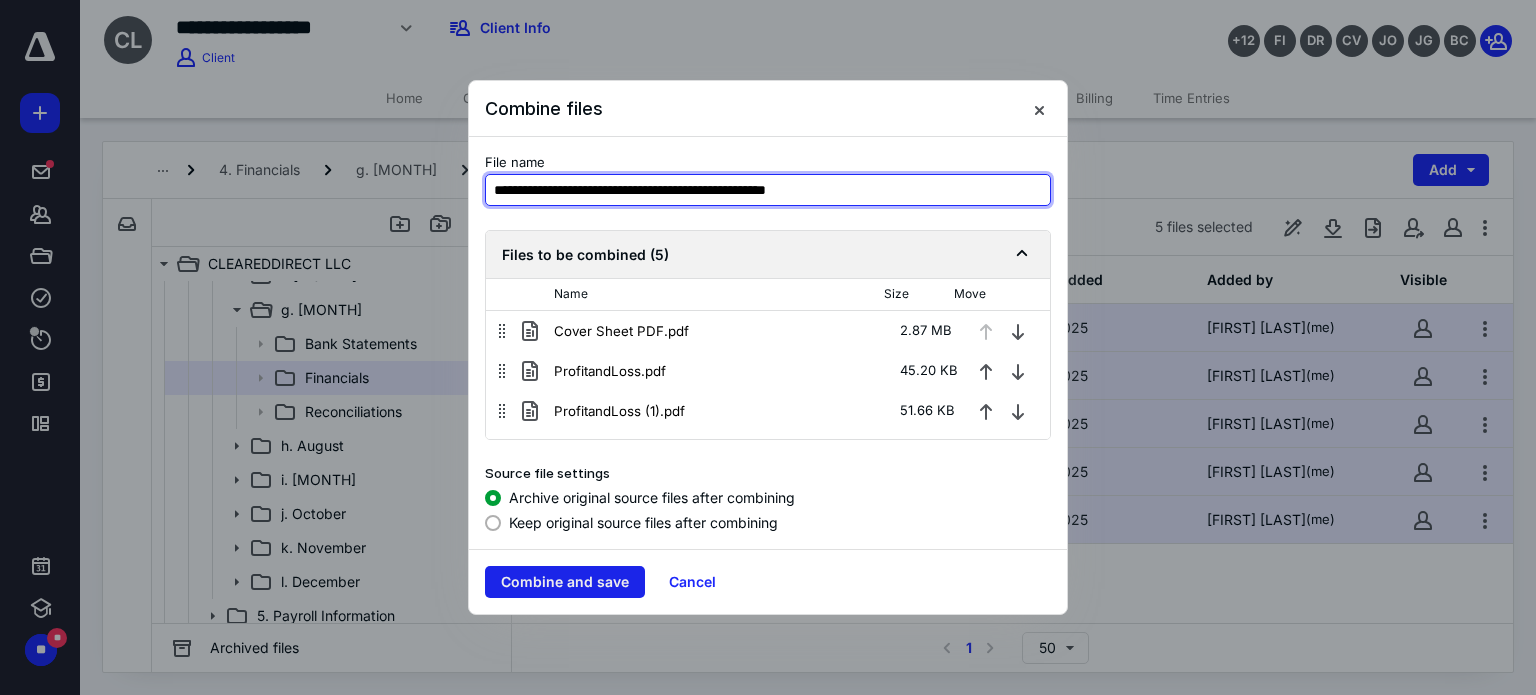 type on "**********" 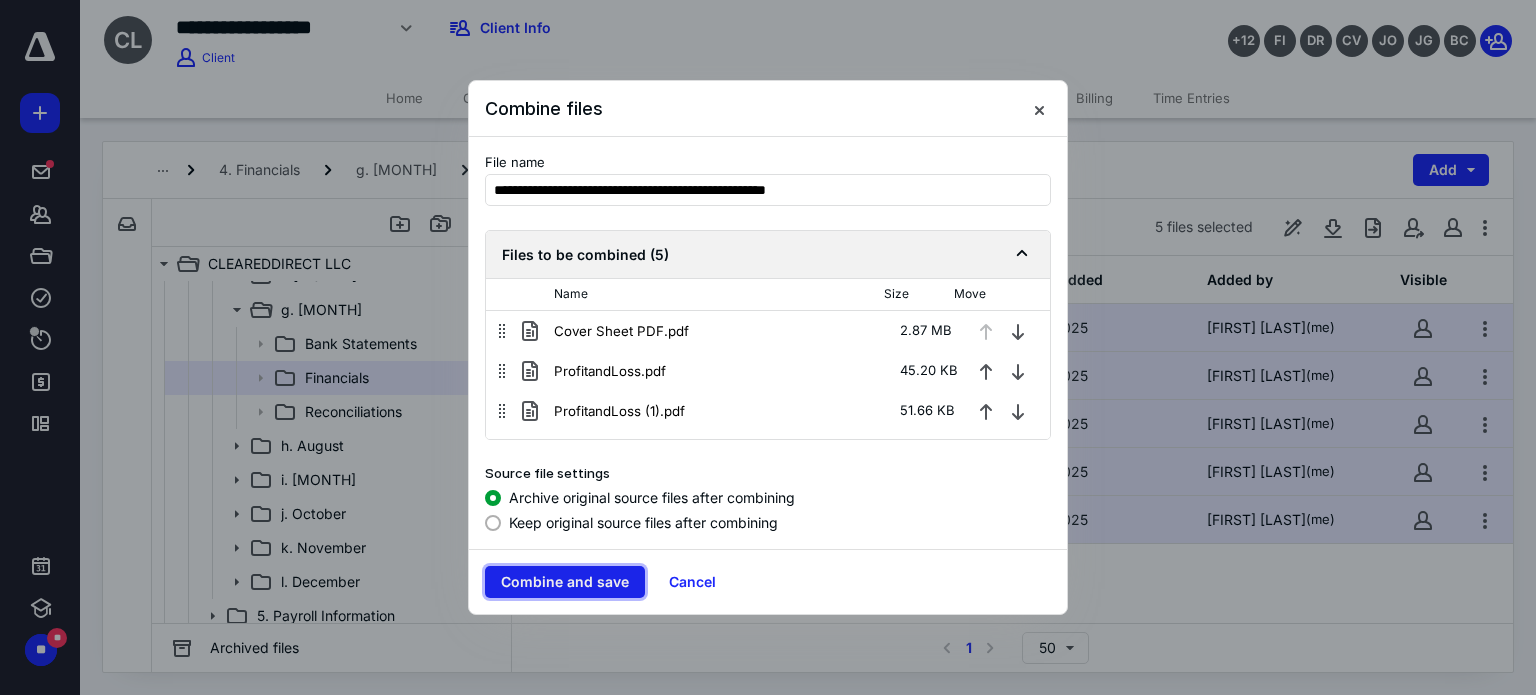 click on "Combine and save" at bounding box center (565, 582) 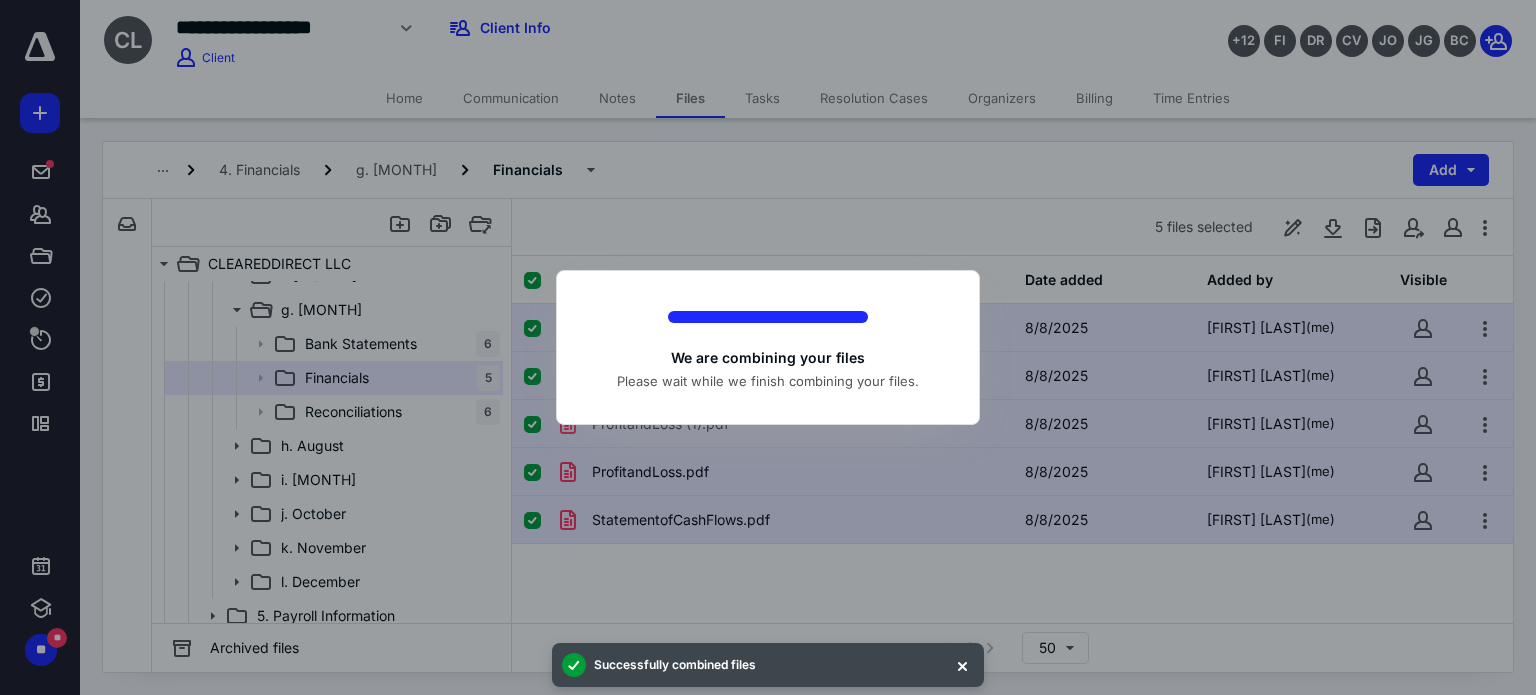 checkbox on "false" 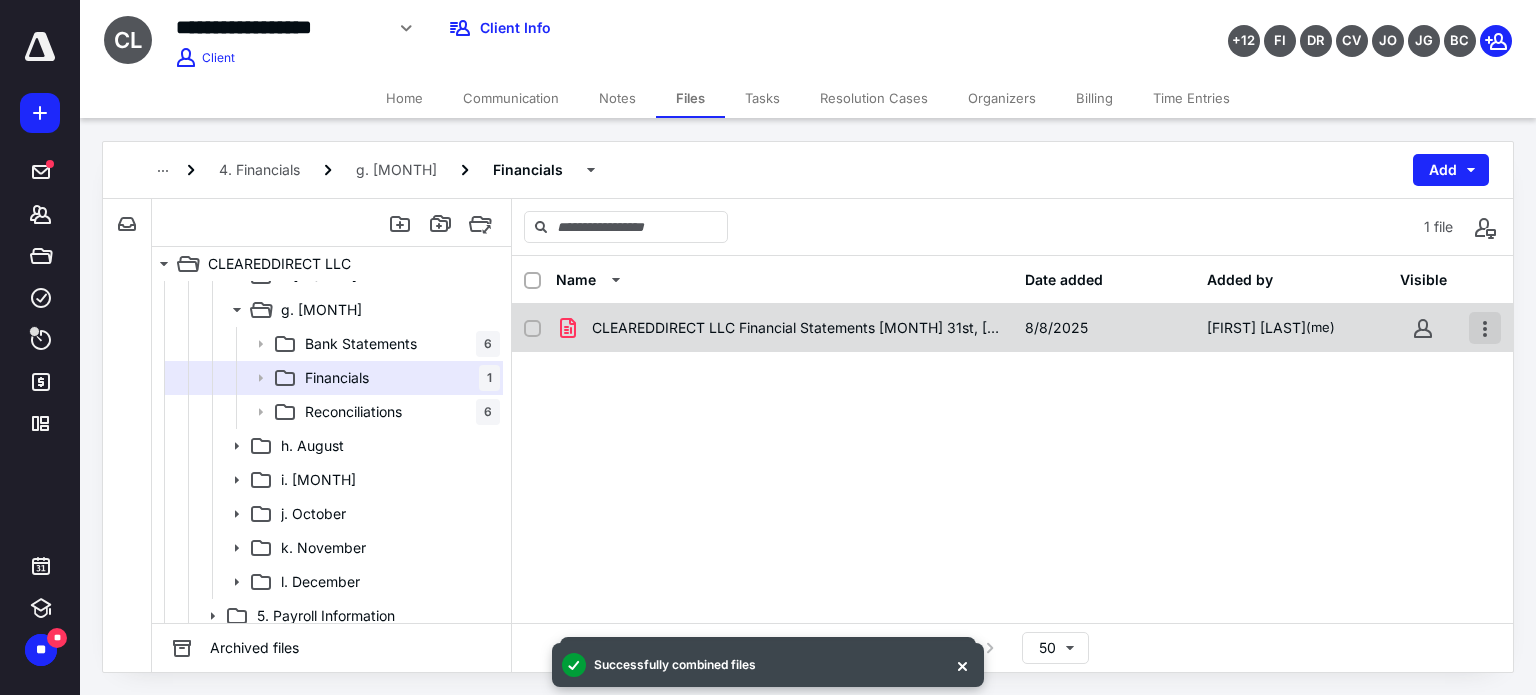 click at bounding box center [1485, 328] 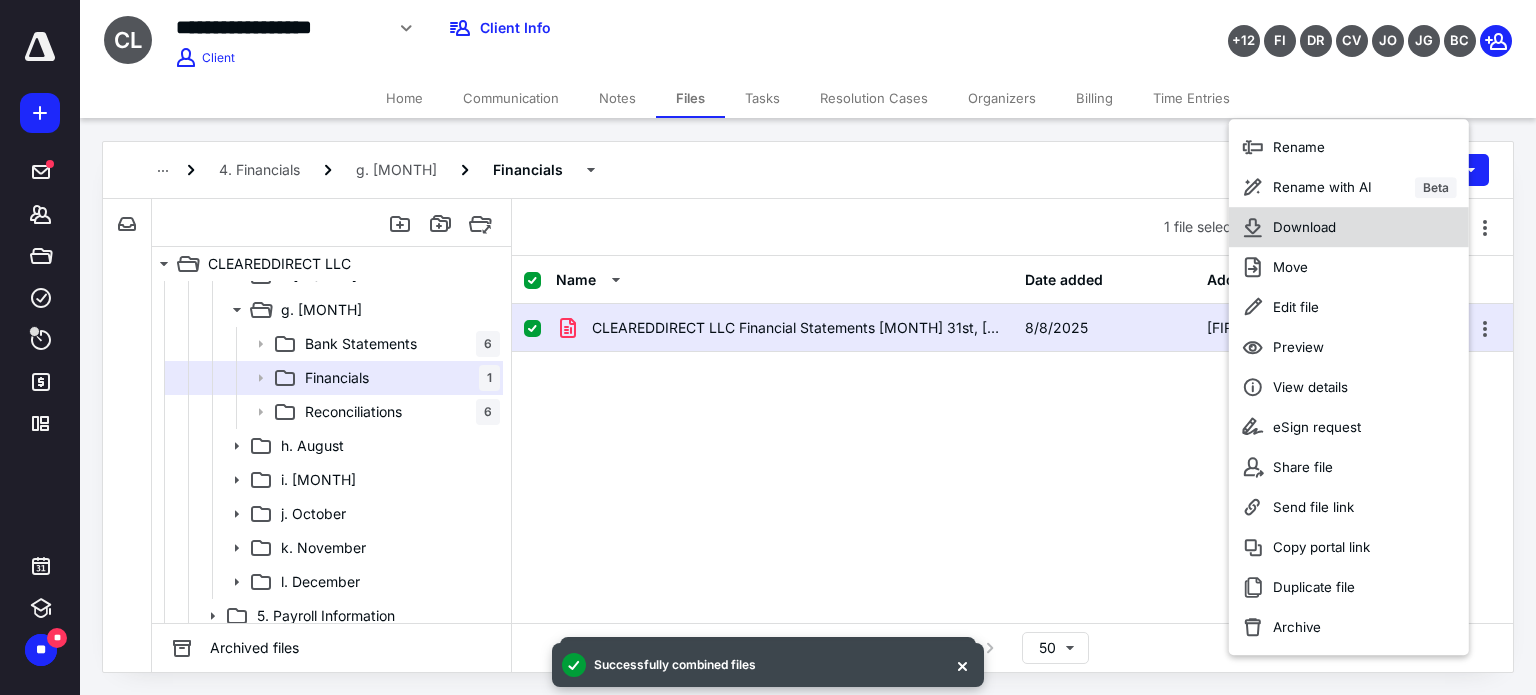 click on "Download" at bounding box center (1349, 227) 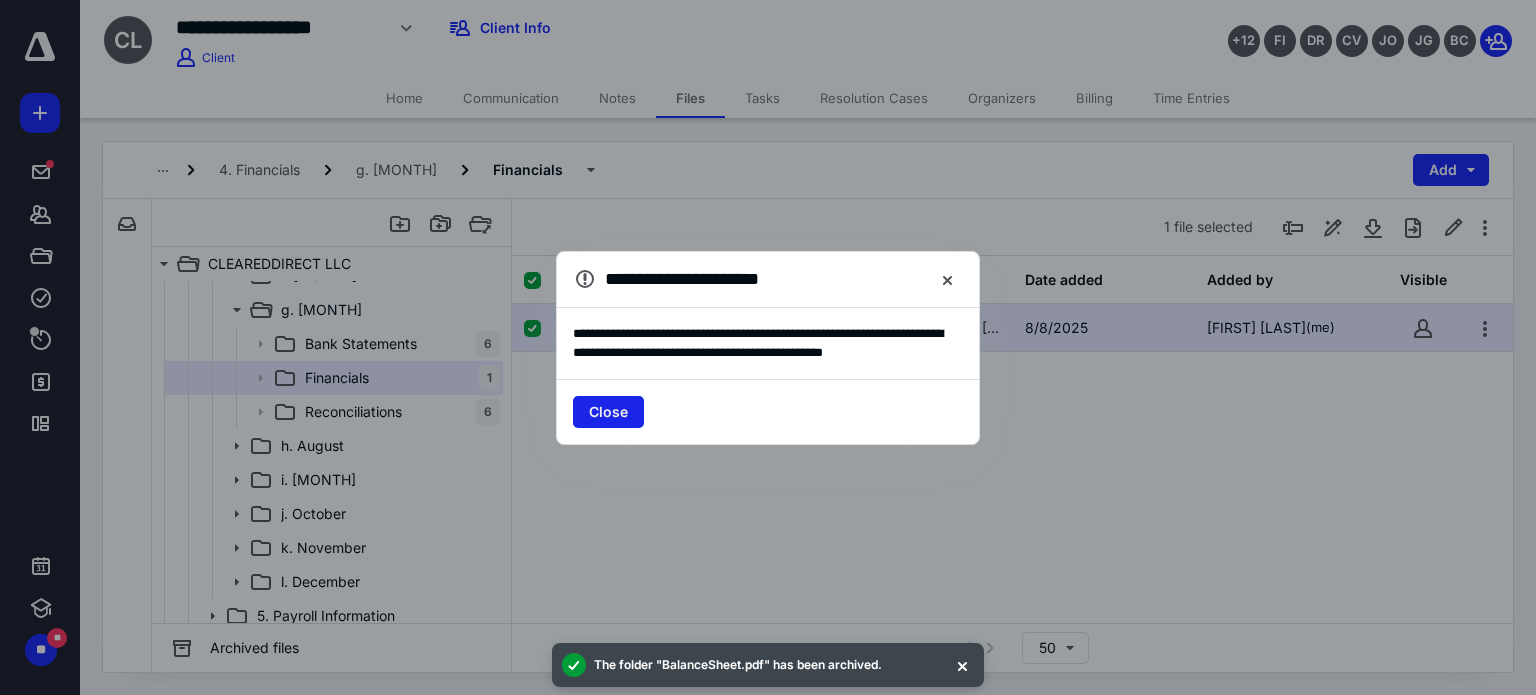 click on "Close" at bounding box center (608, 412) 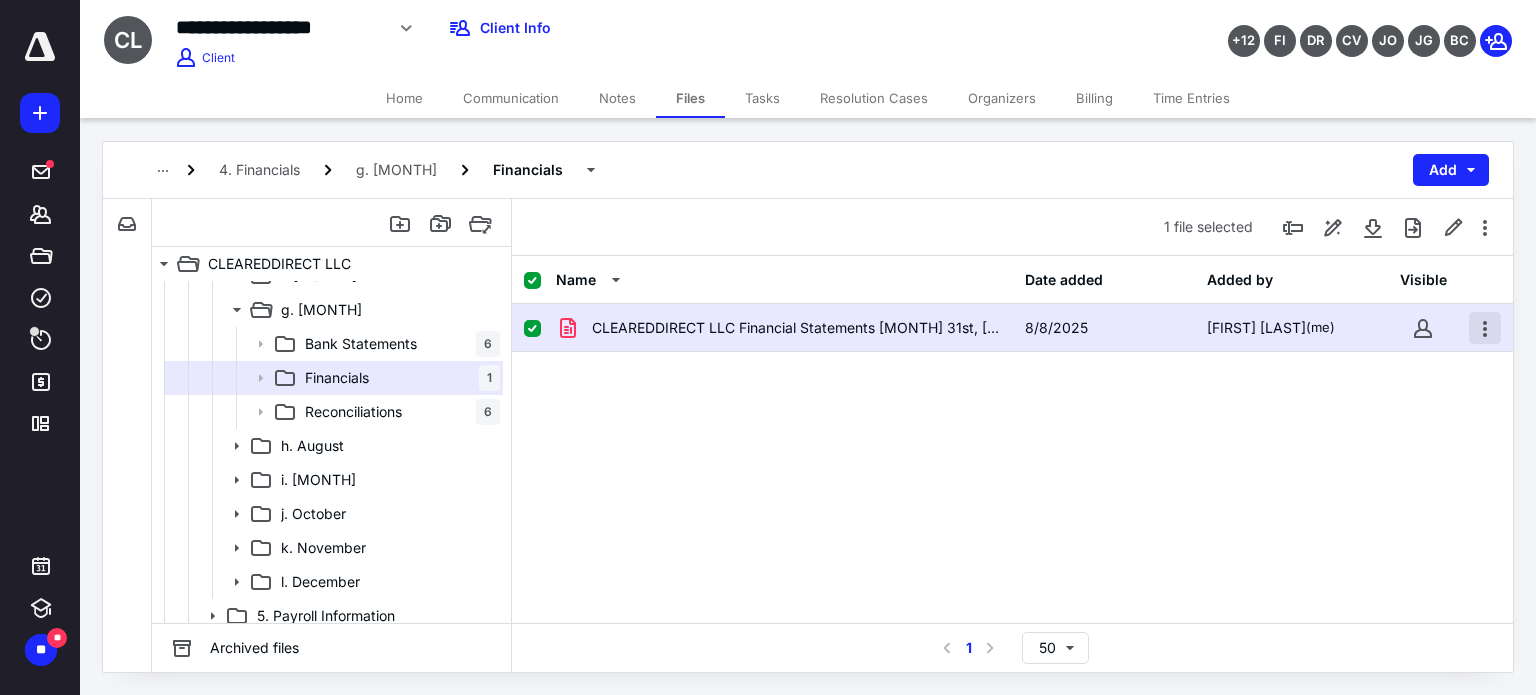 click at bounding box center [1485, 328] 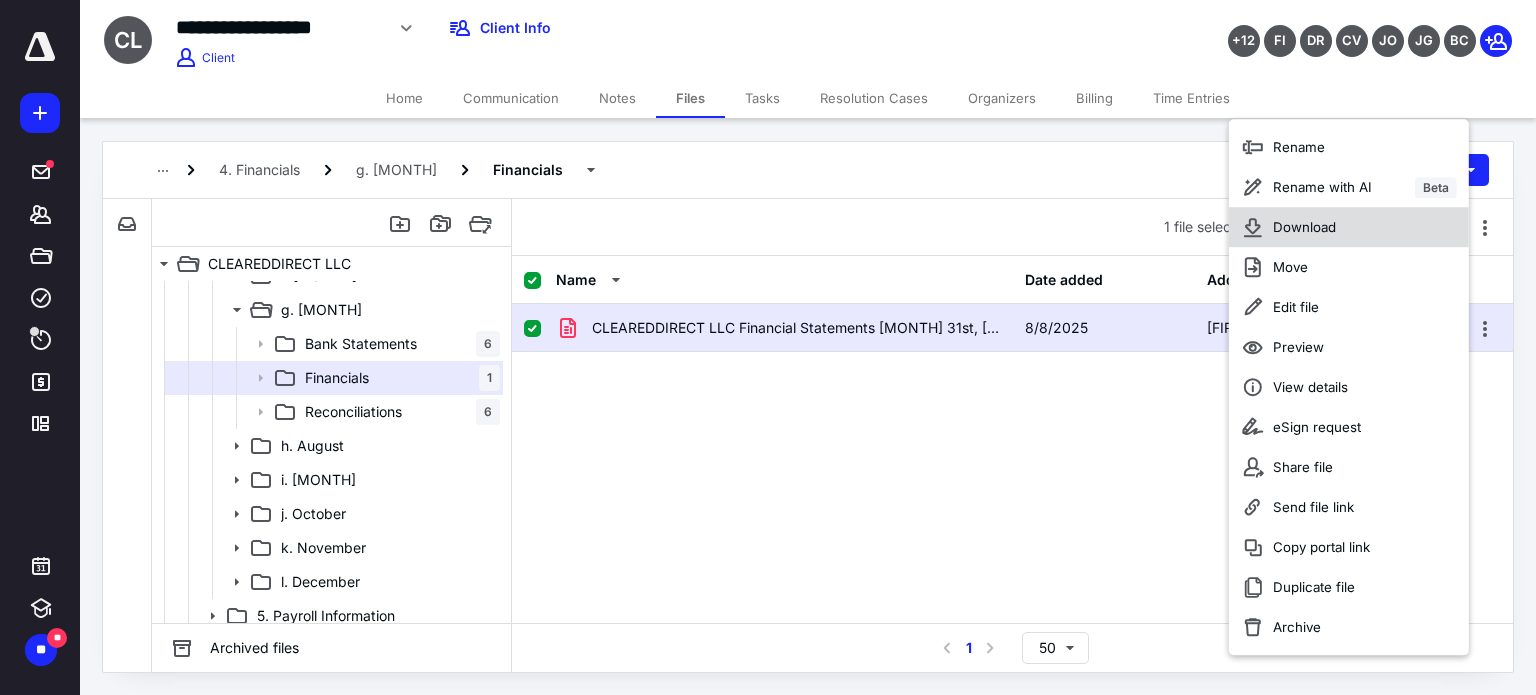 click on "Download" at bounding box center (1304, 227) 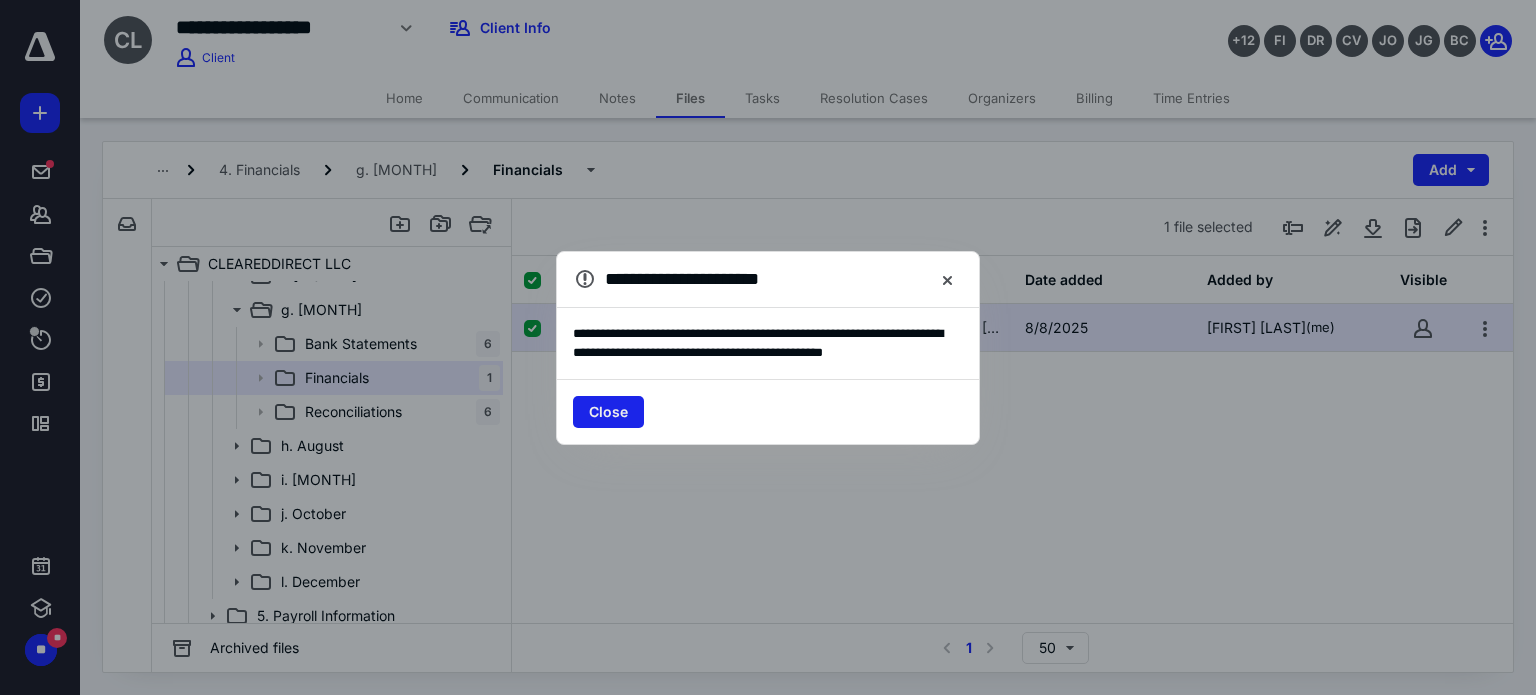 click on "Close" at bounding box center (608, 412) 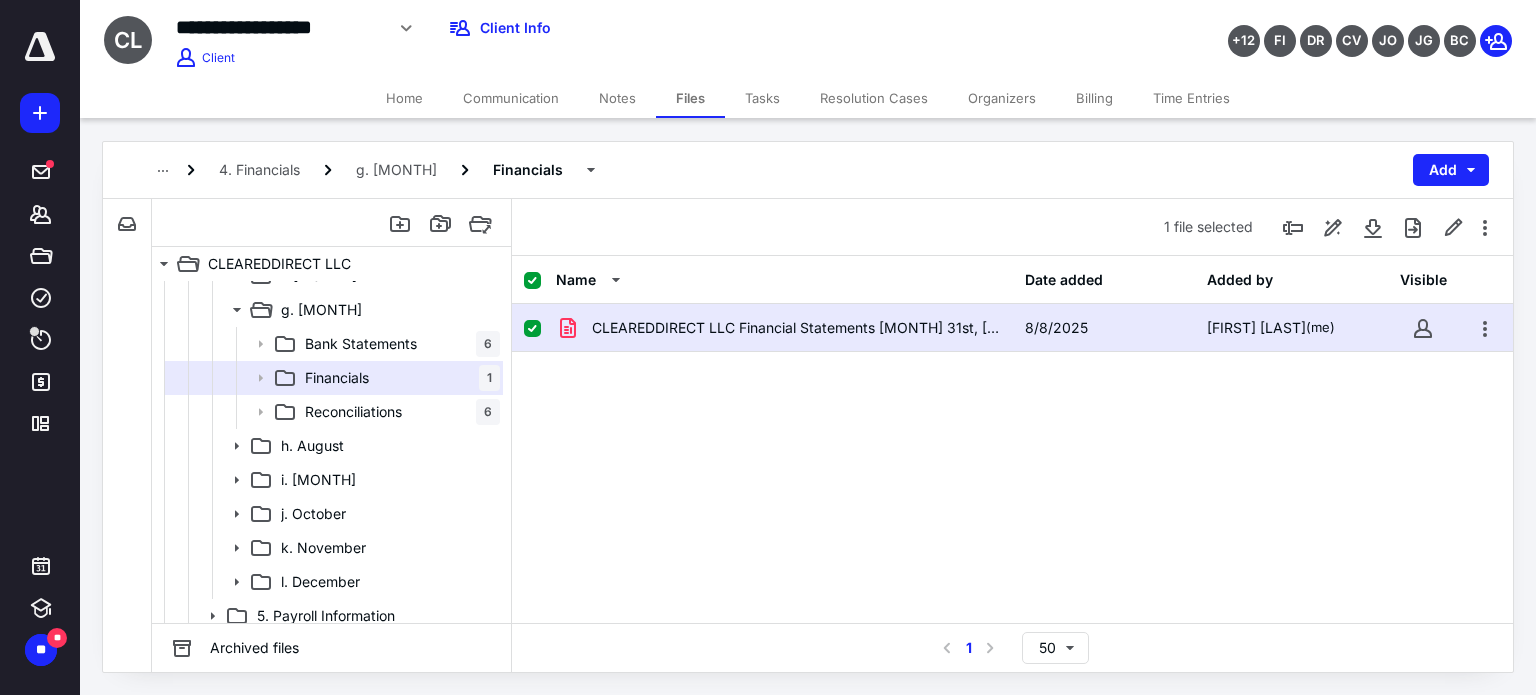 click 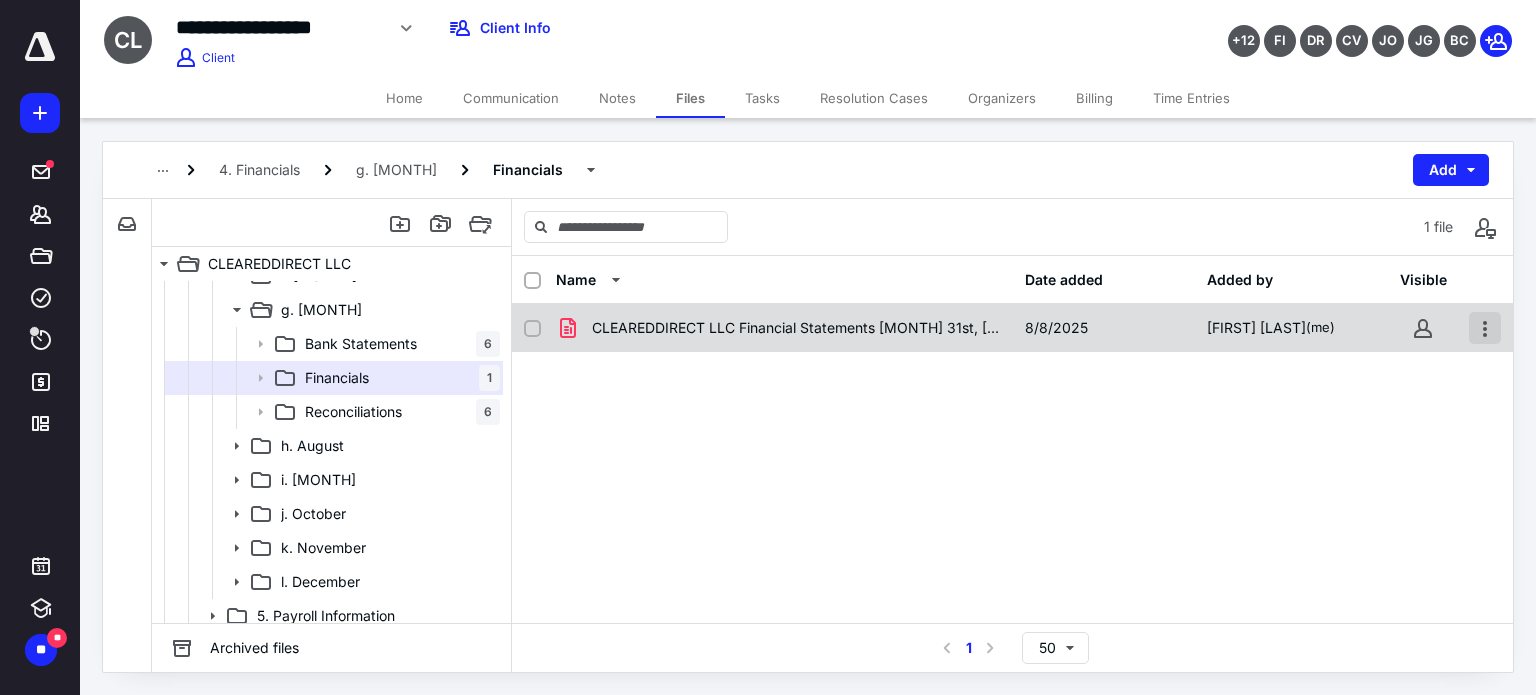 click at bounding box center [1485, 328] 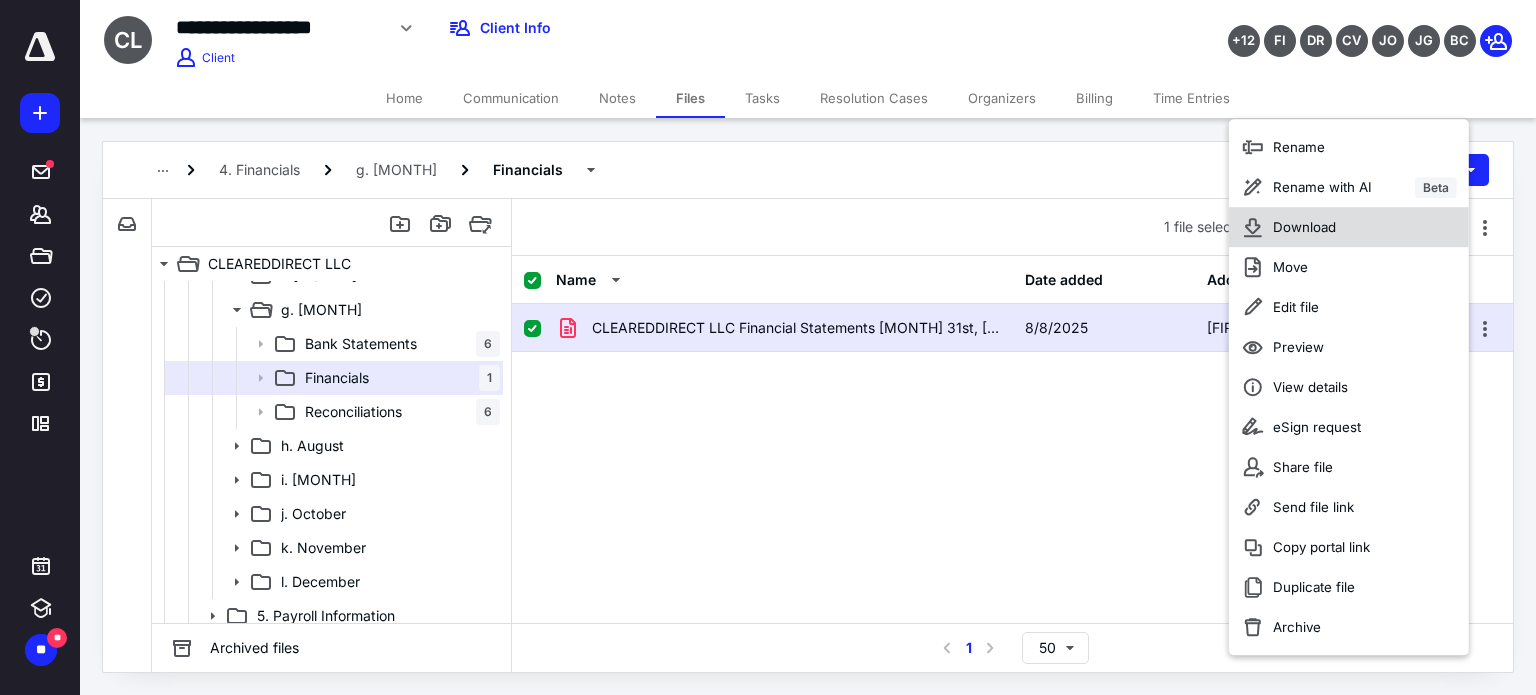 click on "Download" at bounding box center (1349, 227) 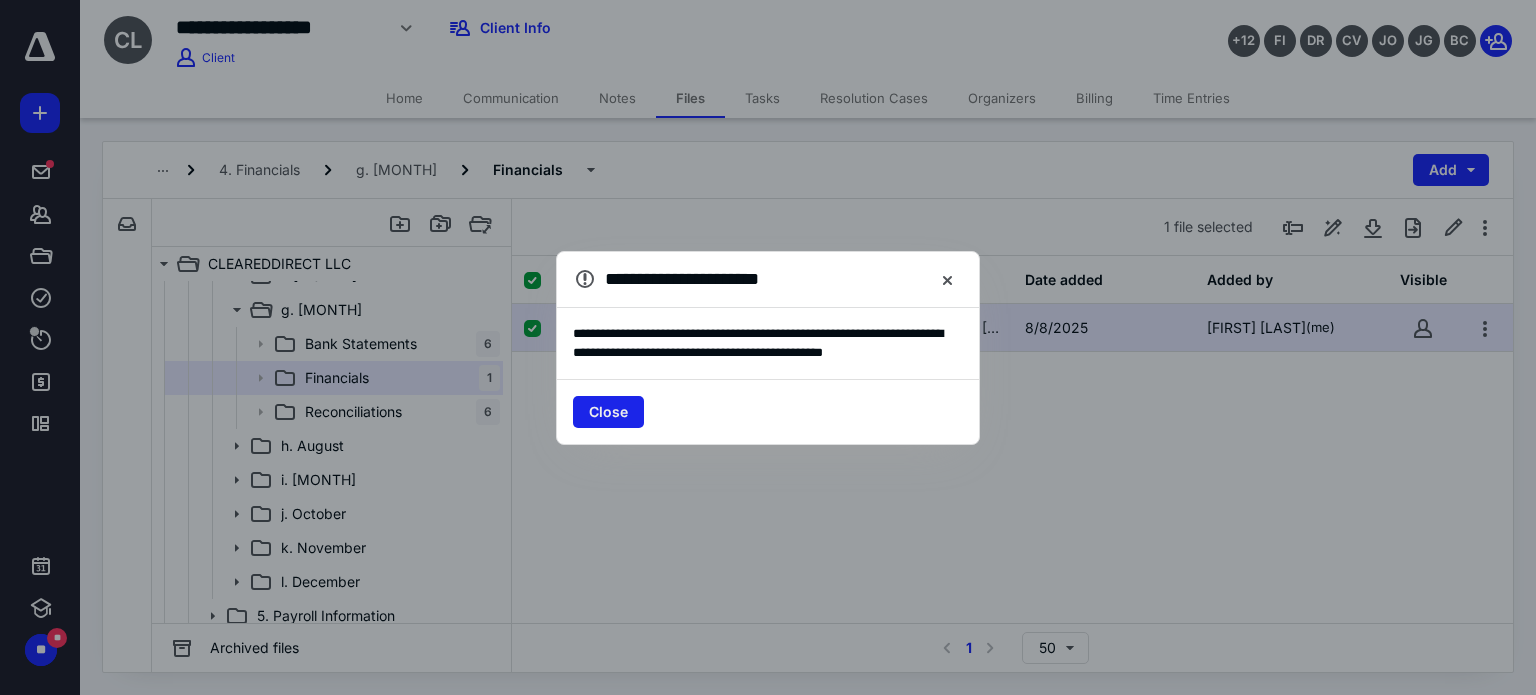 click on "Close" at bounding box center (608, 412) 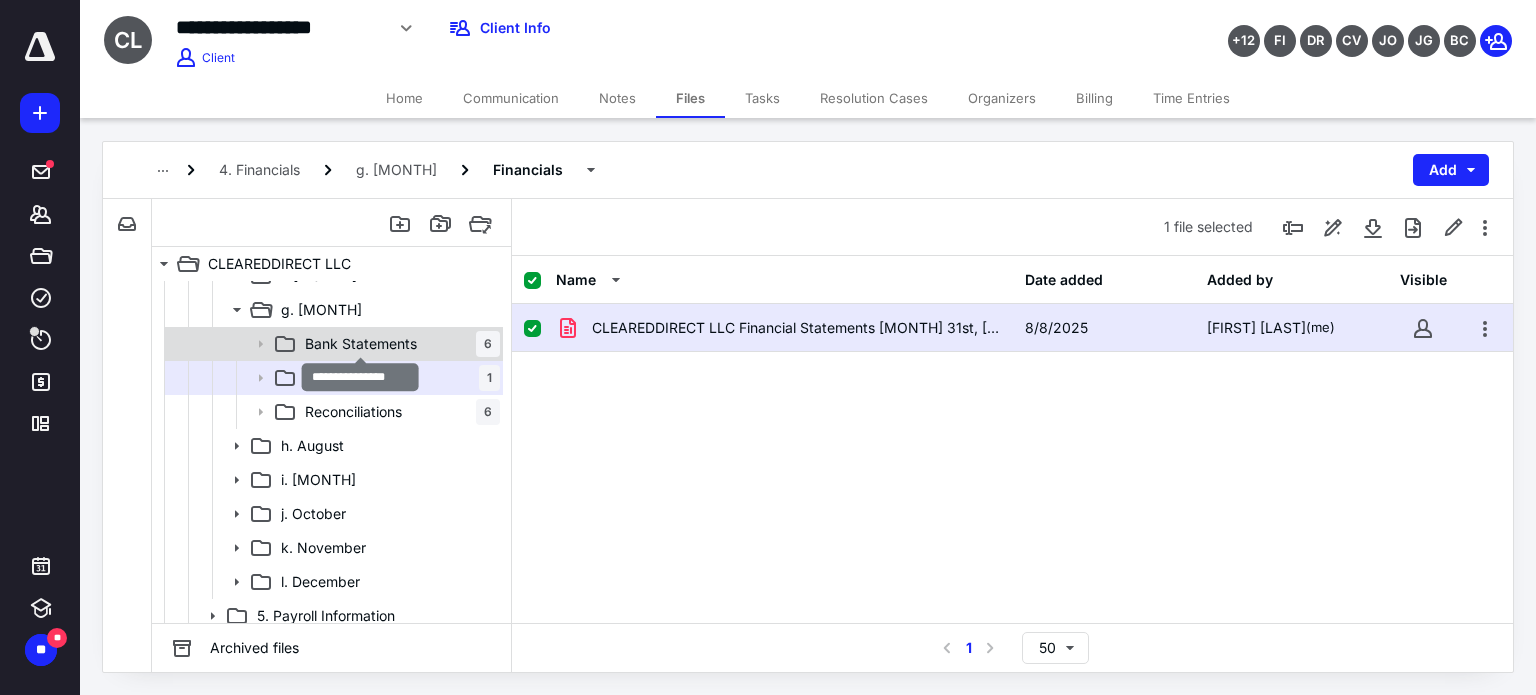 click on "Bank Statements" at bounding box center (361, 344) 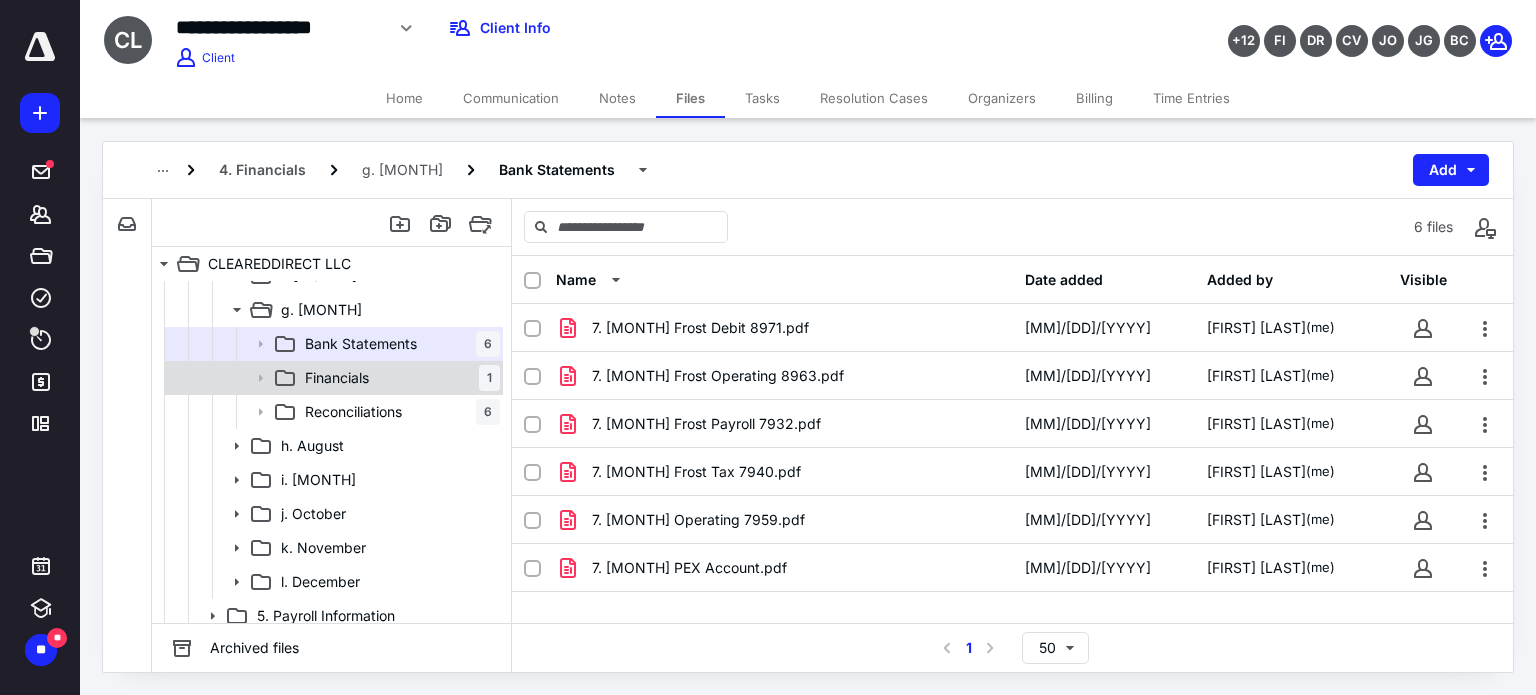 click on "Financials" at bounding box center [337, 378] 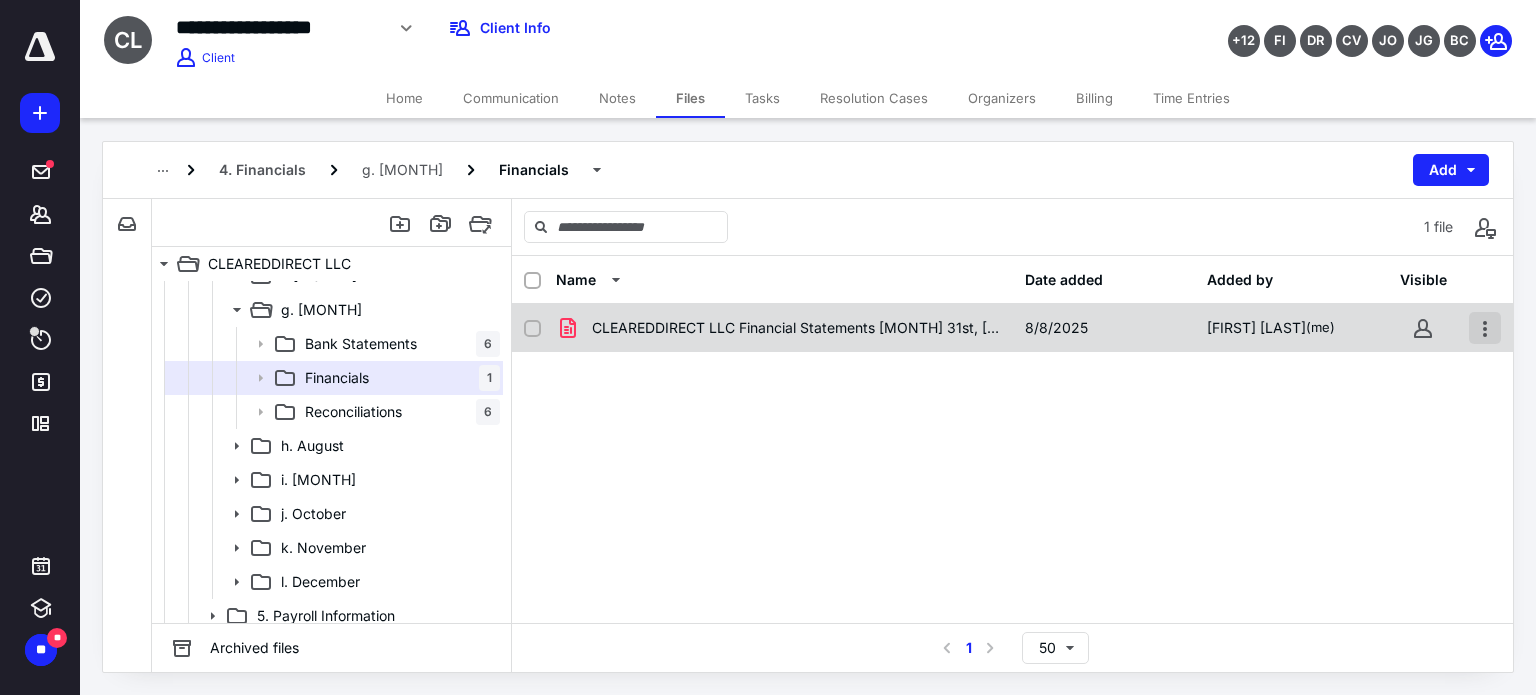 click at bounding box center (1485, 328) 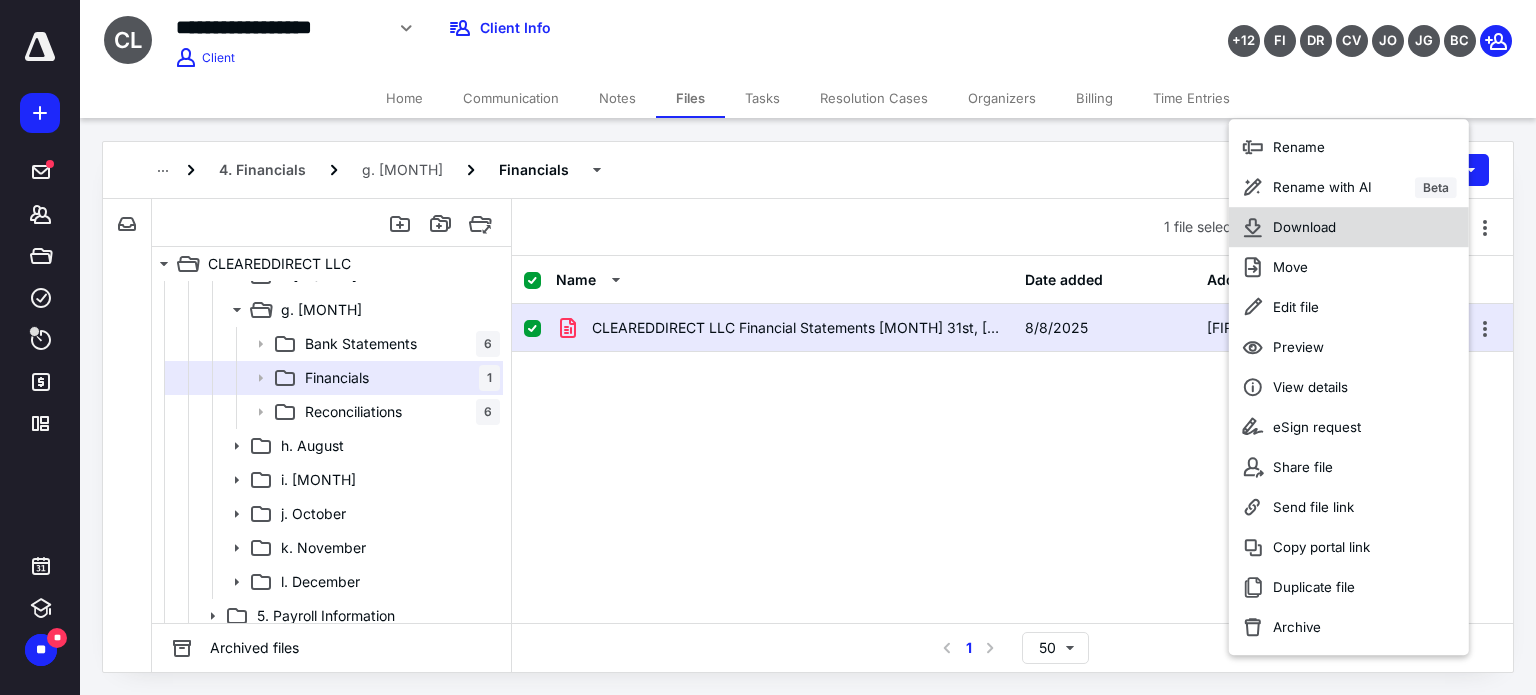 click on "Download" at bounding box center [1304, 227] 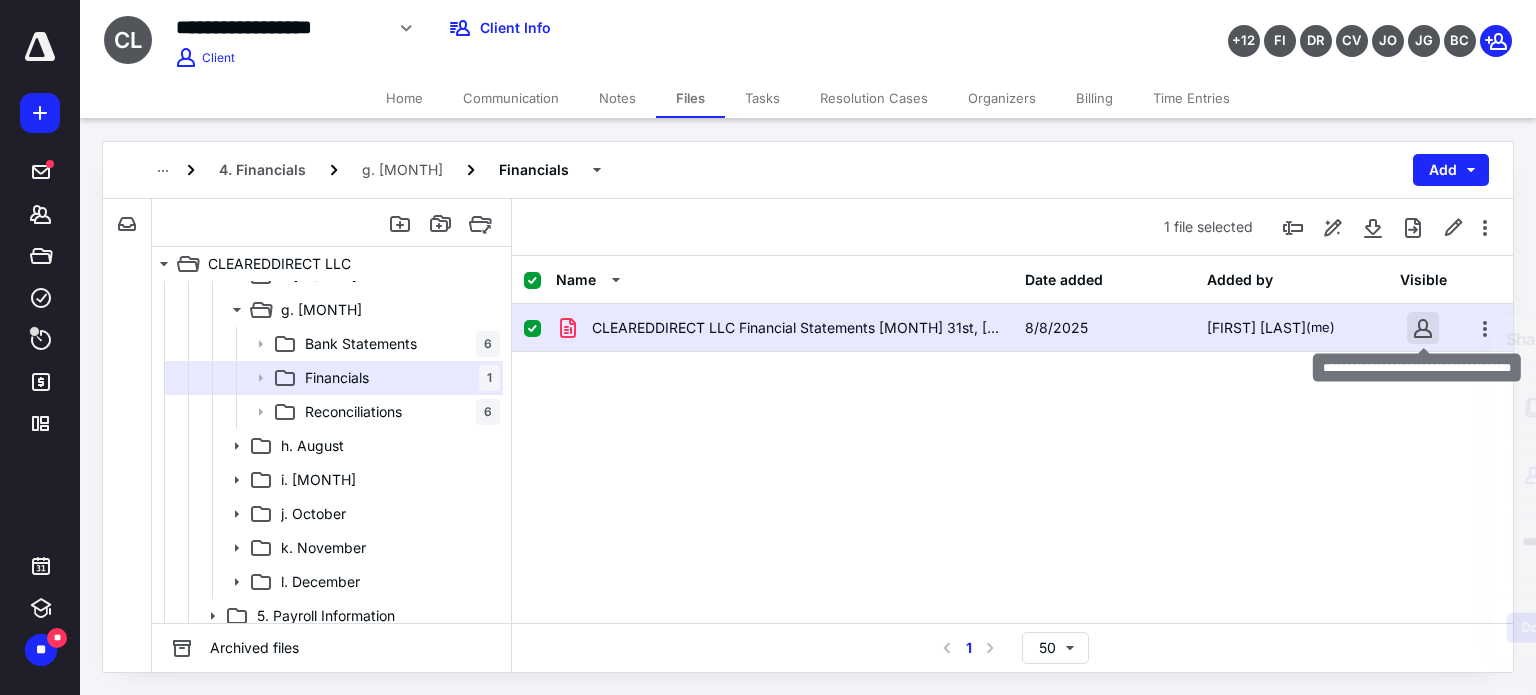 click at bounding box center [1423, 328] 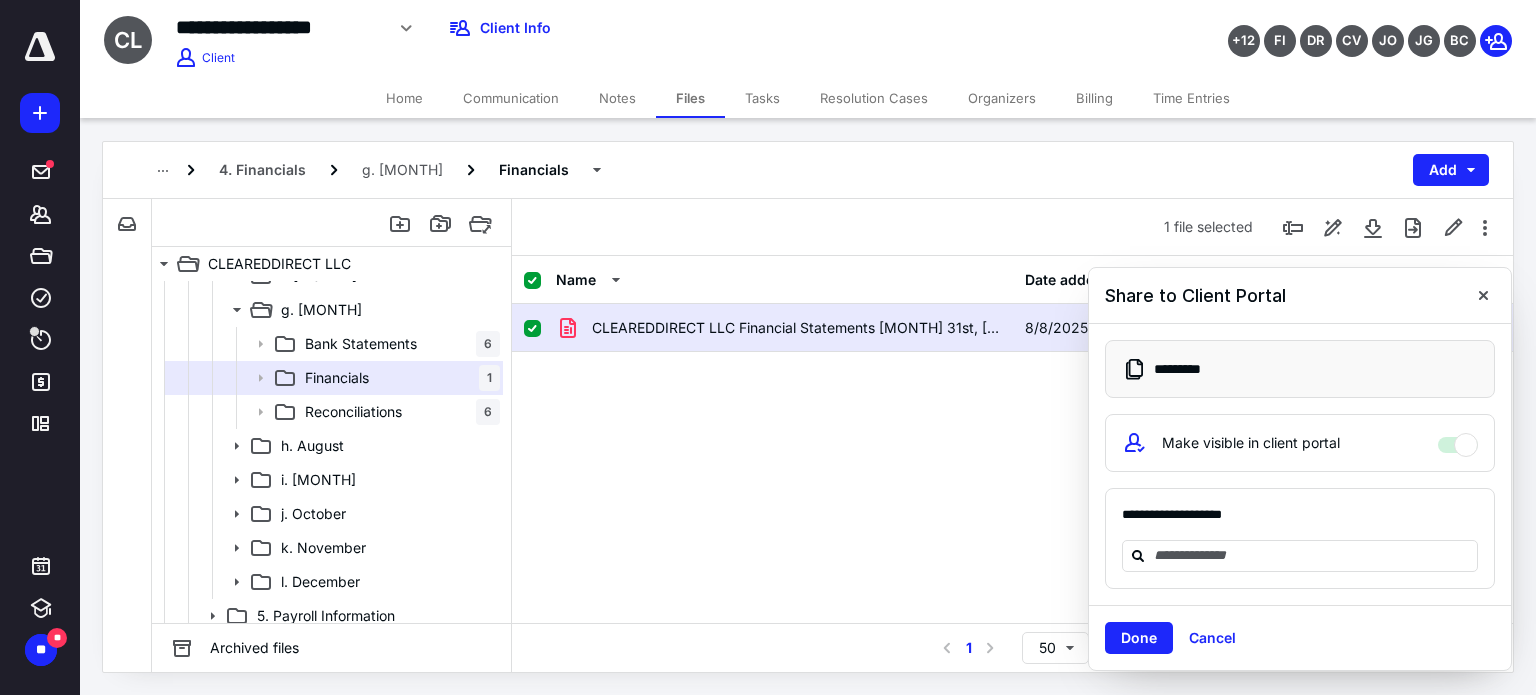 click on "Tasks" at bounding box center [762, 98] 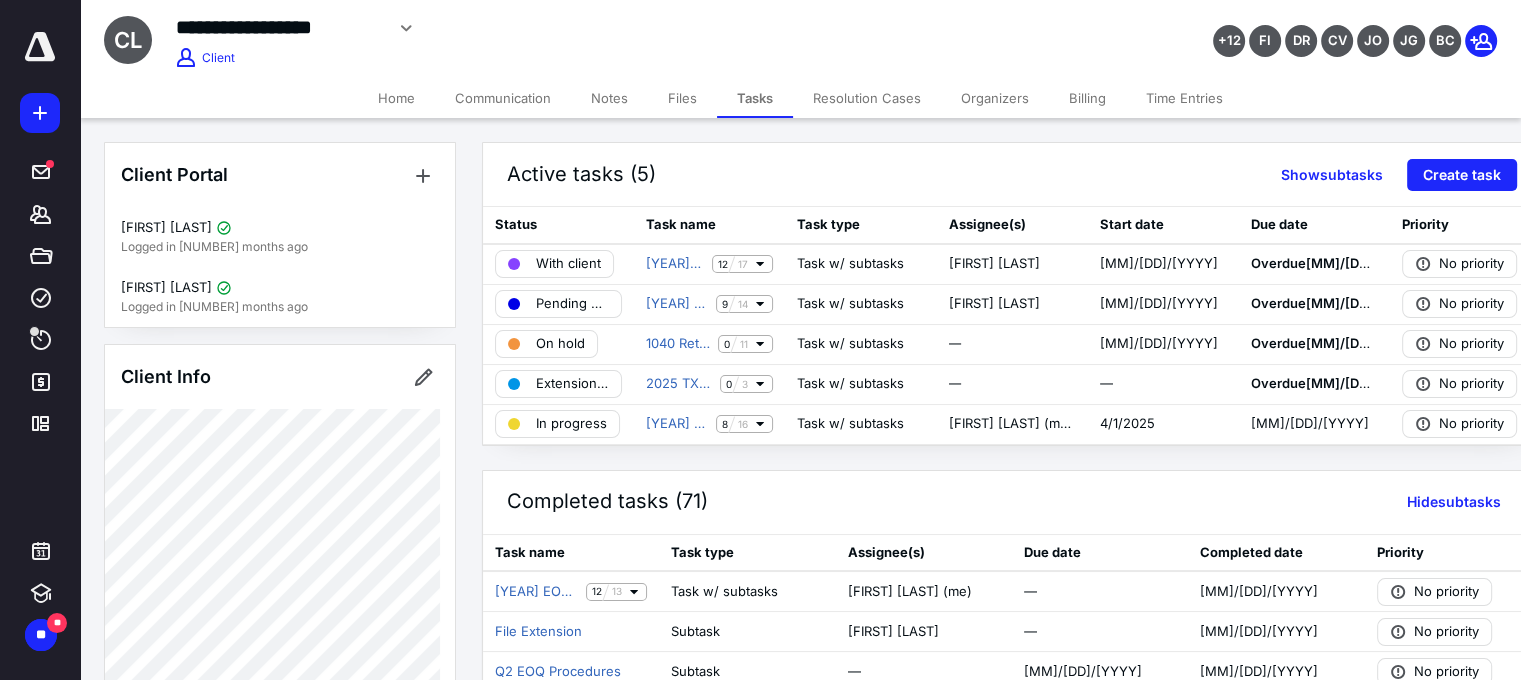 click on "Tasks" at bounding box center [755, 98] 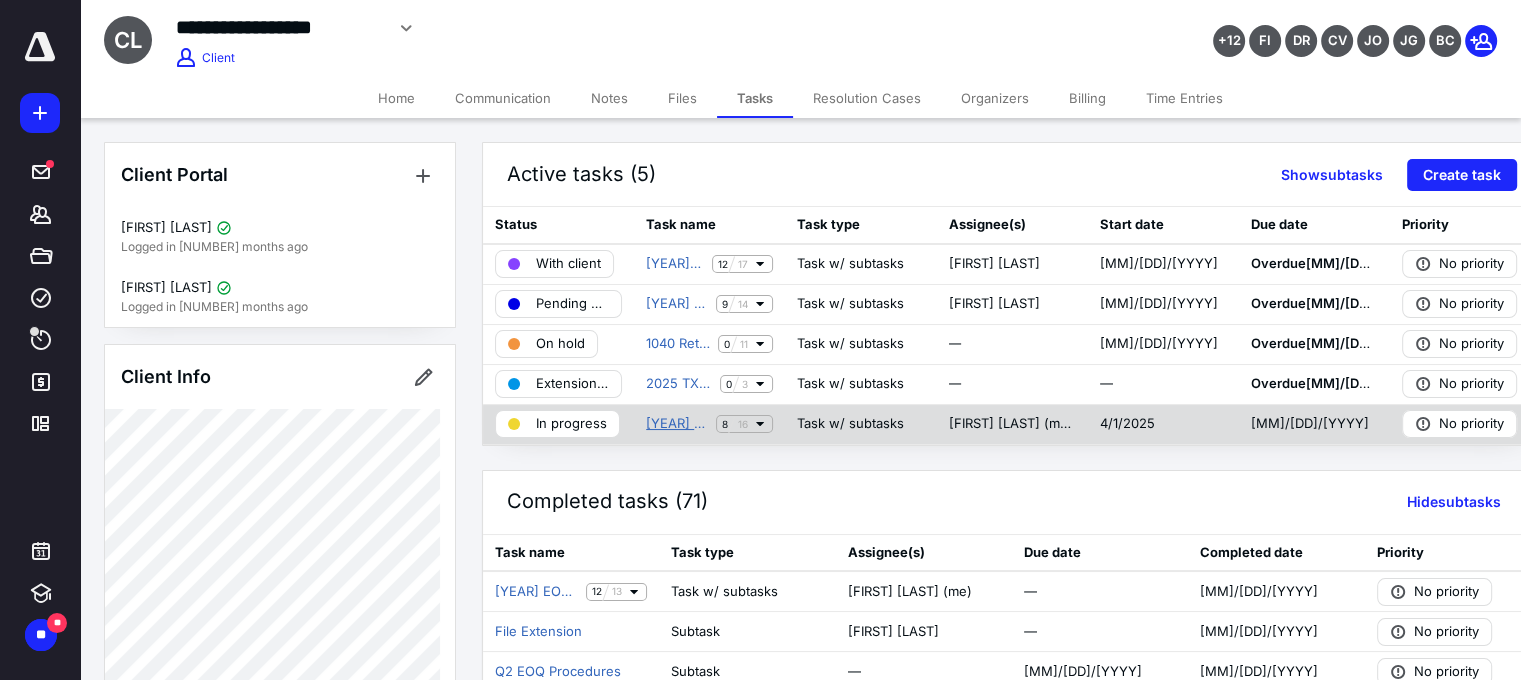 click on "[YEAR] Bookkeeping Tracker CLEAREDDIRECT LLC (1120-S)" at bounding box center (677, 424) 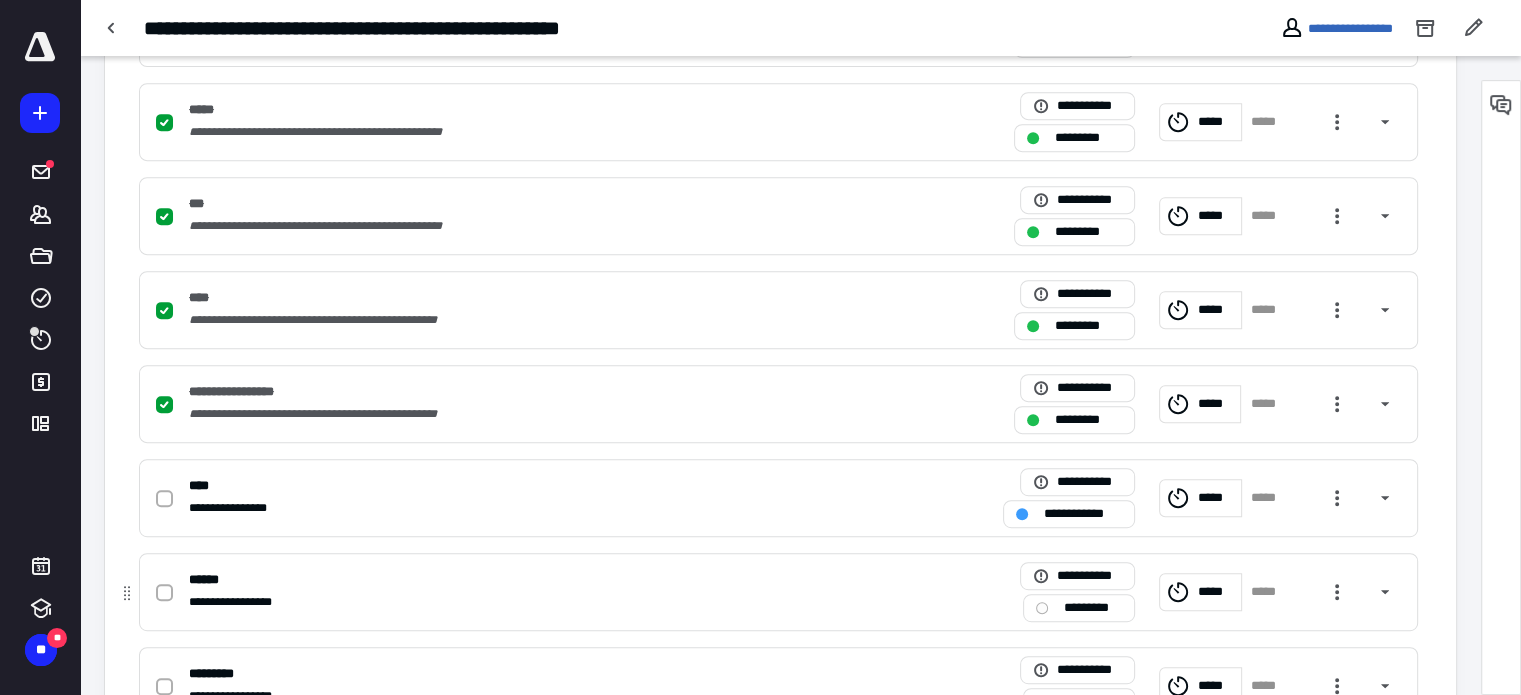 scroll, scrollTop: 906, scrollLeft: 0, axis: vertical 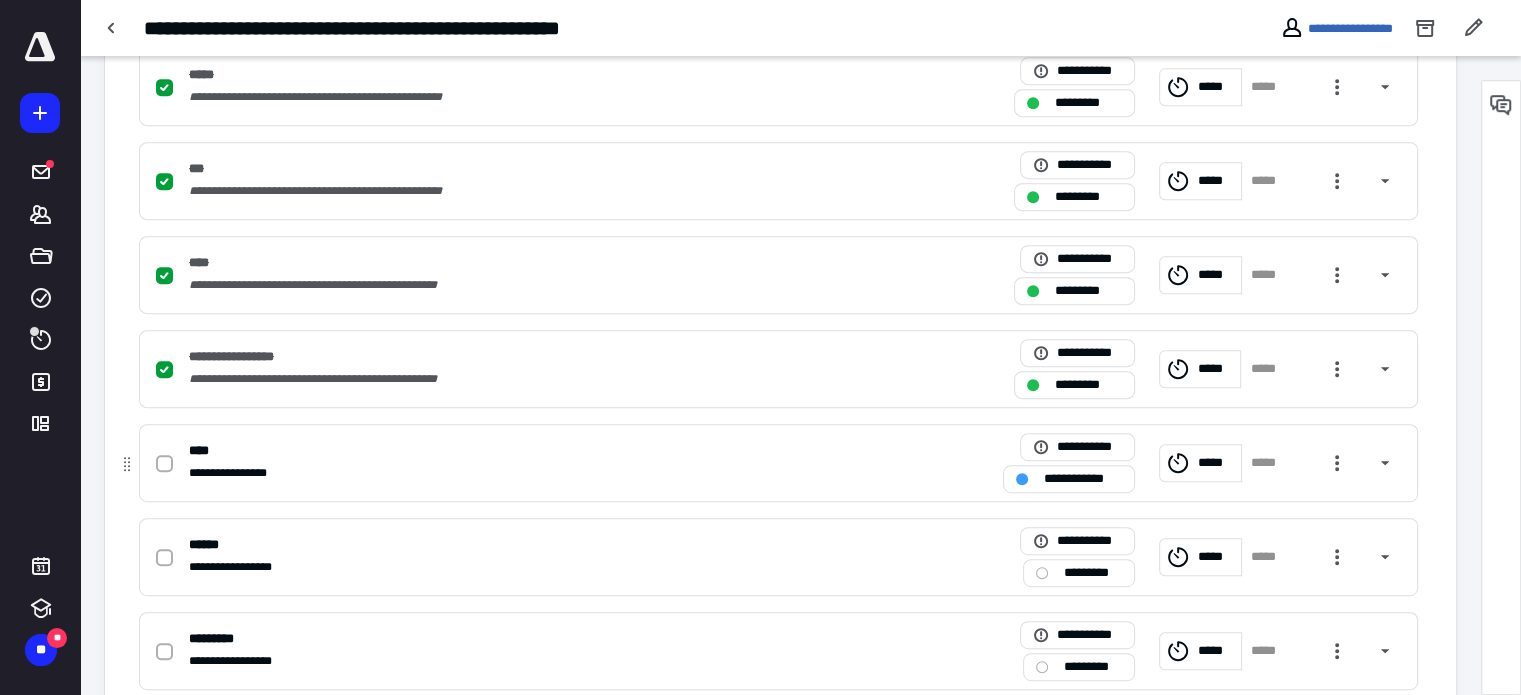 click 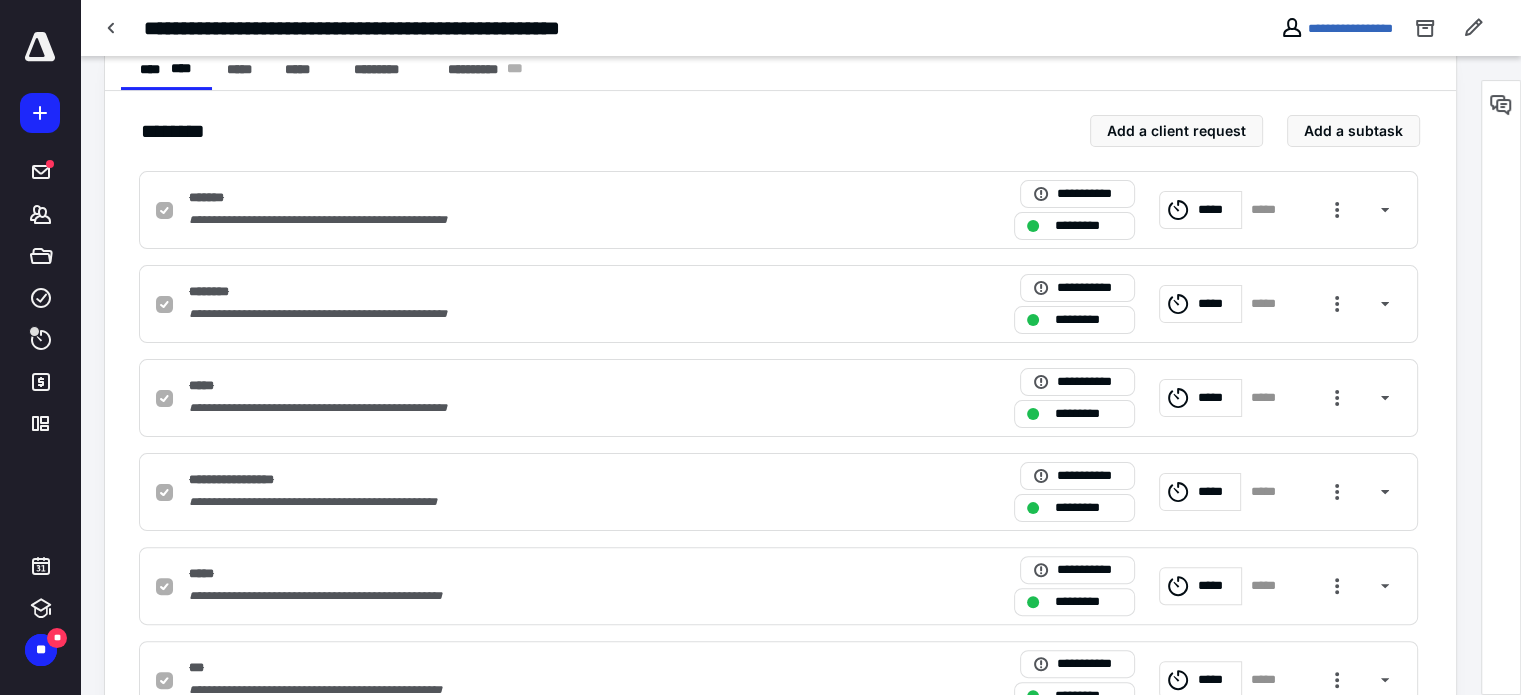 scroll, scrollTop: 406, scrollLeft: 0, axis: vertical 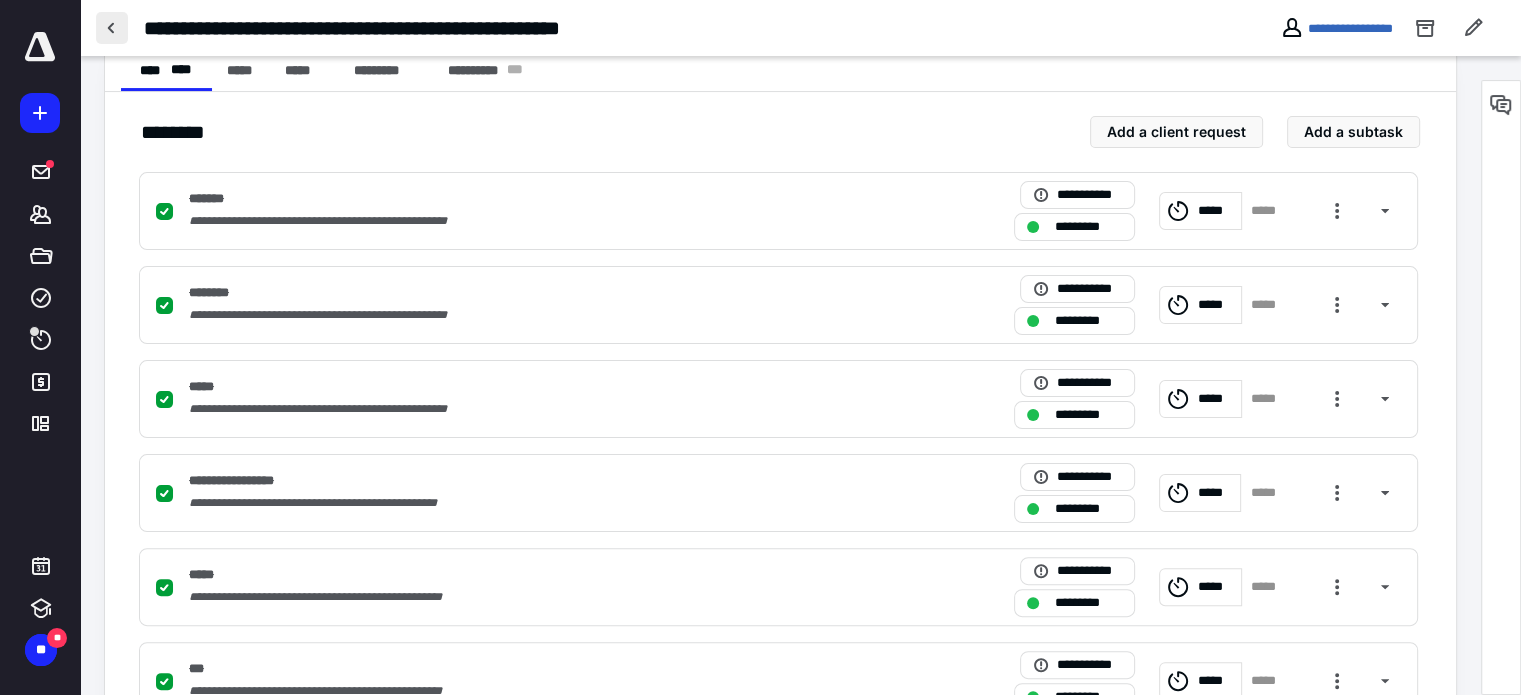 click at bounding box center (112, 28) 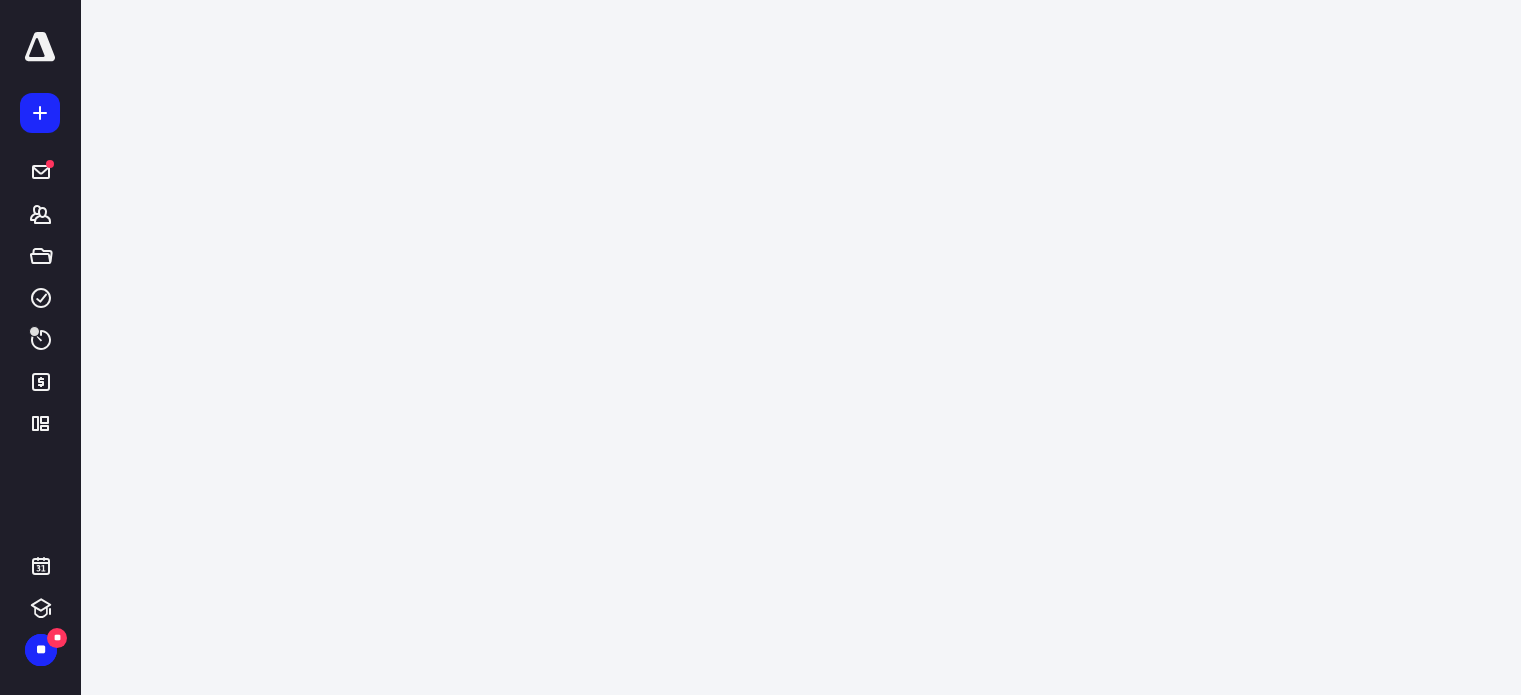 scroll, scrollTop: 0, scrollLeft: 0, axis: both 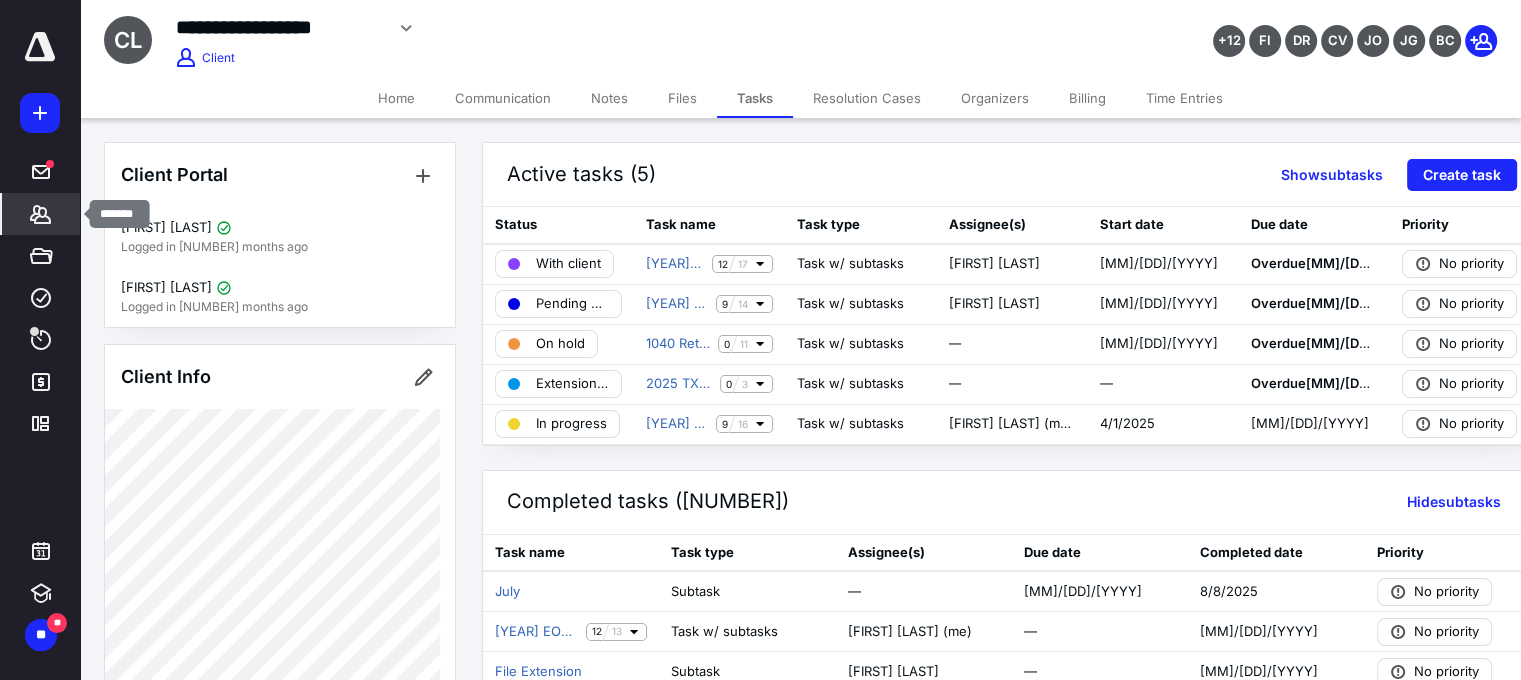 click 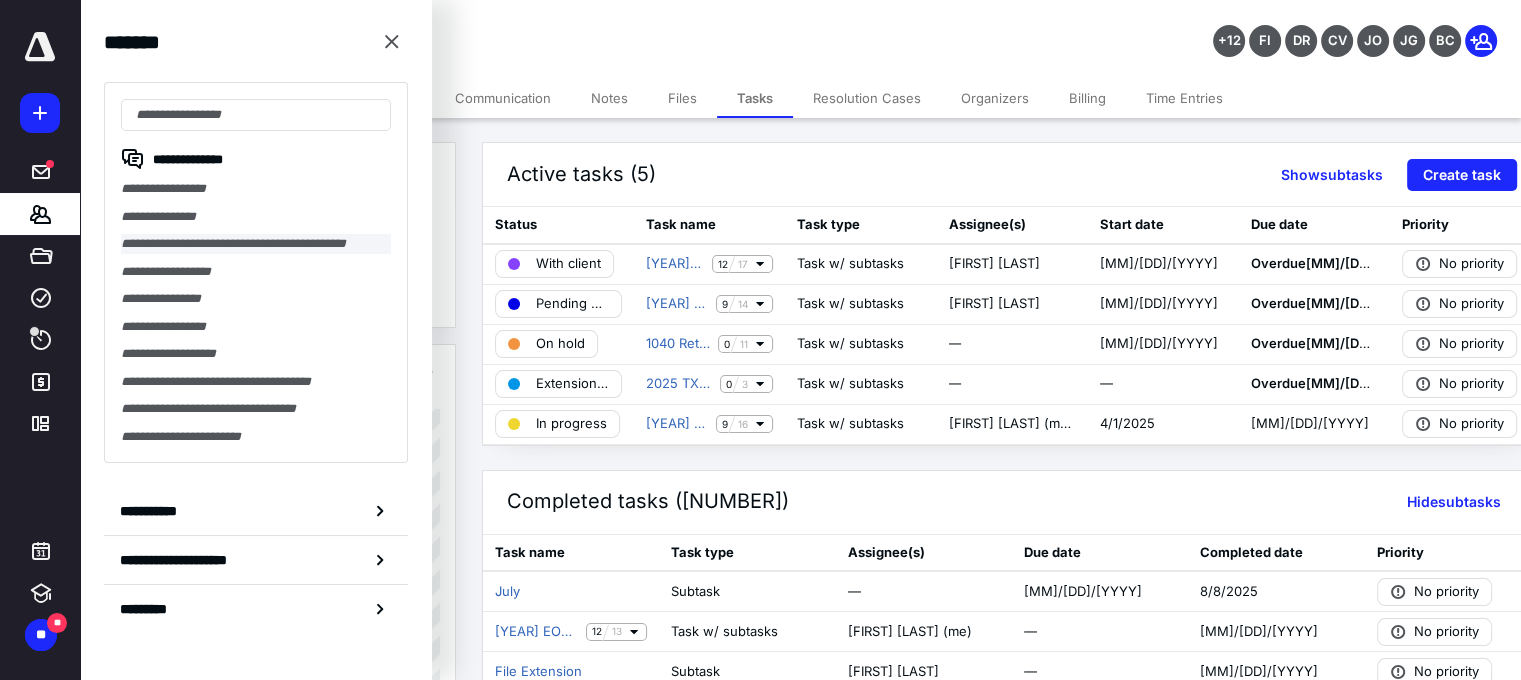 click on "**********" at bounding box center [256, 244] 